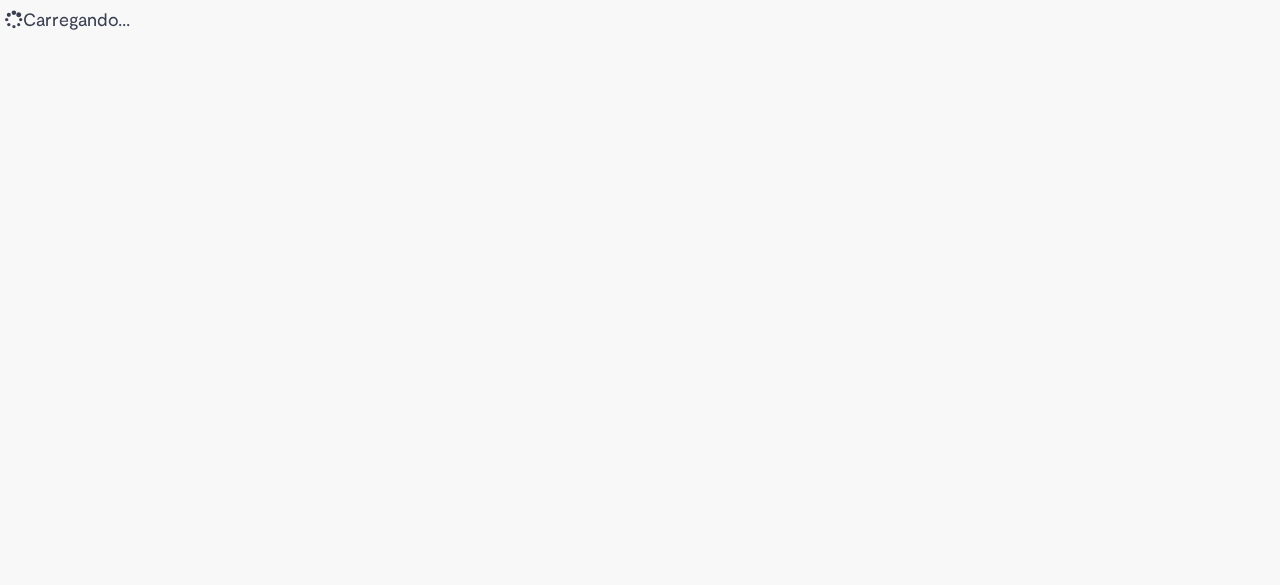 scroll, scrollTop: 0, scrollLeft: 0, axis: both 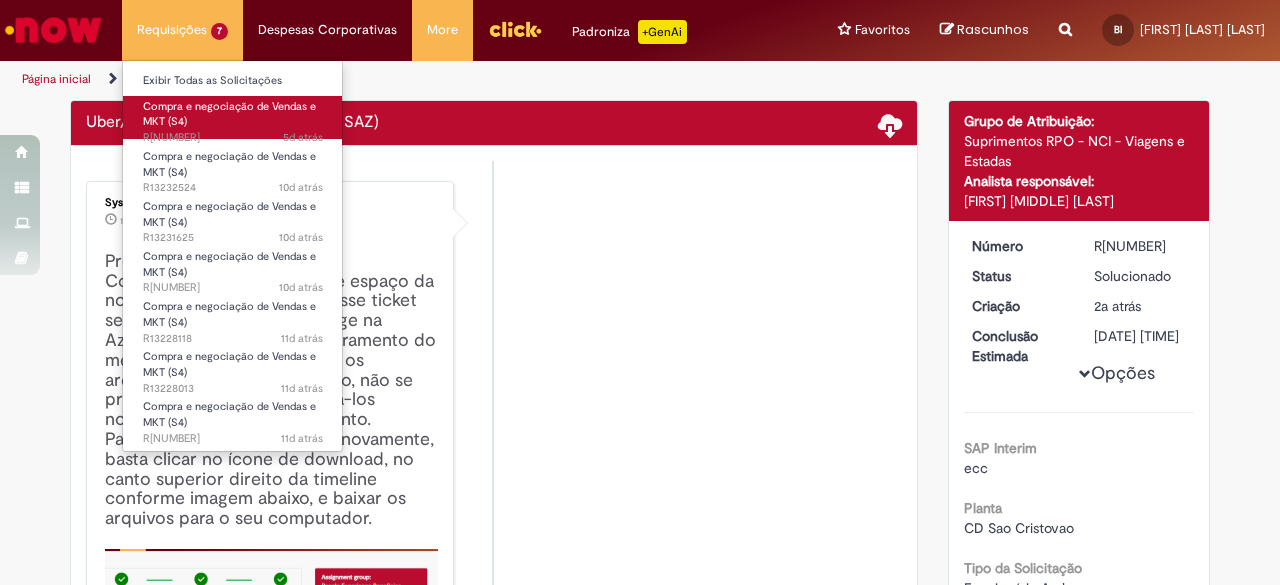 click on "Compra e negociação de Vendas e MKT (S4)
5d atrás 5 dias atrás  [REF]" at bounding box center (233, 117) 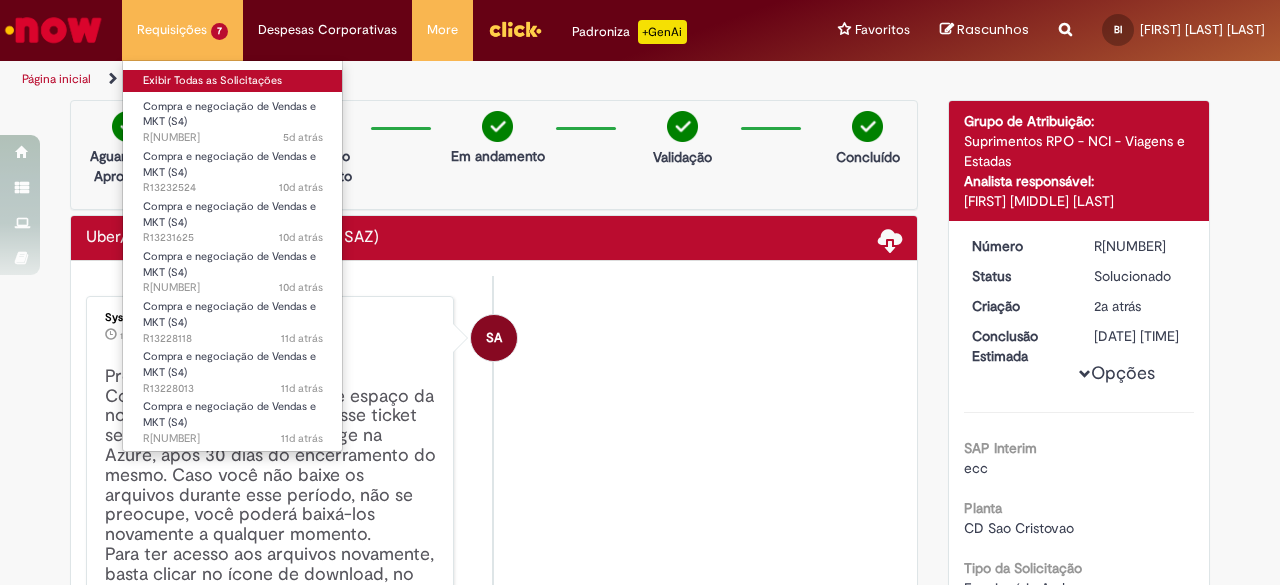 click on "Exibir Todas as Solicitações" at bounding box center [233, 81] 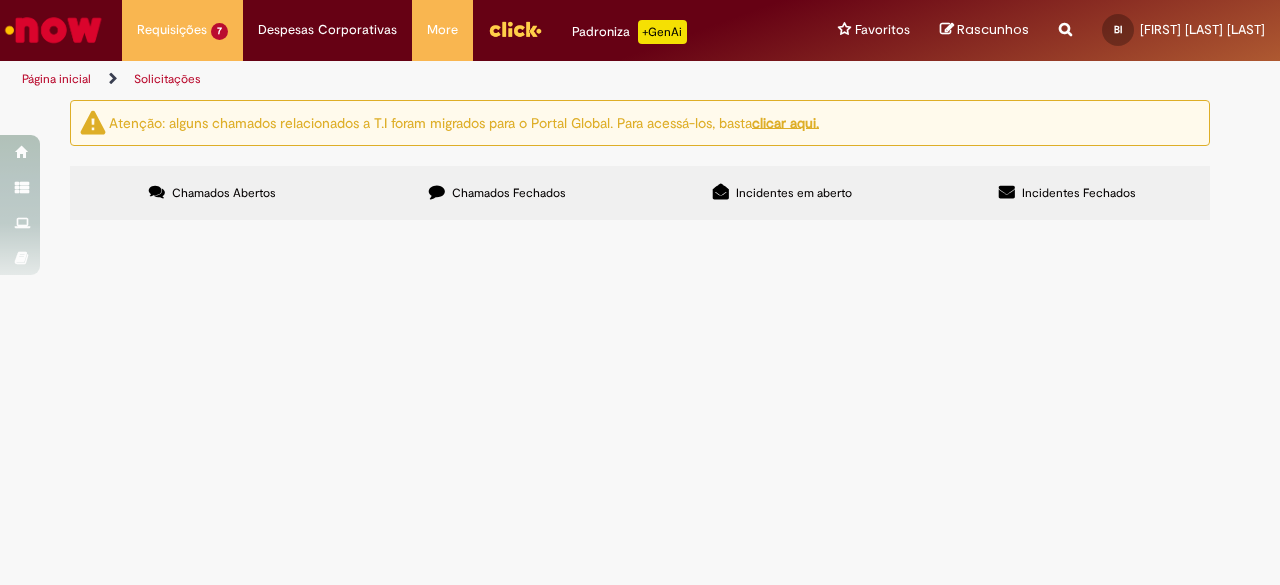 click on "Chamados Fechados" at bounding box center [509, 193] 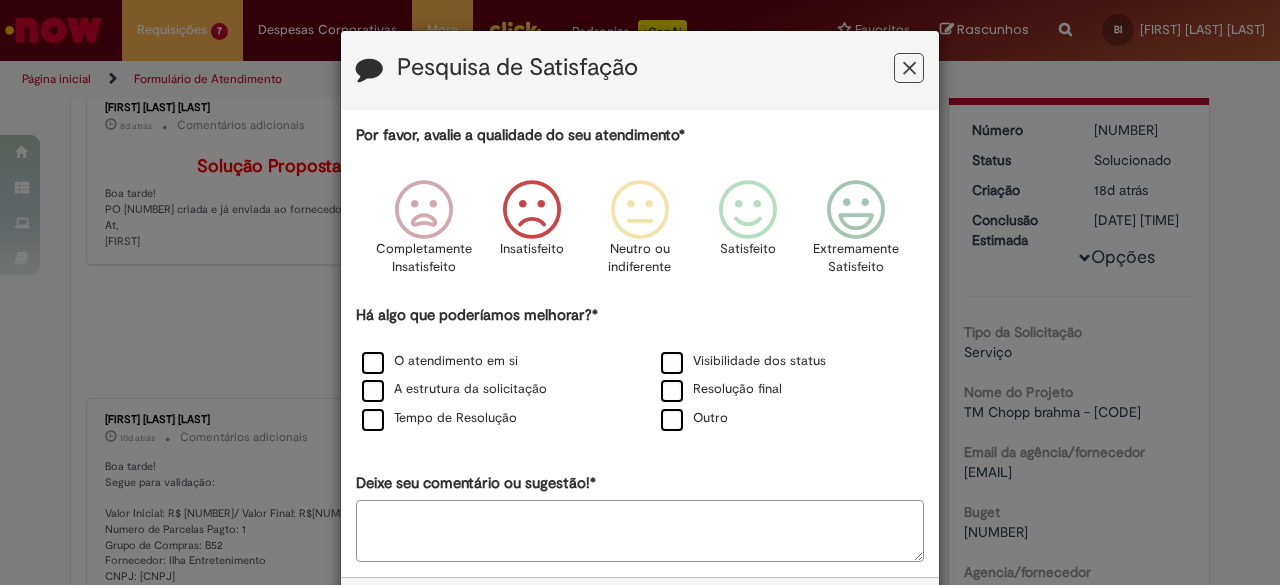 scroll, scrollTop: 0, scrollLeft: 0, axis: both 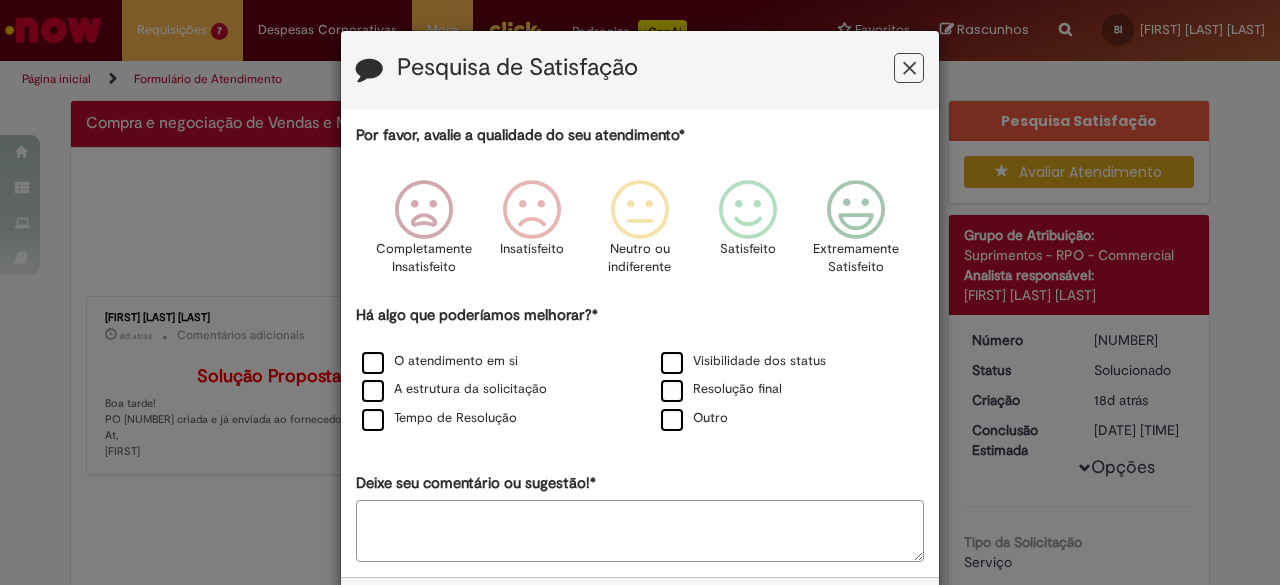 click at bounding box center (909, 68) 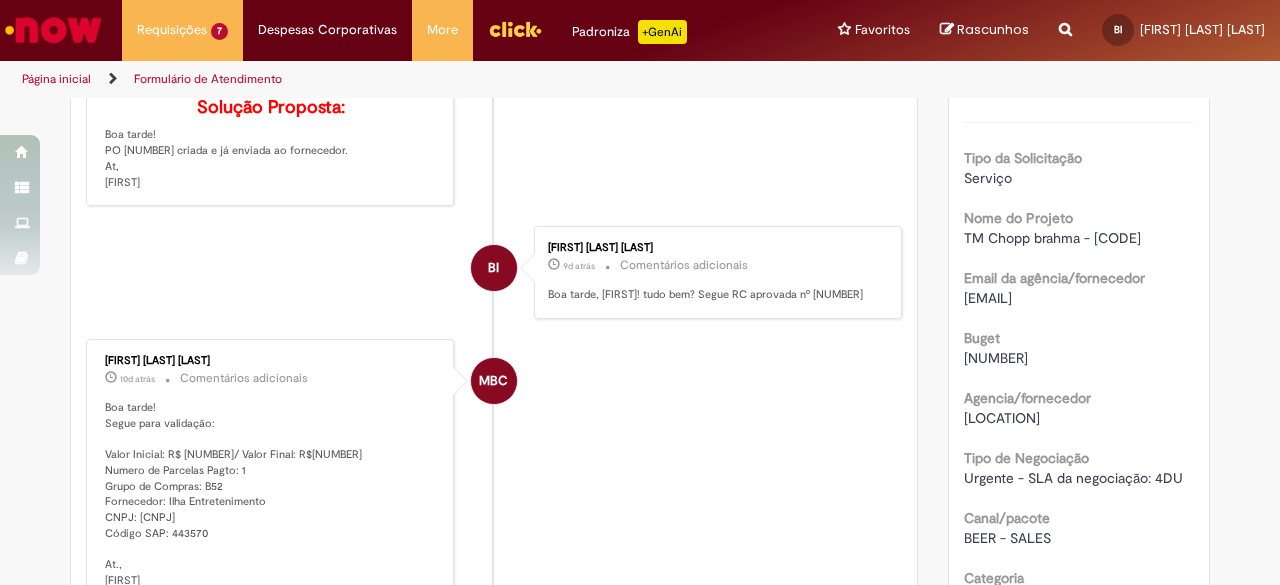 scroll, scrollTop: 314, scrollLeft: 0, axis: vertical 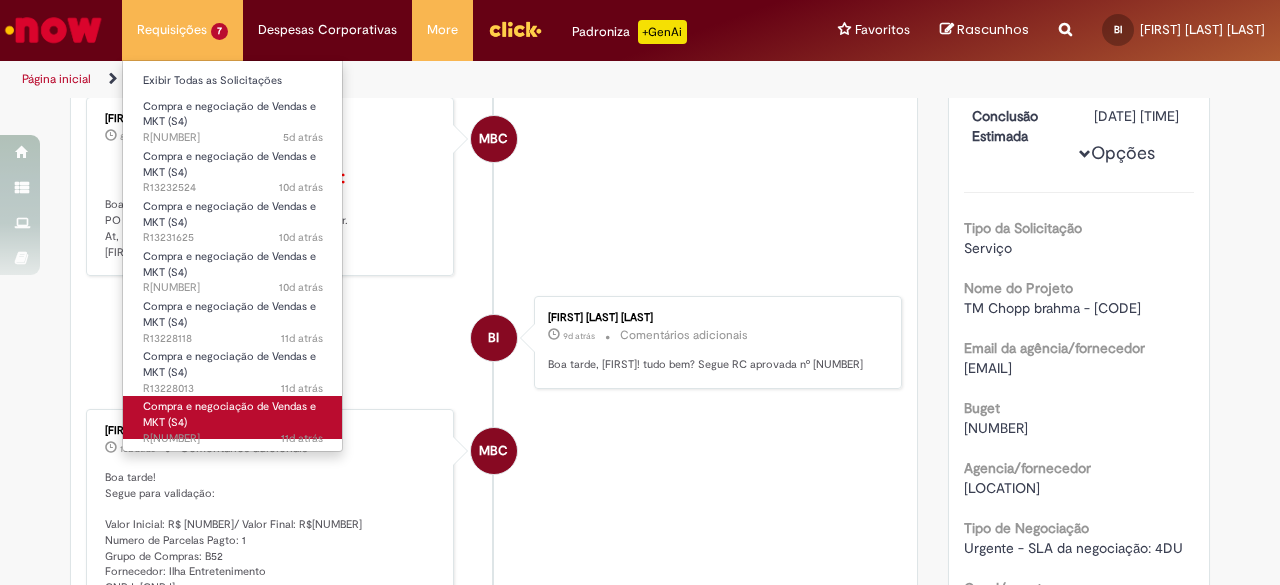 click on "Compra e negociação de Vendas e MKT (S4)" at bounding box center (229, 414) 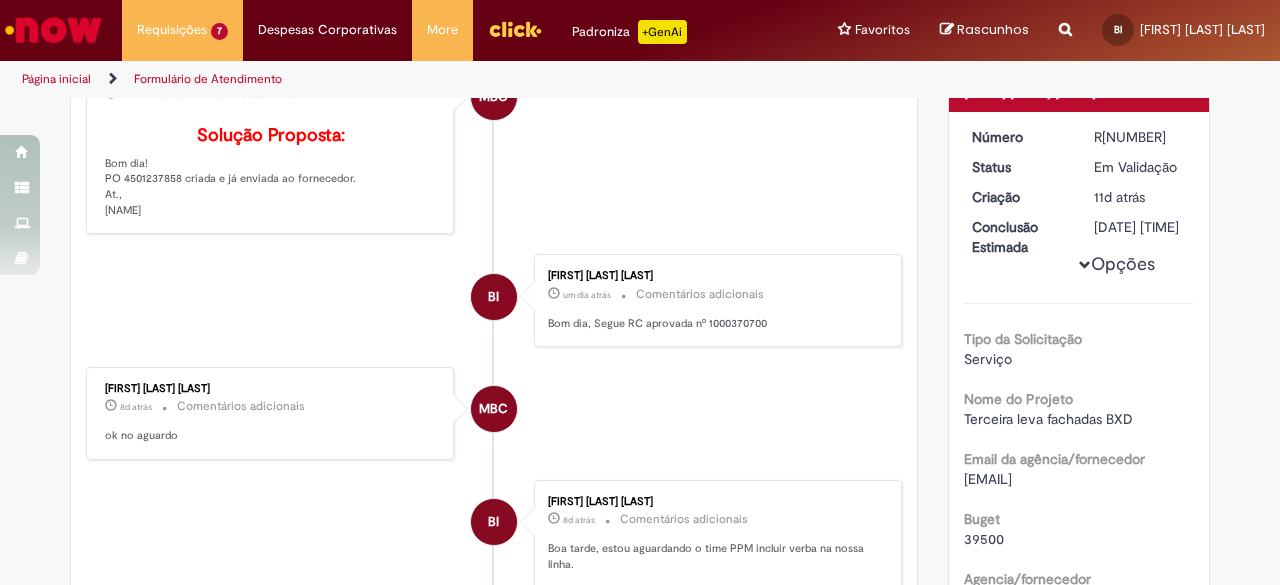scroll, scrollTop: 214, scrollLeft: 0, axis: vertical 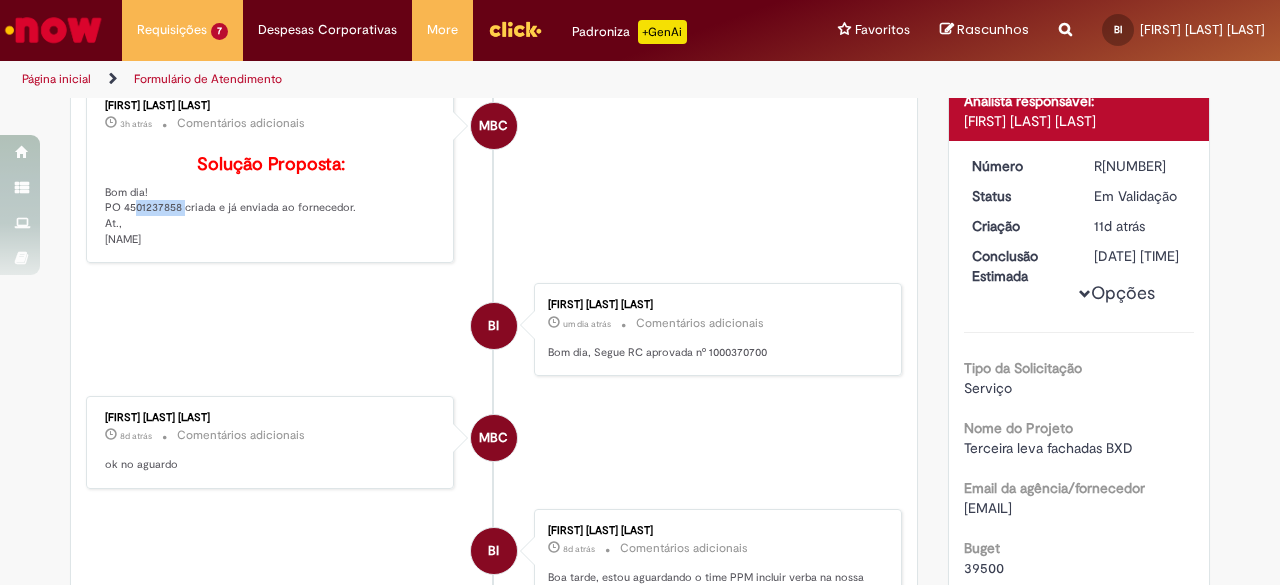 drag, startPoint x: 169, startPoint y: 231, endPoint x: 116, endPoint y: 231, distance: 53 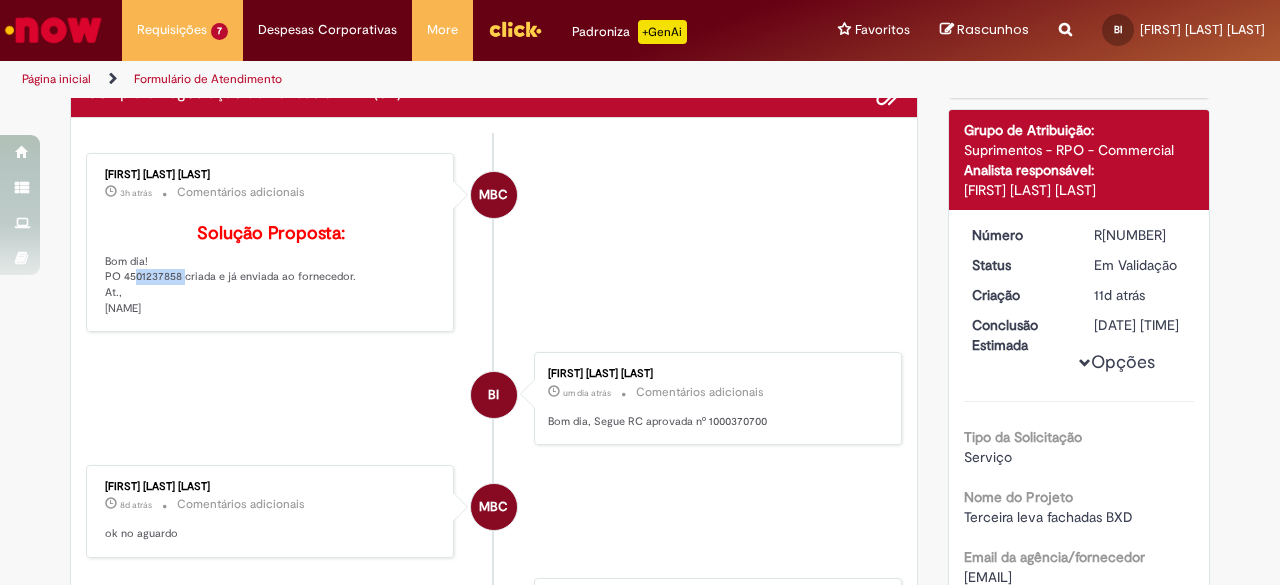 scroll, scrollTop: 114, scrollLeft: 0, axis: vertical 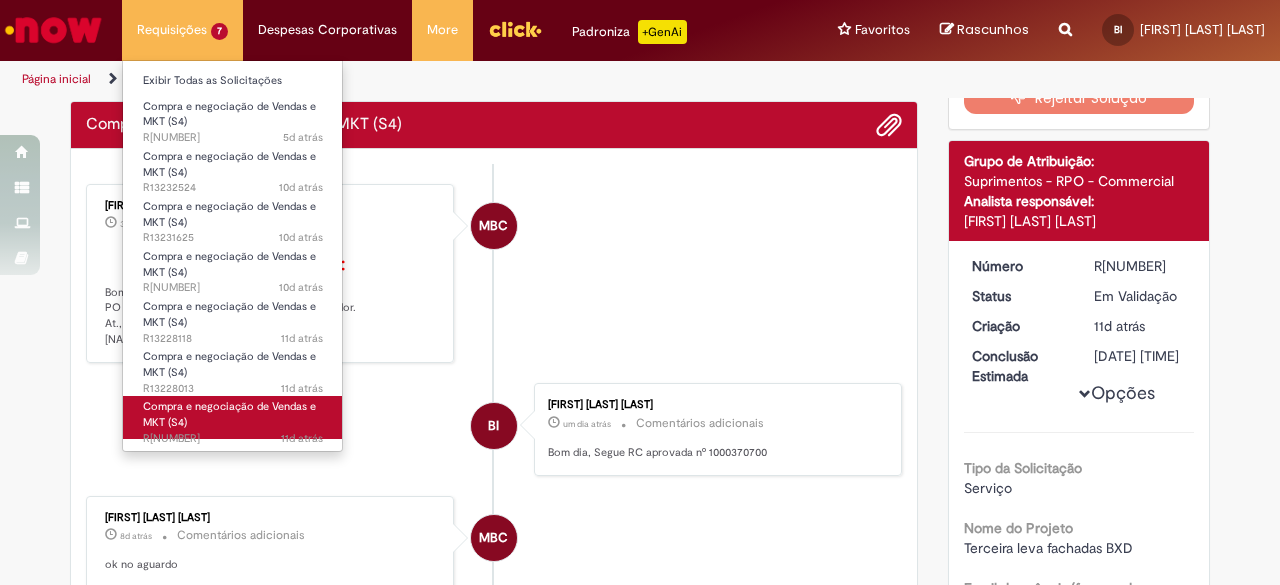 click on "Compra e negociação de Vendas e MKT (S4)
11d atrás 11 dias atrás  R[NUMBER]" at bounding box center (233, 417) 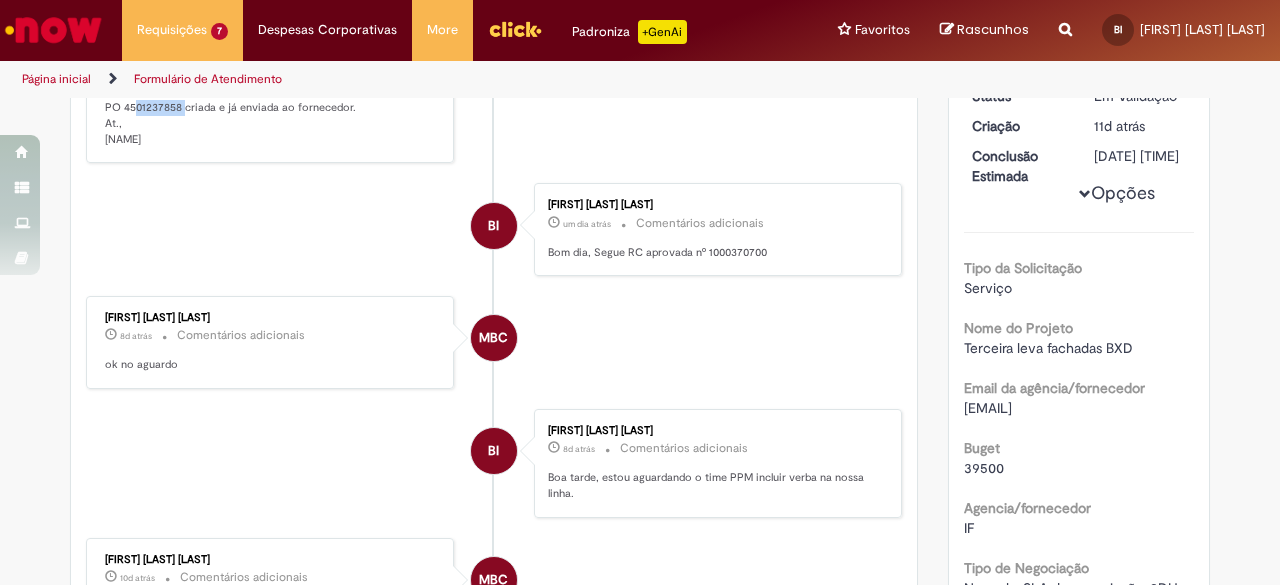 scroll, scrollTop: 214, scrollLeft: 0, axis: vertical 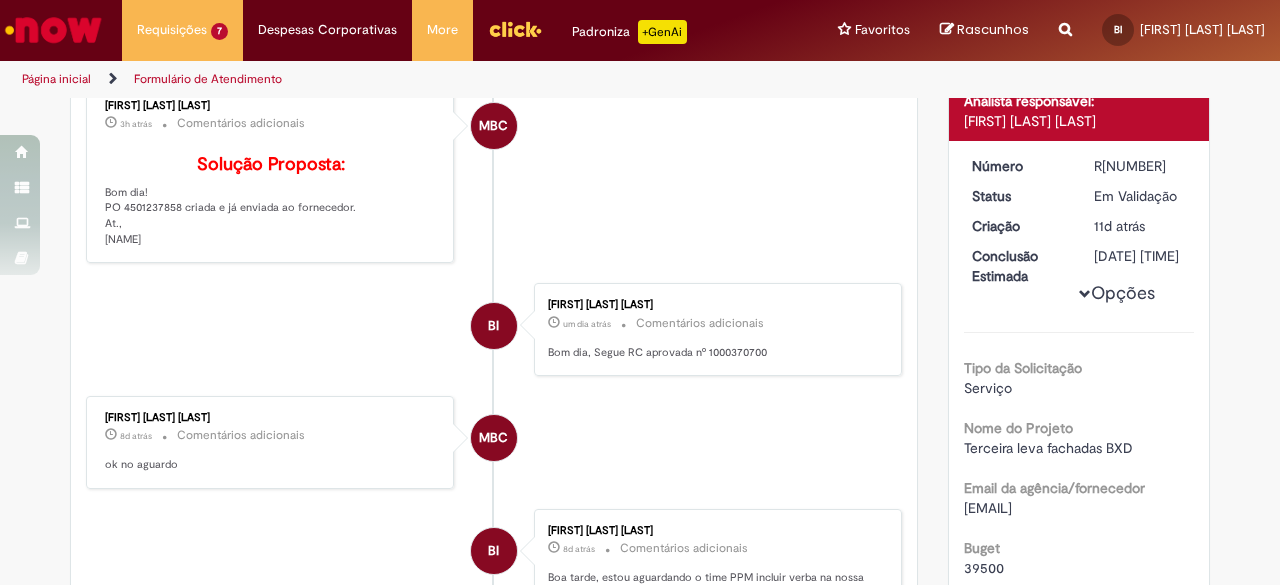 click on "Solução Proposta:
Bom dia!
PO [NUMBER] criada e já enviada ao fornecedor.
At.,
[FIRST]" at bounding box center (271, 201) 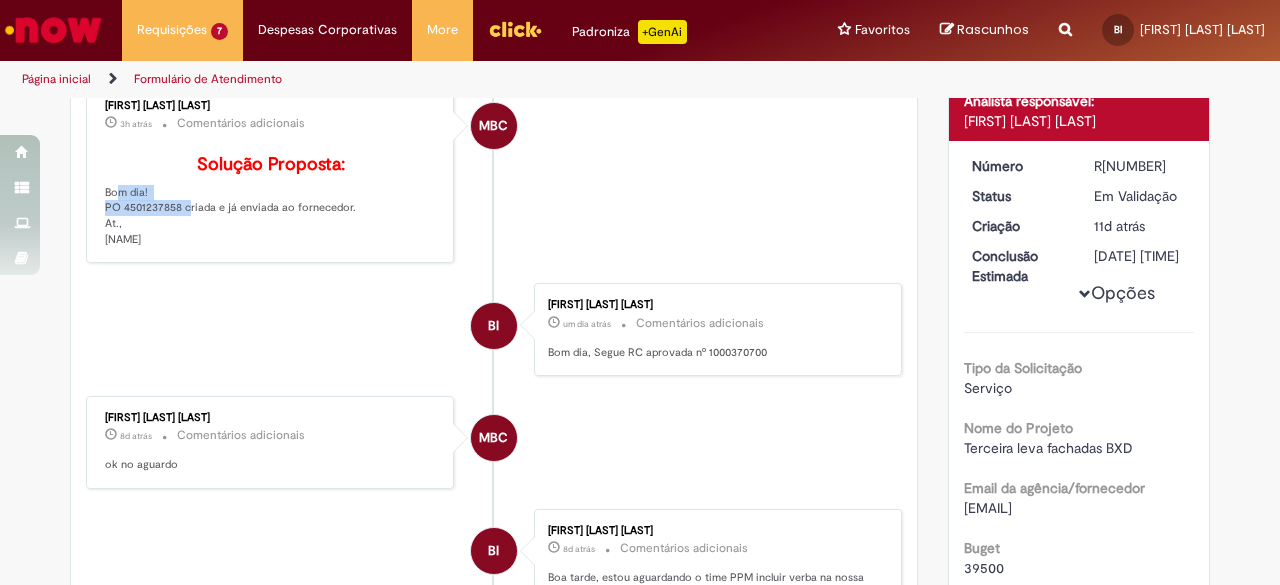 drag, startPoint x: 172, startPoint y: 235, endPoint x: 89, endPoint y: 227, distance: 83.38465 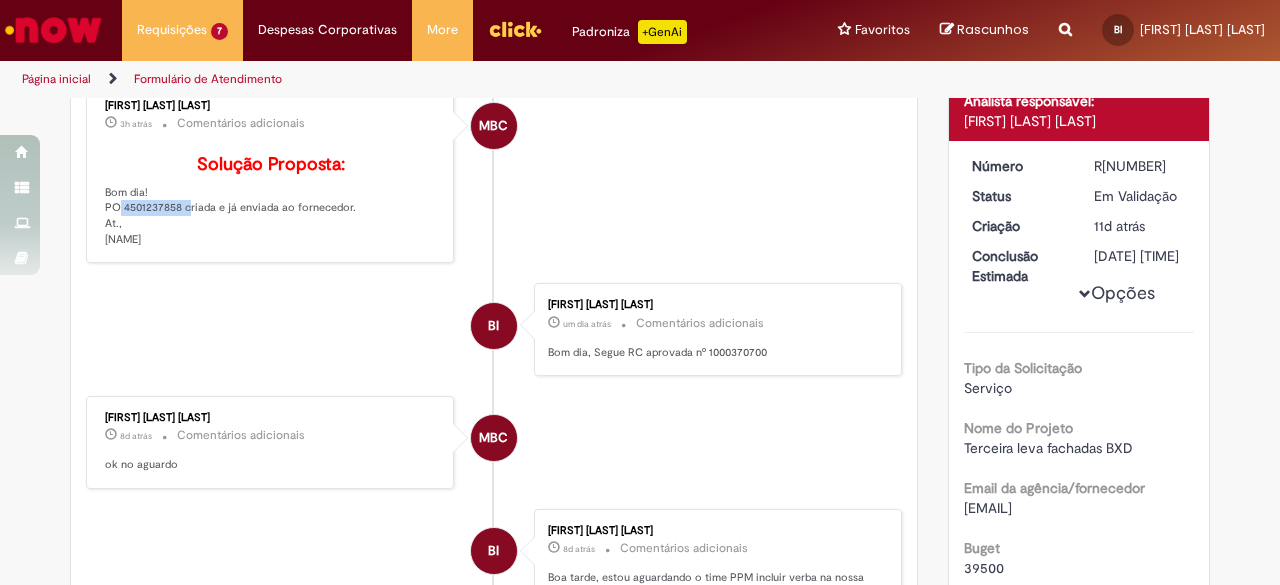 drag, startPoint x: 170, startPoint y: 235, endPoint x: 98, endPoint y: 235, distance: 72 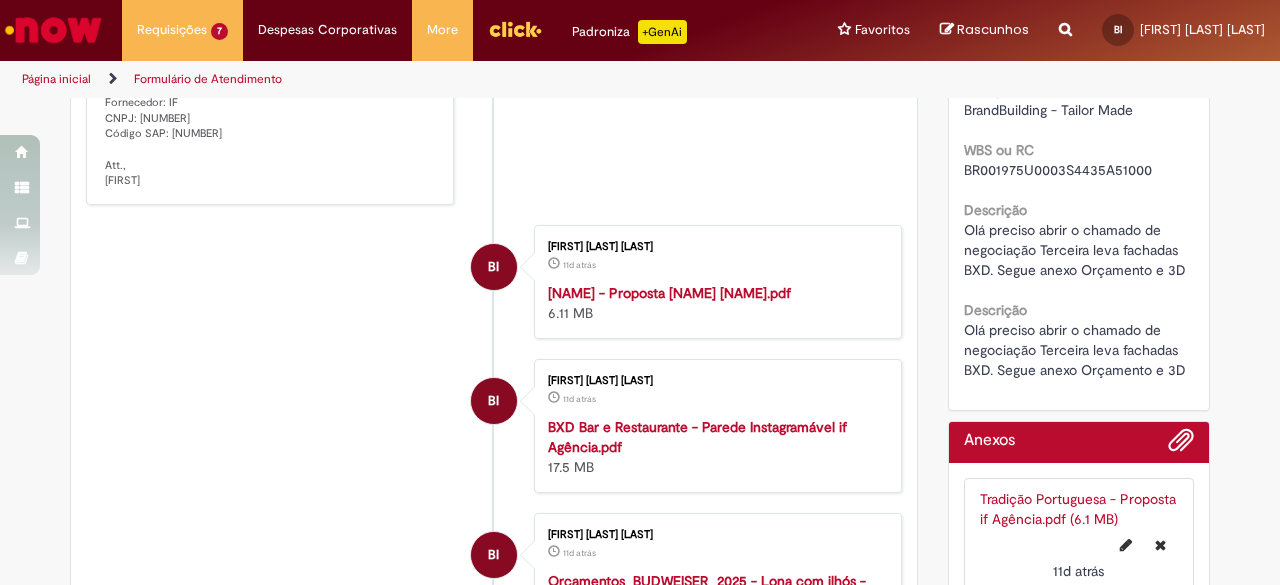 scroll, scrollTop: 814, scrollLeft: 0, axis: vertical 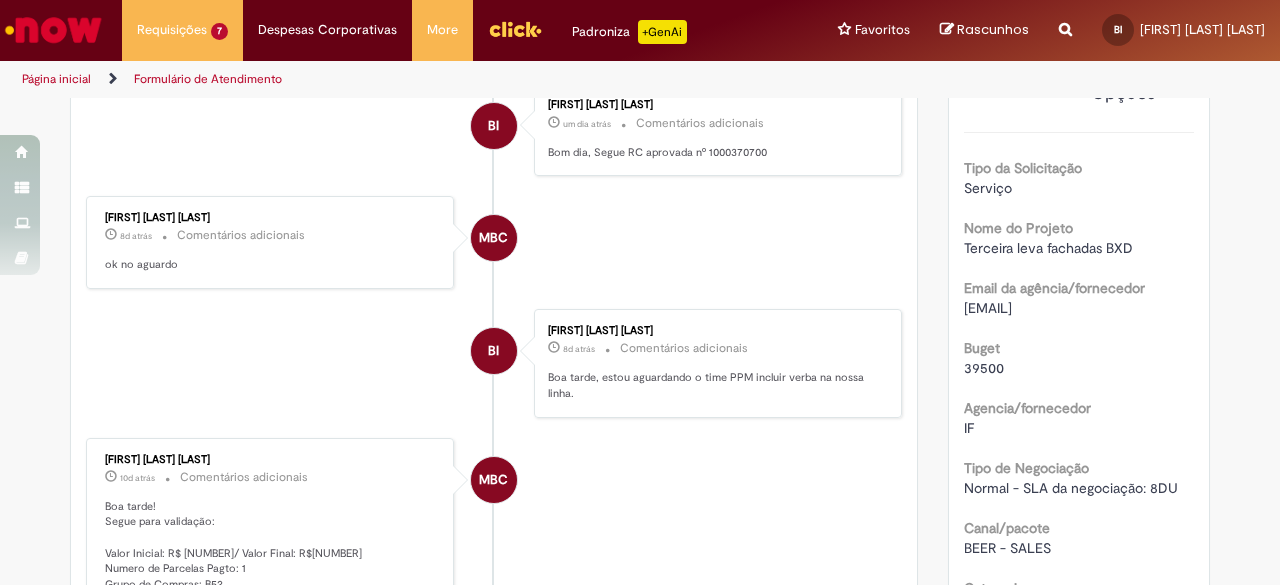 click on "Terceira leva fachadas BXD" at bounding box center (1048, 248) 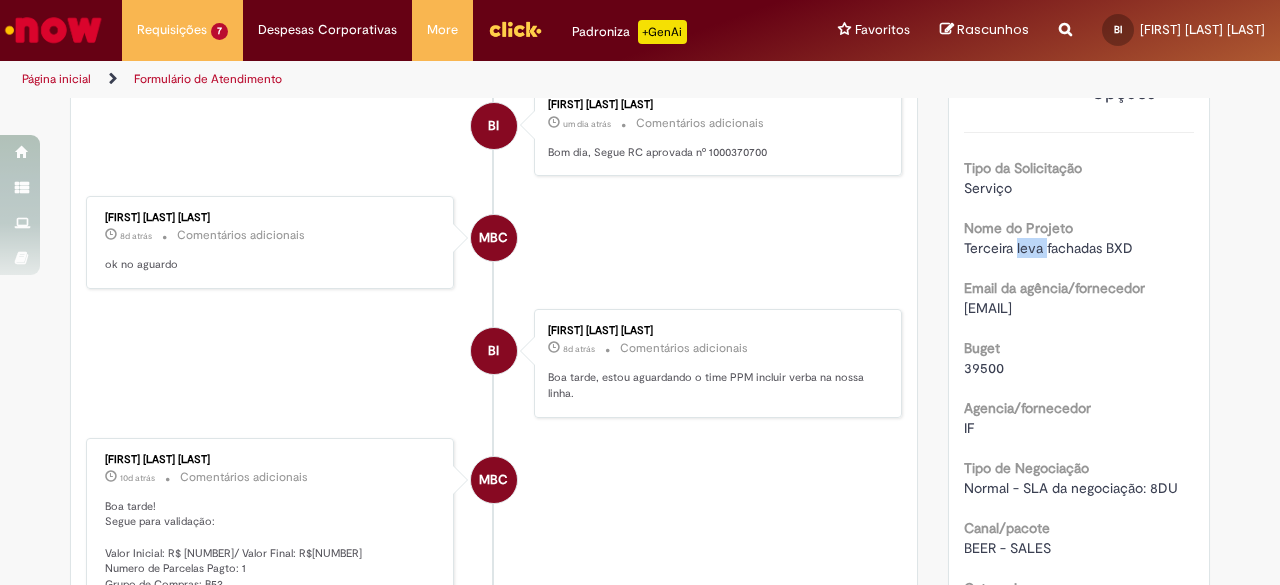 click on "Terceira leva fachadas BXD" at bounding box center (1048, 248) 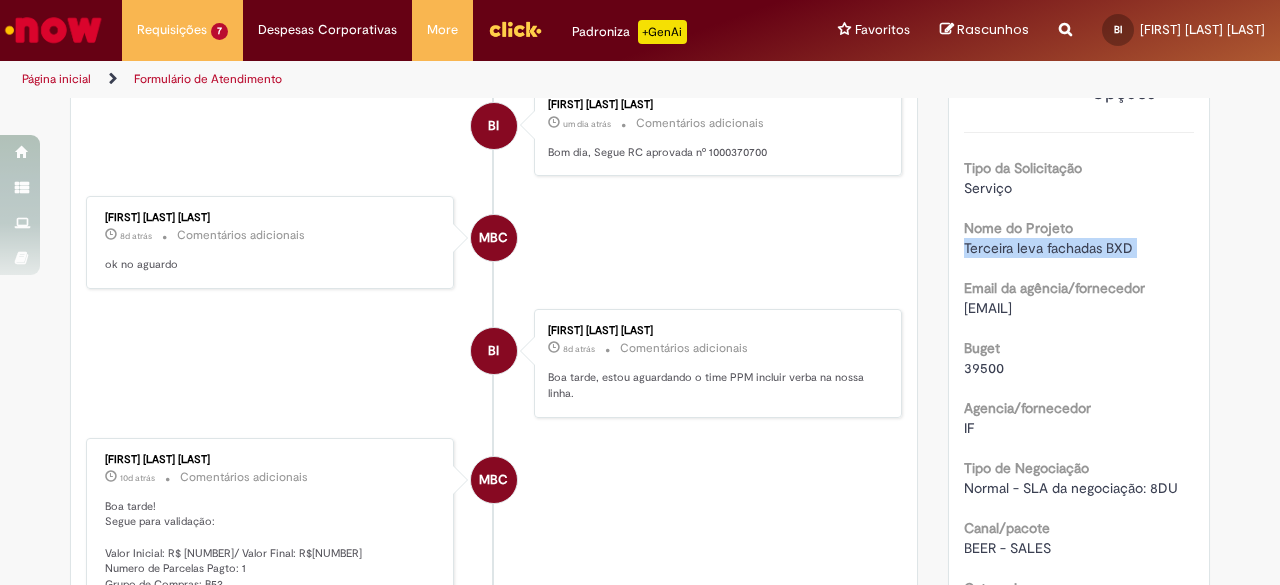 click on "Terceira leva fachadas BXD" at bounding box center [1048, 248] 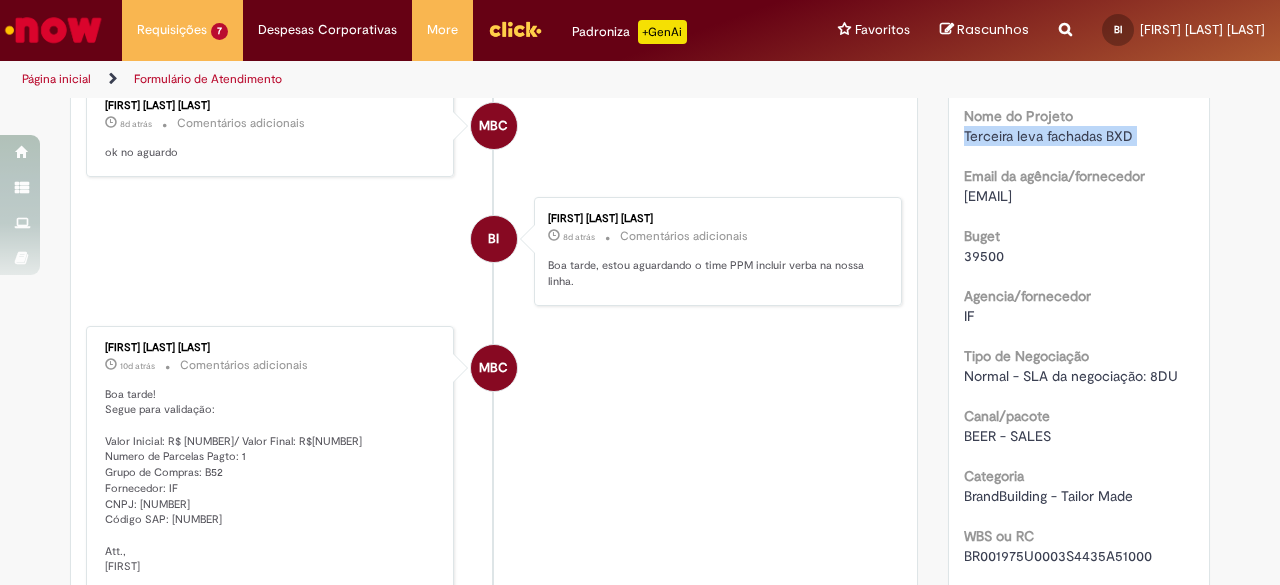 scroll, scrollTop: 614, scrollLeft: 0, axis: vertical 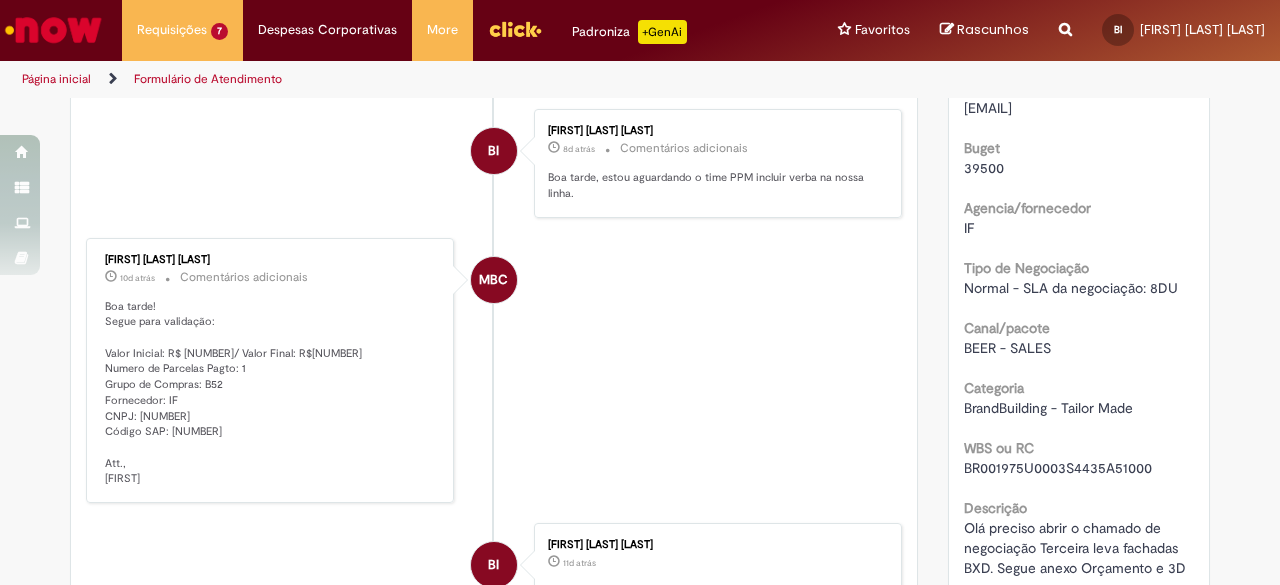 click on "39500" at bounding box center (984, 168) 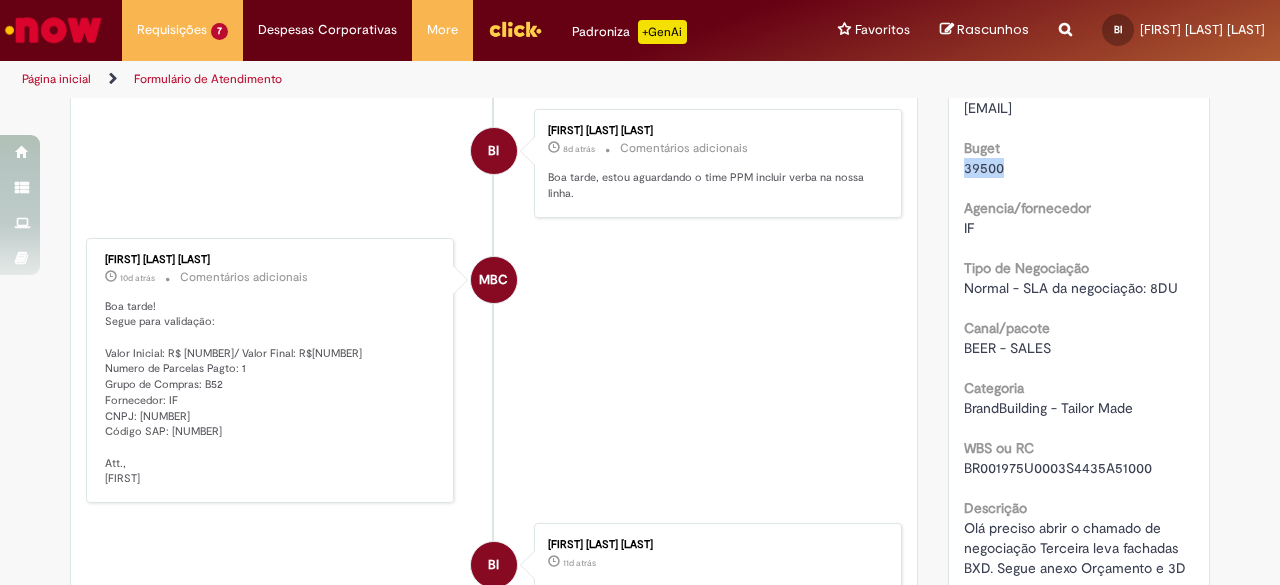 click on "39500" at bounding box center [984, 168] 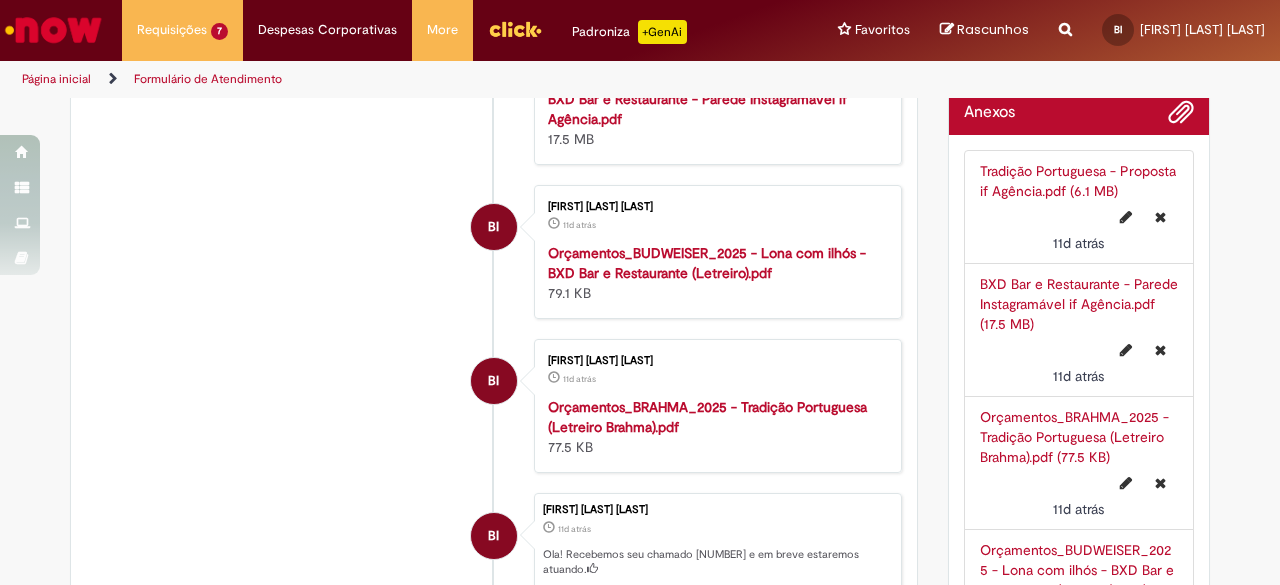 scroll, scrollTop: 1314, scrollLeft: 0, axis: vertical 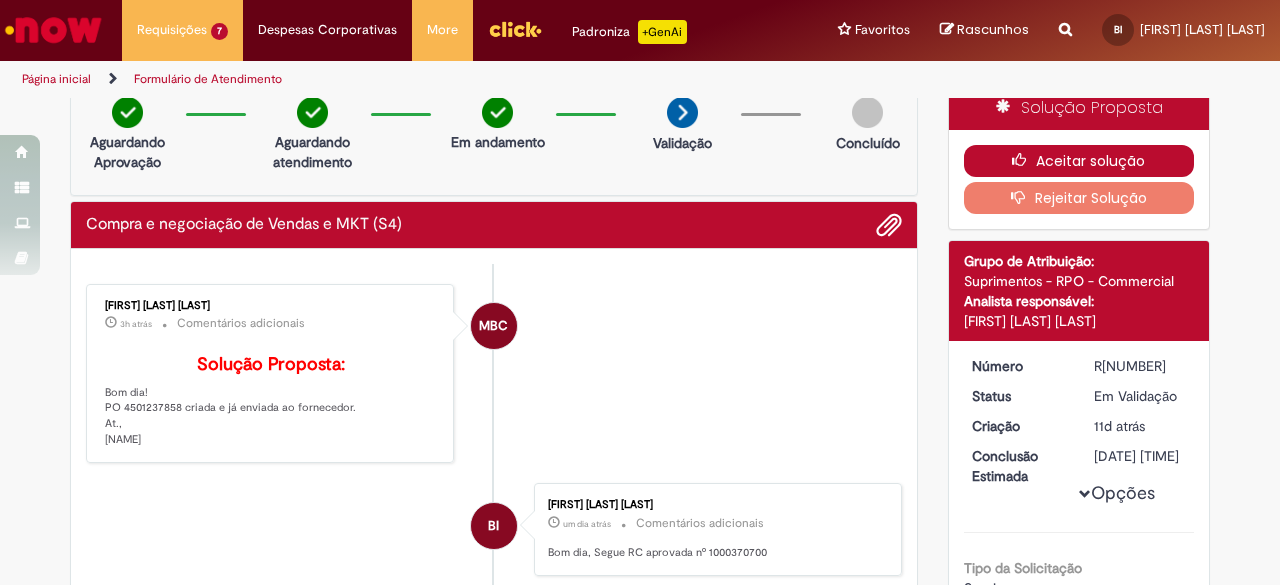 click on "Aceitar solução" at bounding box center (1079, 161) 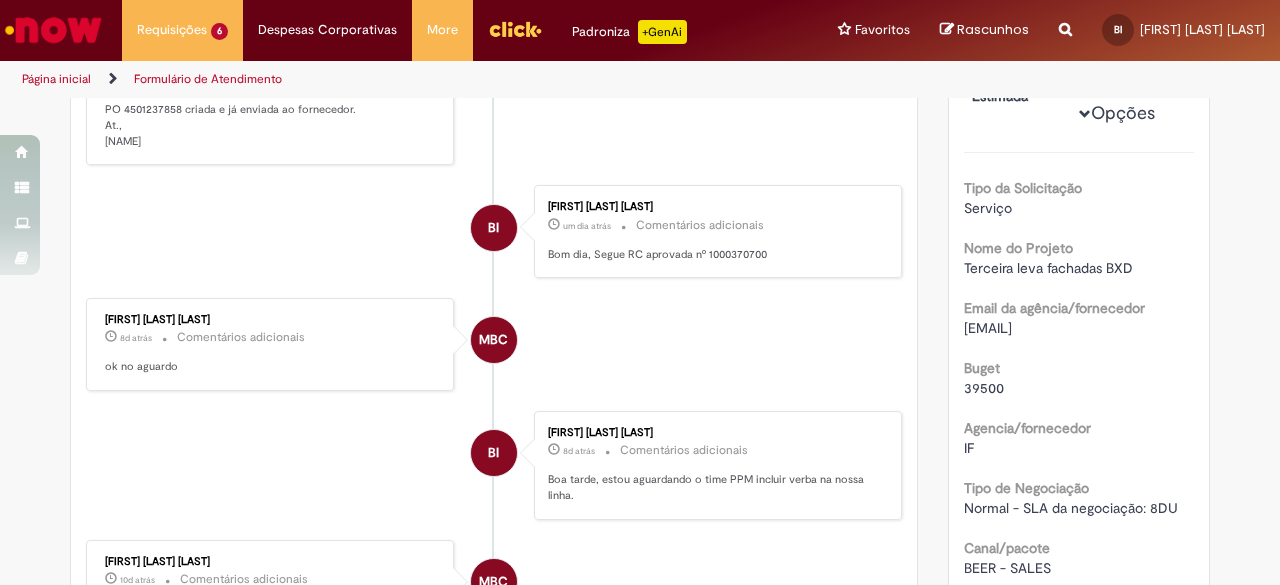 scroll, scrollTop: 314, scrollLeft: 0, axis: vertical 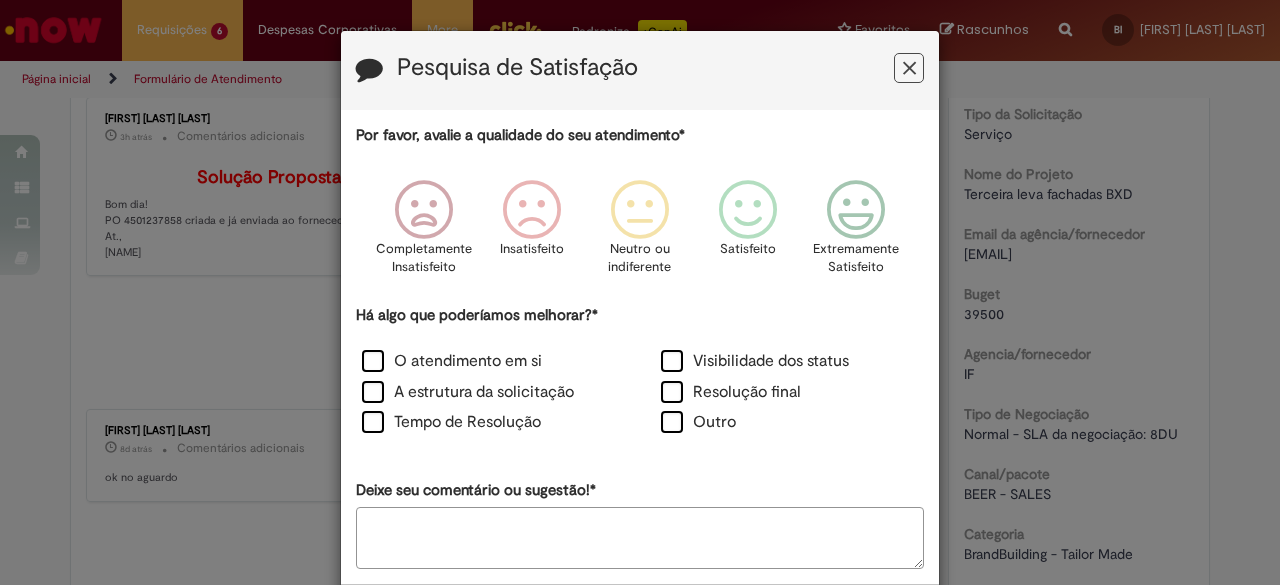 click at bounding box center (909, 68) 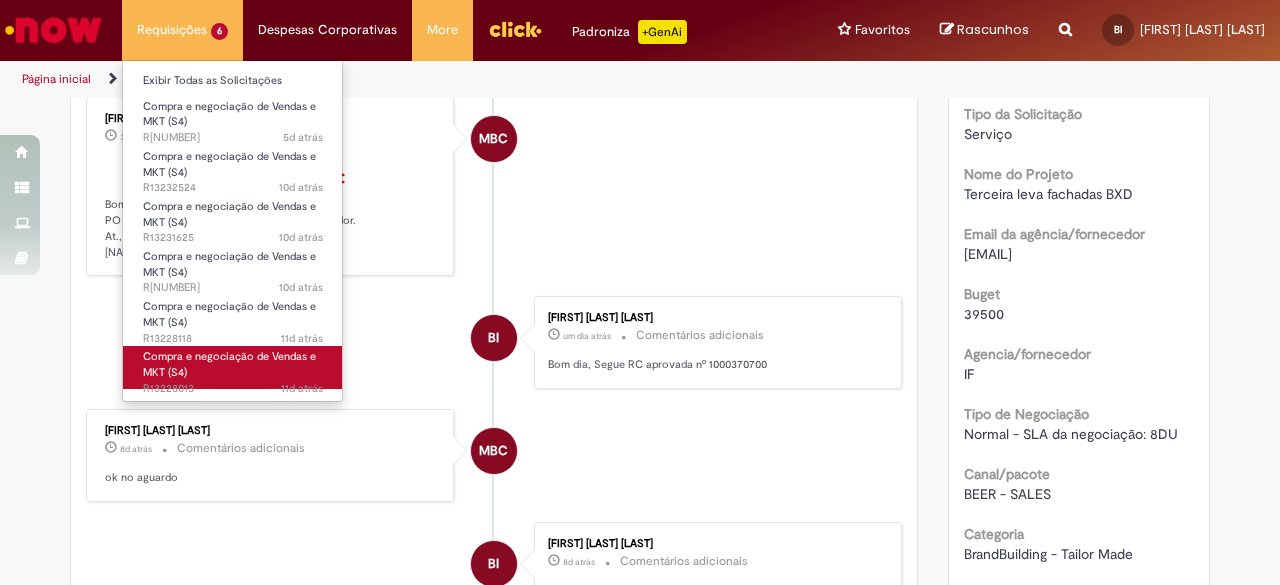 click on "Compra e negociação de Vendas e MKT (S4)
11d atrás 11 dias atrás  [REF]" at bounding box center (233, 367) 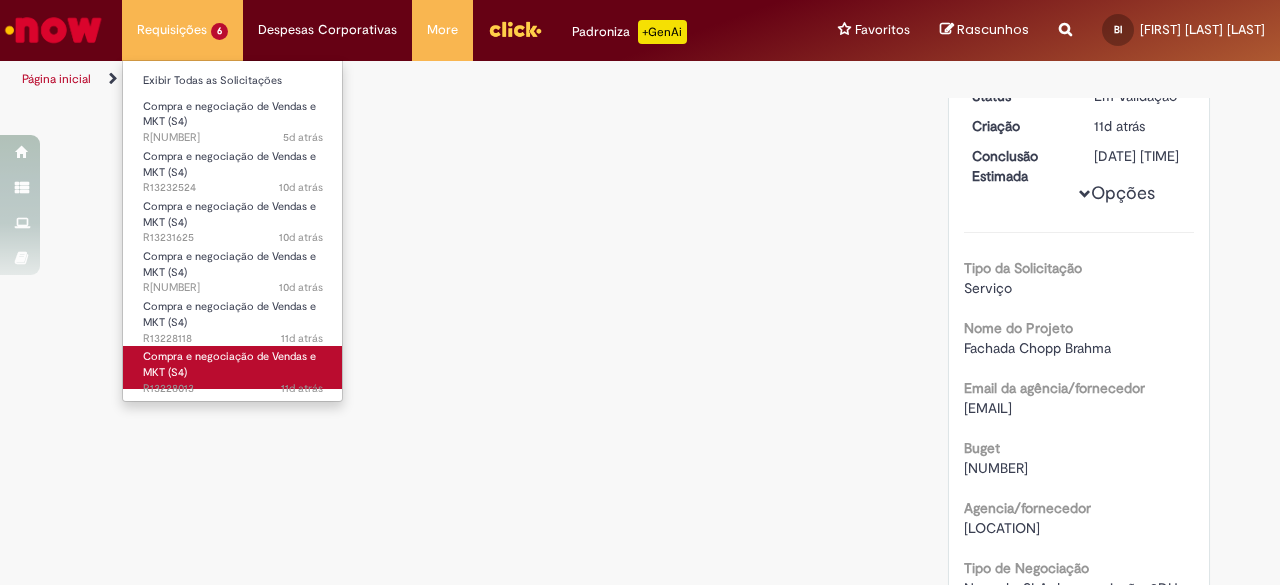 scroll, scrollTop: 0, scrollLeft: 0, axis: both 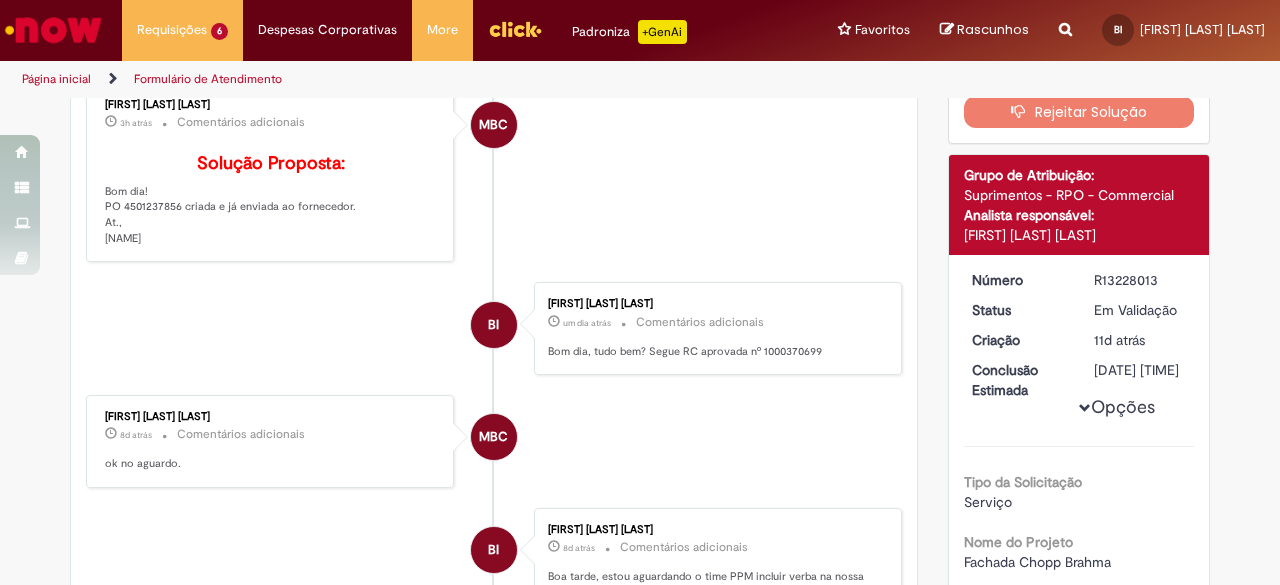 click on "Solução Proposta:
Bom dia!
PO 4501237856 criada e já enviada ao fornecedor.
At.,
[NAME]" at bounding box center (271, 200) 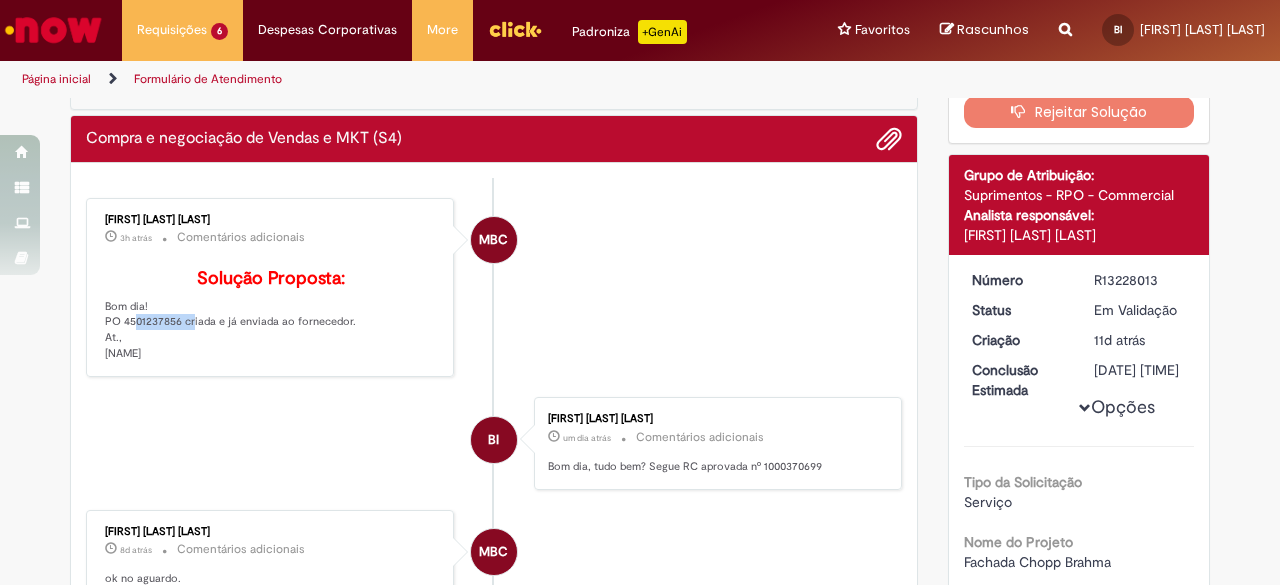 click on "Solução Proposta:
Bom dia!
PO 4501237856 criada e já enviada ao fornecedor.
At.,
[NAME]" at bounding box center [271, 315] 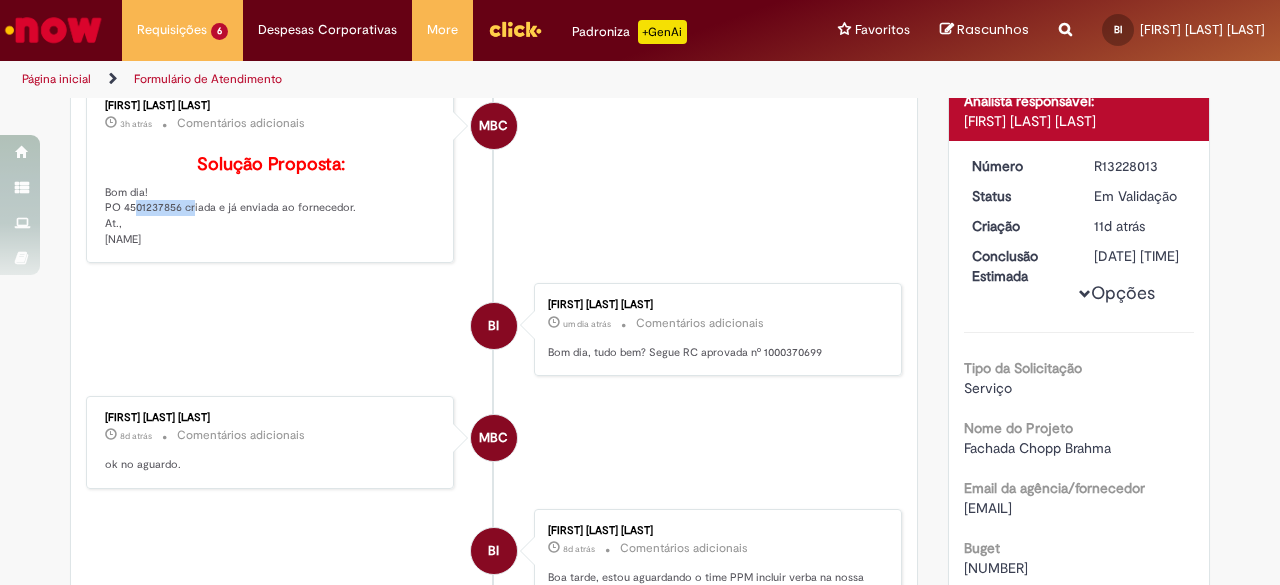 copy on "[NUMBER]" 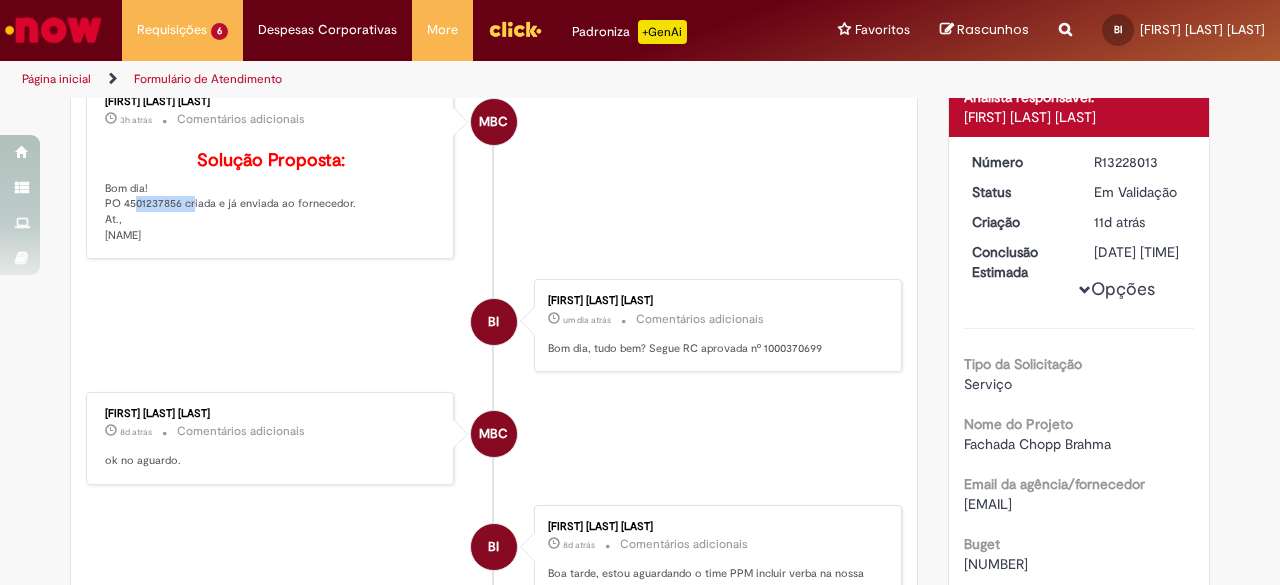 scroll, scrollTop: 214, scrollLeft: 0, axis: vertical 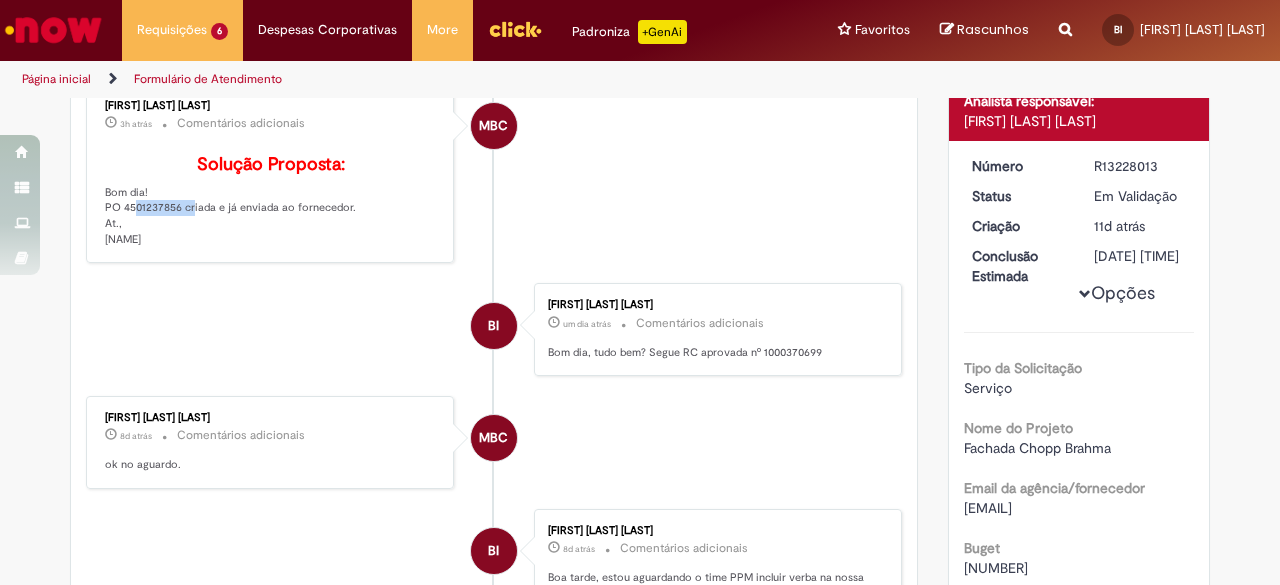 copy on "[NUMBER]" 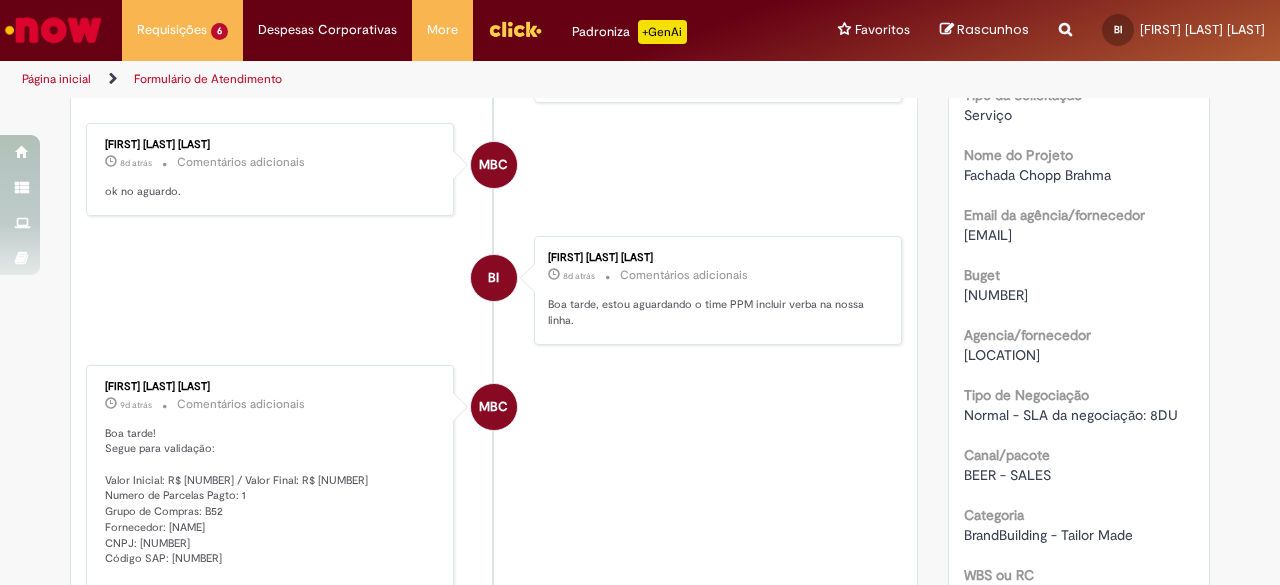 scroll, scrollTop: 514, scrollLeft: 0, axis: vertical 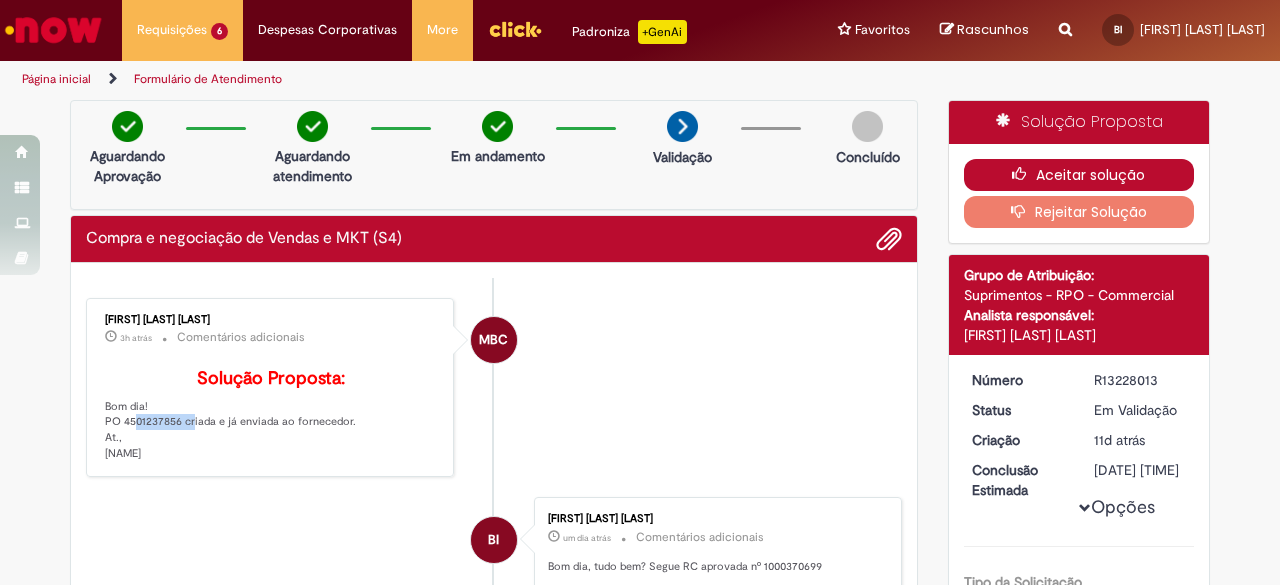 click on "Aceitar solução" at bounding box center [1079, 175] 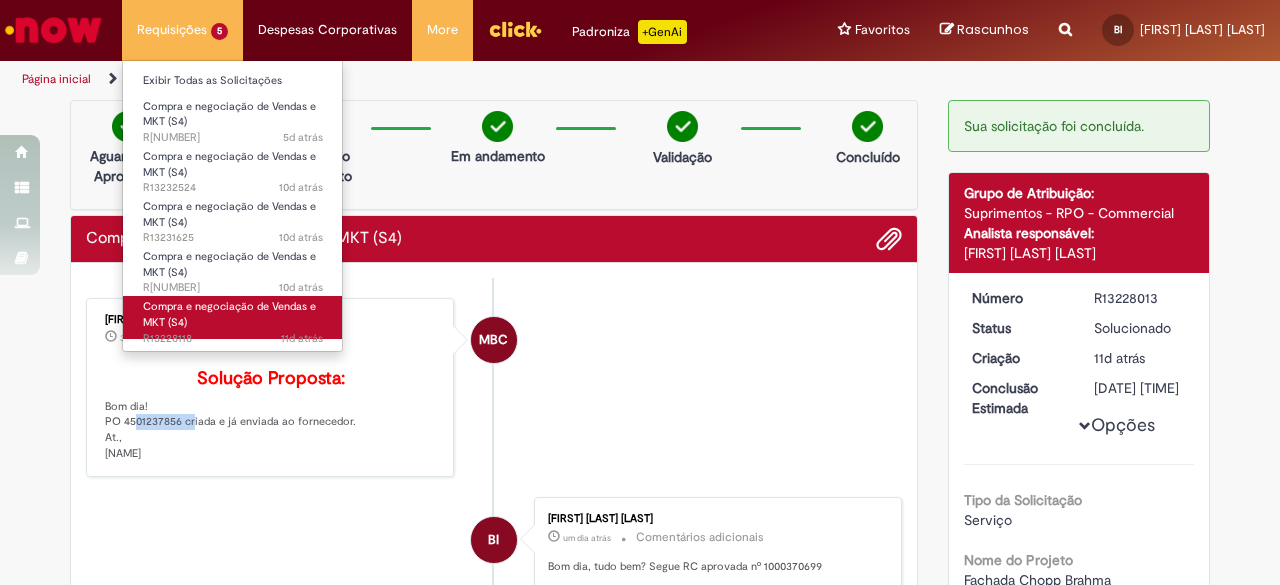 click on "Compra e negociação de Vendas e MKT (S4)" at bounding box center (229, 314) 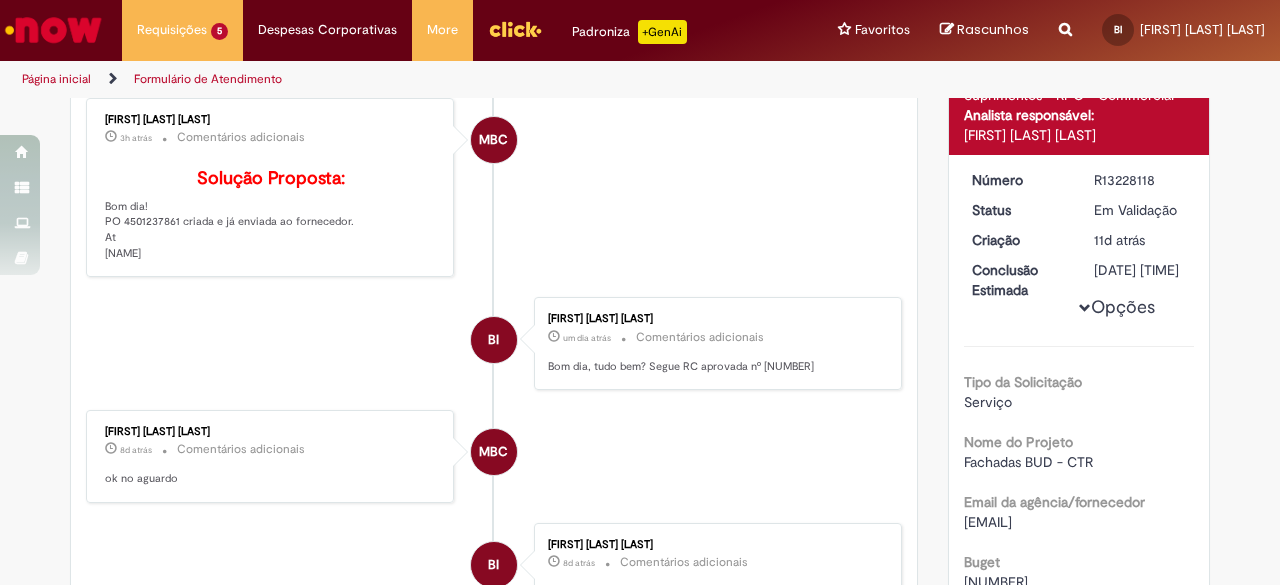 scroll, scrollTop: 314, scrollLeft: 0, axis: vertical 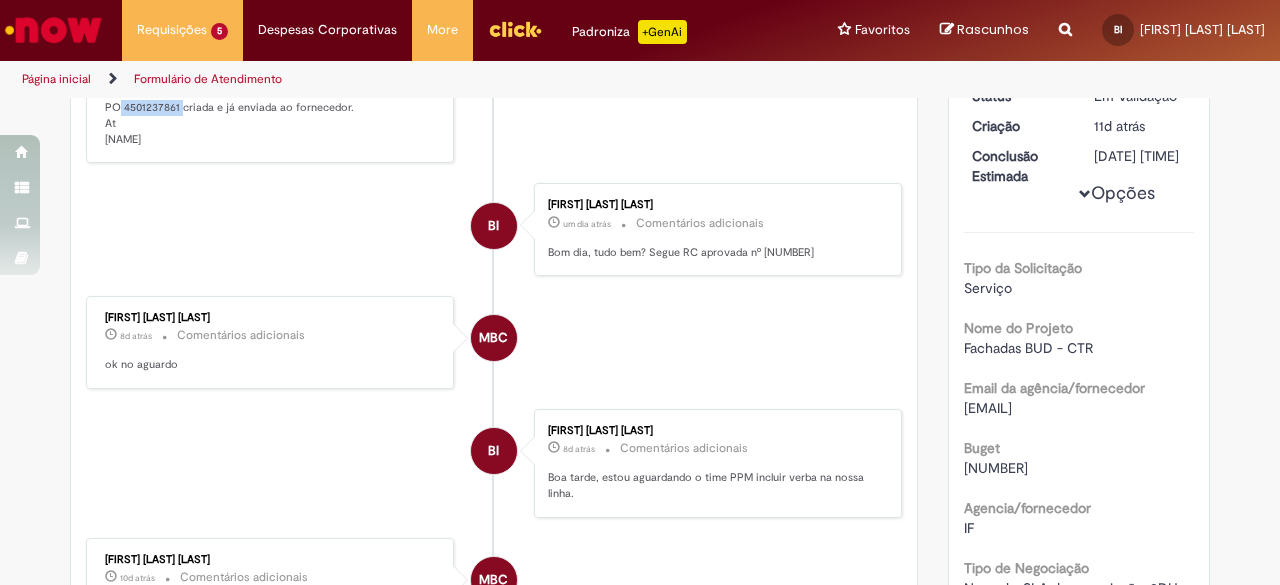drag, startPoint x: 168, startPoint y: 133, endPoint x: 115, endPoint y: 135, distance: 53.037724 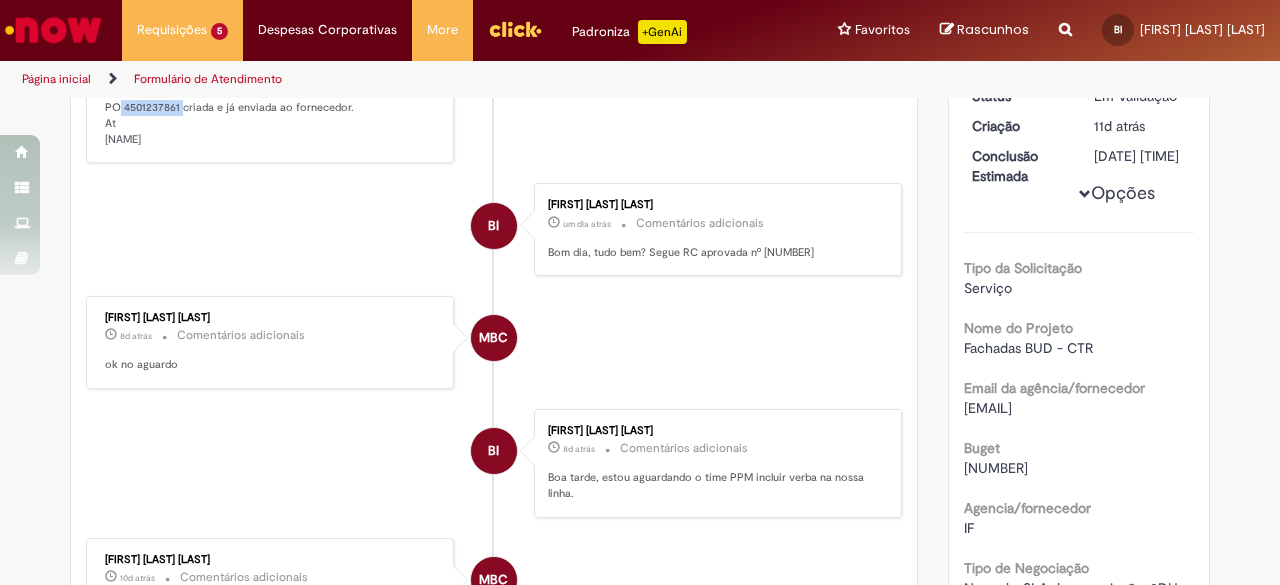 click on "Solução Proposta:
Bom dia!
PO [NUMBER] criada e já enviada ao fornecedor.
At
[FIRST]" at bounding box center [271, 101] 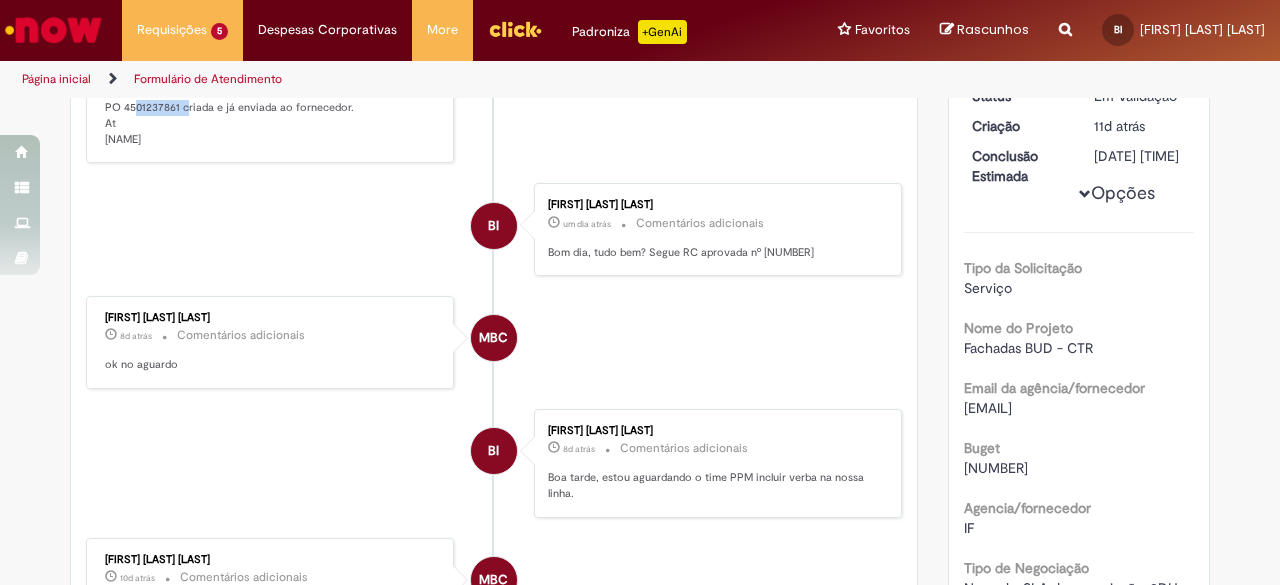drag, startPoint x: 168, startPoint y: 133, endPoint x: 116, endPoint y: 133, distance: 52 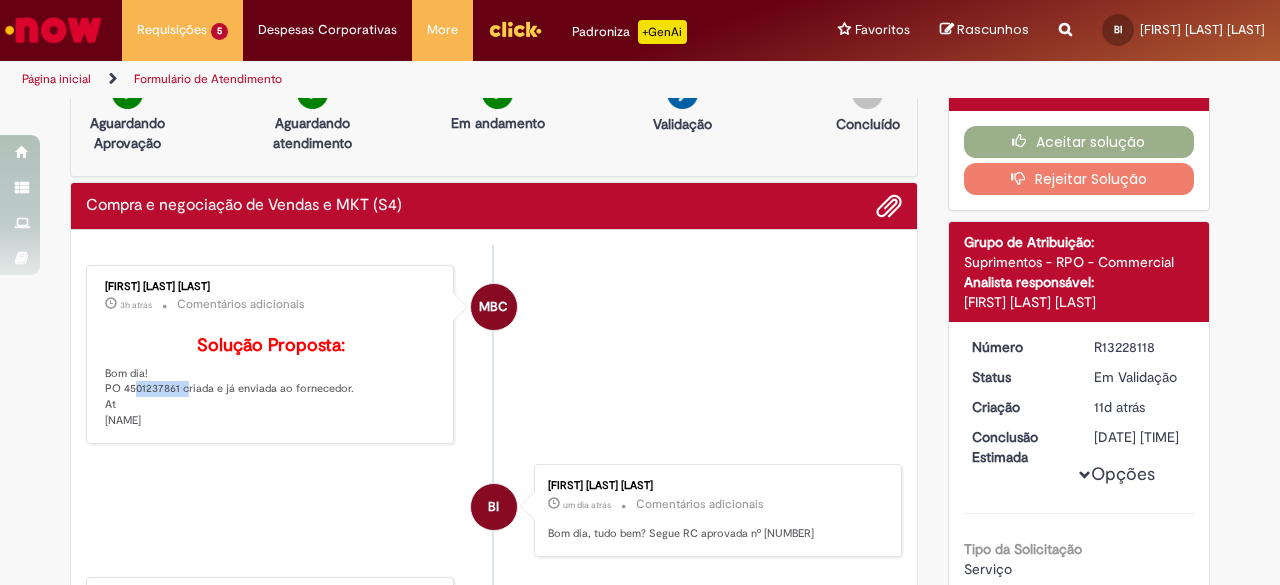 scroll, scrollTop: 14, scrollLeft: 0, axis: vertical 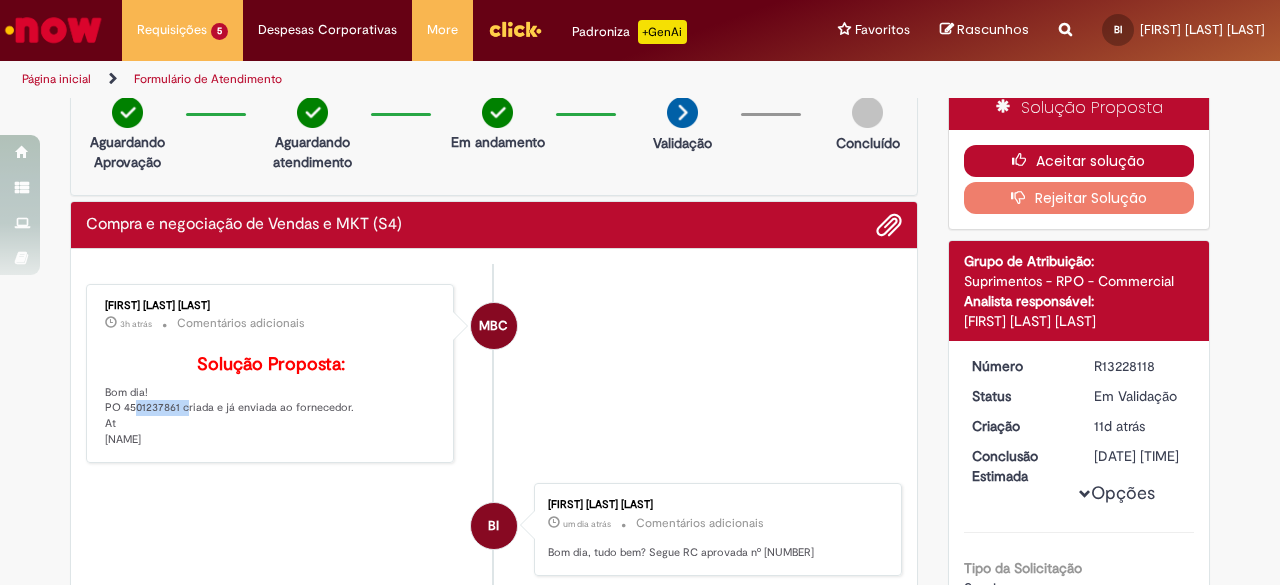 click on "Aceitar solução" at bounding box center [1079, 161] 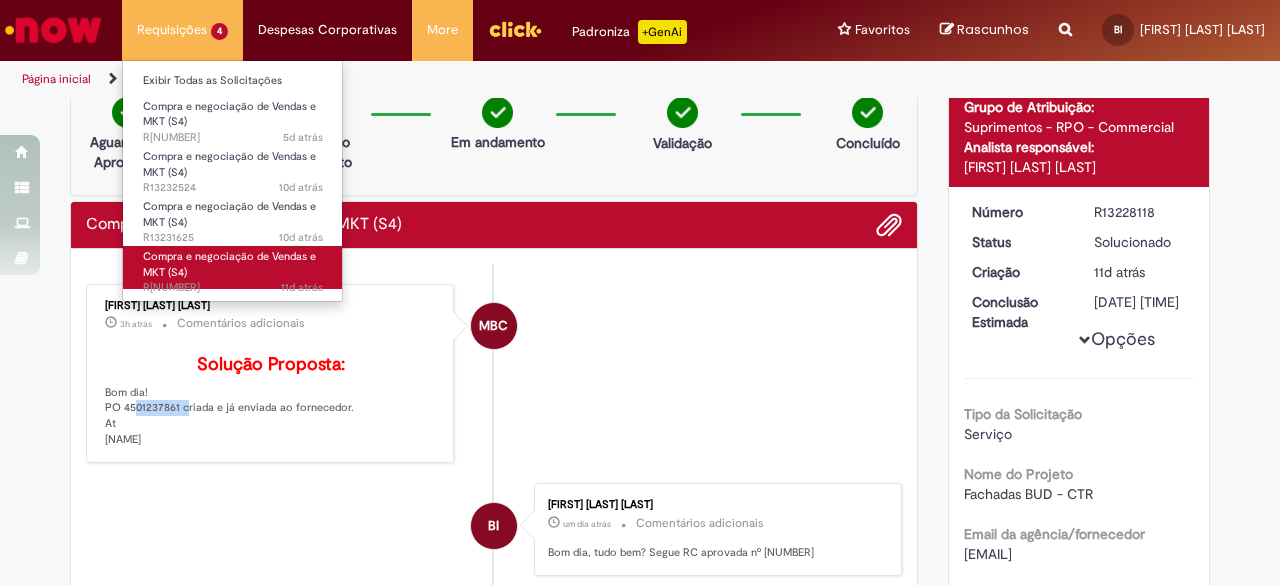 click on "Compra e negociação de Vendas e MKT (S4)
11d atrás 11 dias atrás  [NUMBER]" at bounding box center (233, 267) 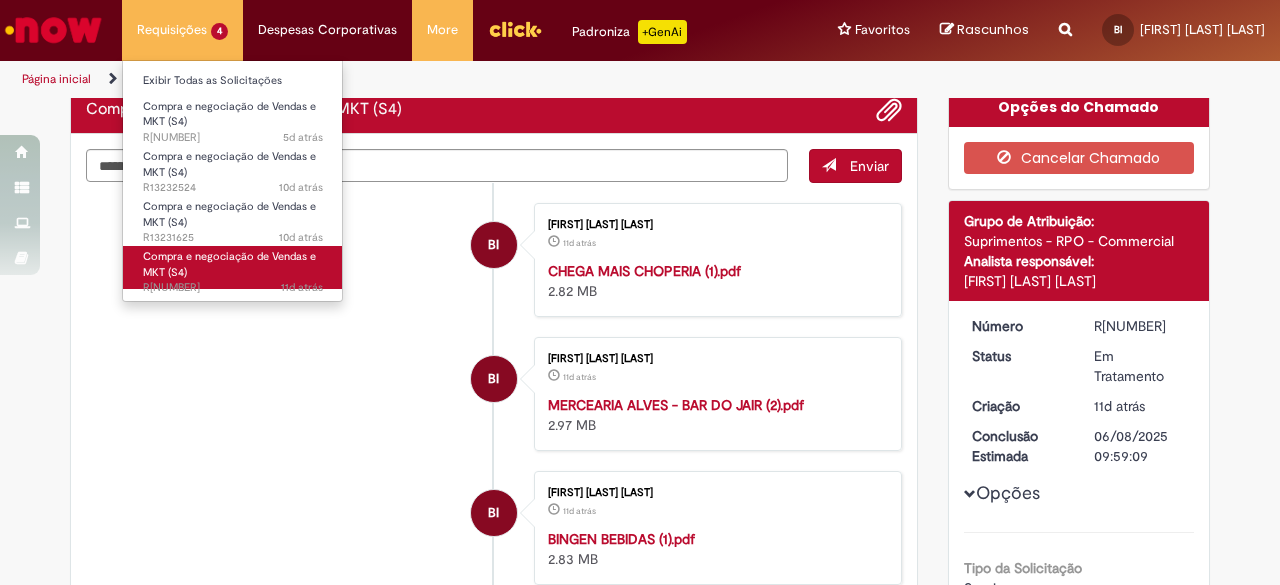 scroll, scrollTop: 0, scrollLeft: 0, axis: both 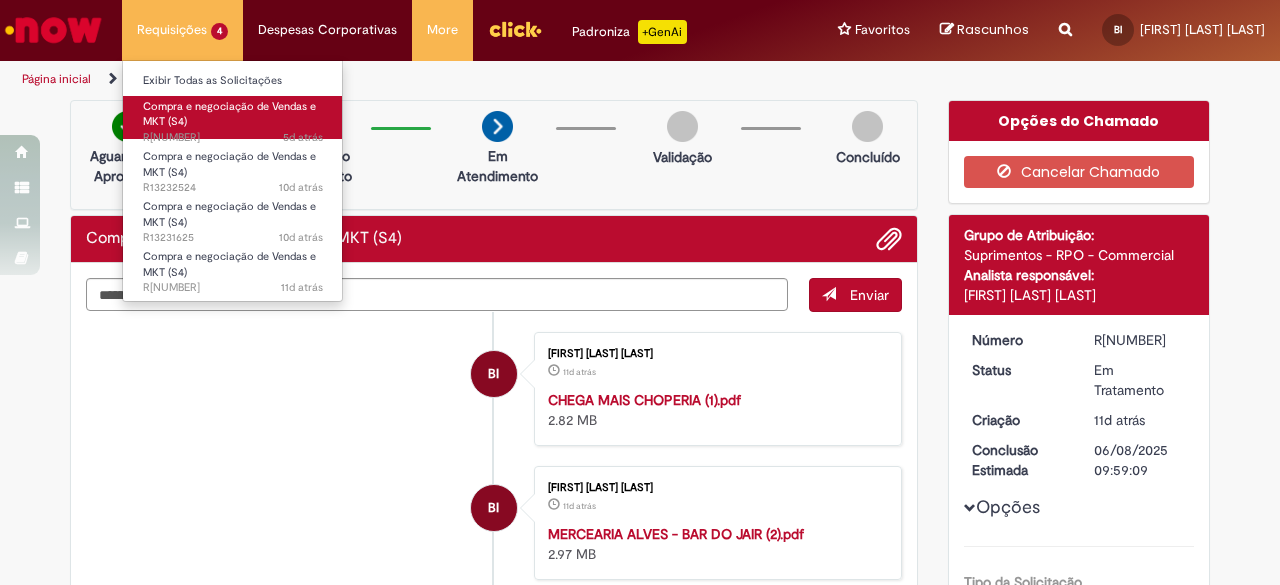 click on "Compra e negociação de Vendas e MKT (S4)
5d atrás 5 dias atrás  [REF]" at bounding box center (233, 117) 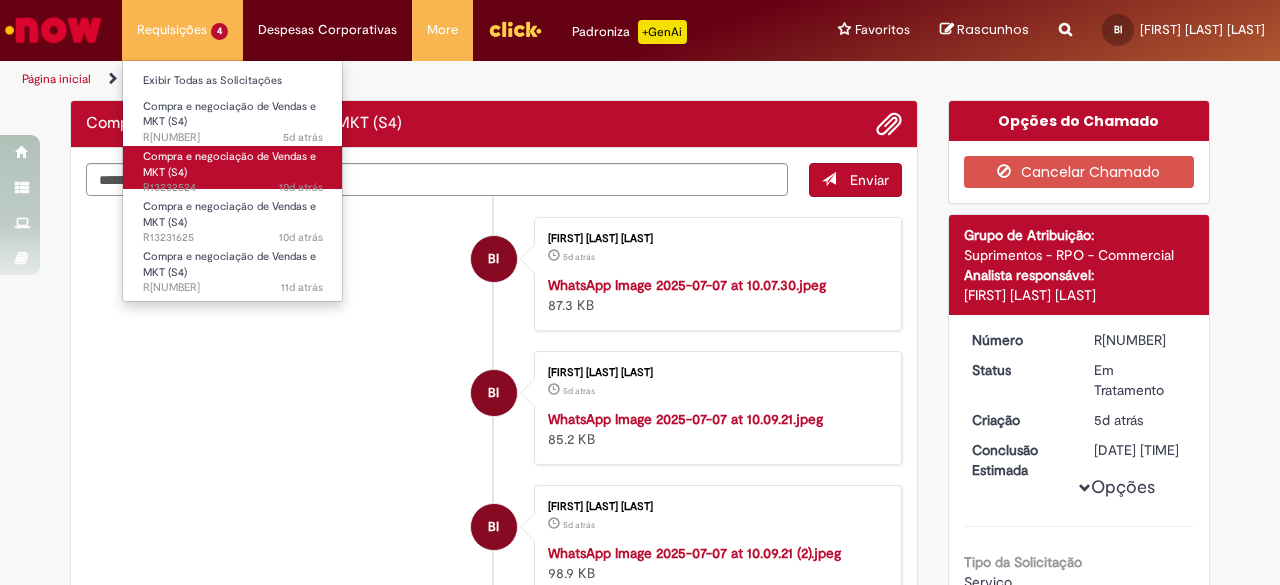 click on "Compra e negociação de Vendas e MKT (S4)" at bounding box center (229, 164) 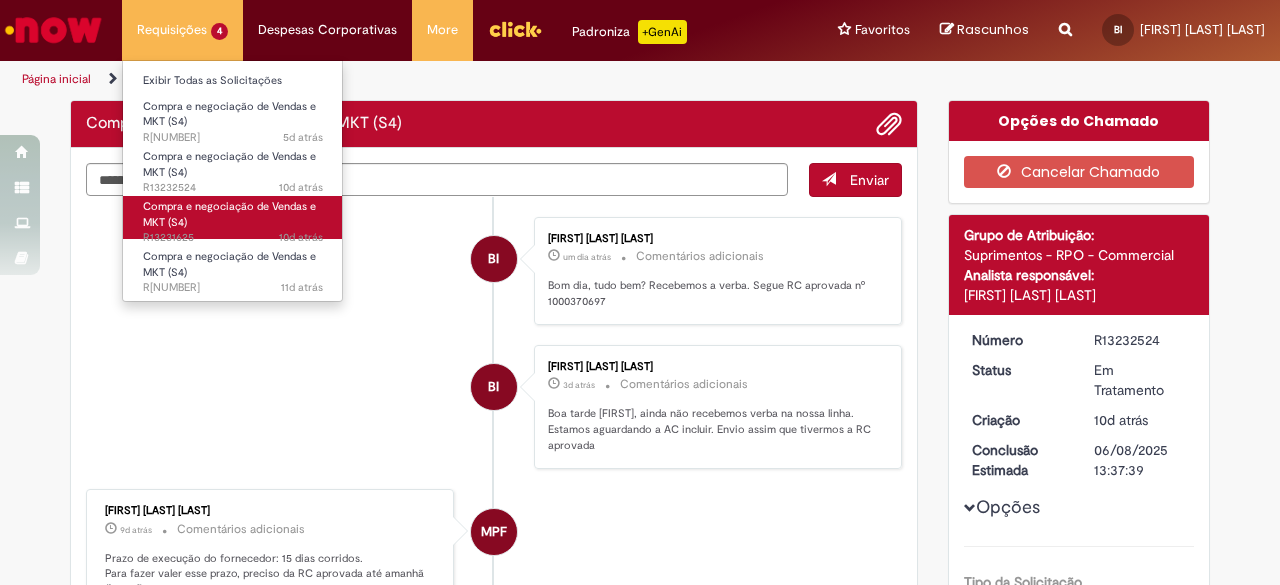 click on "Compra e negociação de Vendas e MKT (S4)
10d atrás 10 dias atrás  [REF]" at bounding box center (233, 217) 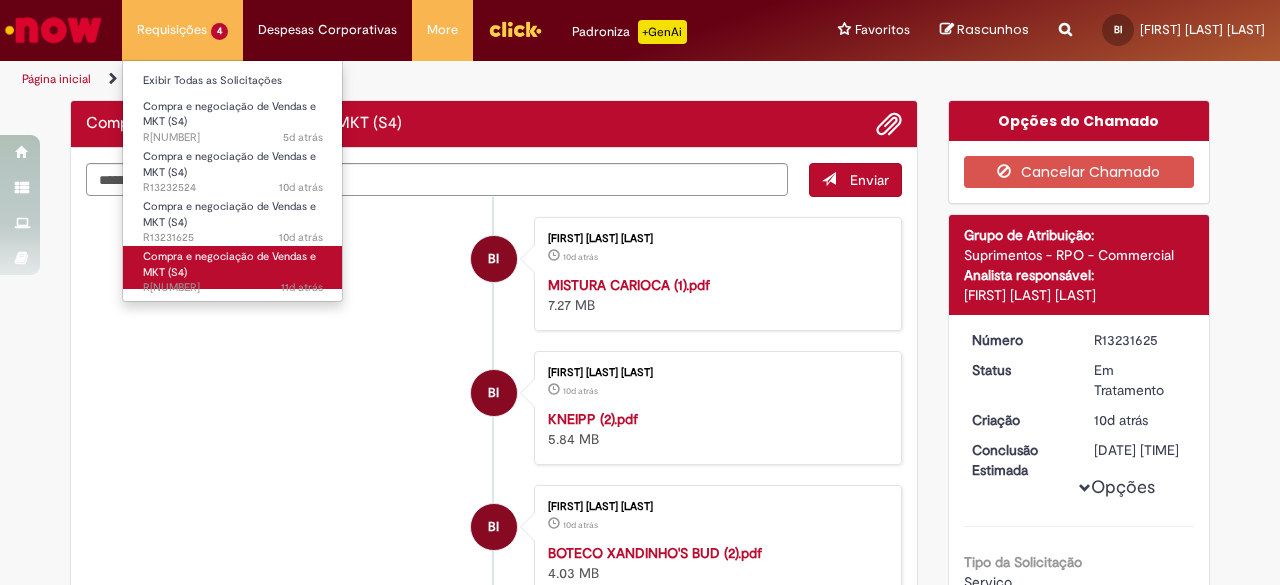 click on "Compra e negociação de Vendas e MKT (S4)" at bounding box center (229, 264) 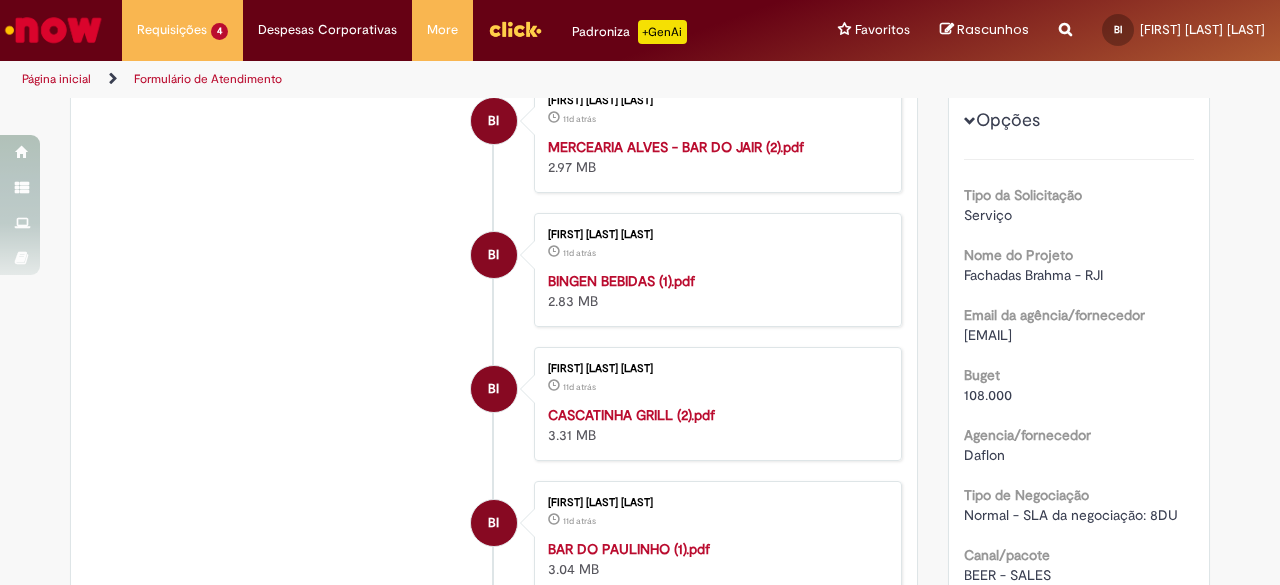 scroll, scrollTop: 400, scrollLeft: 0, axis: vertical 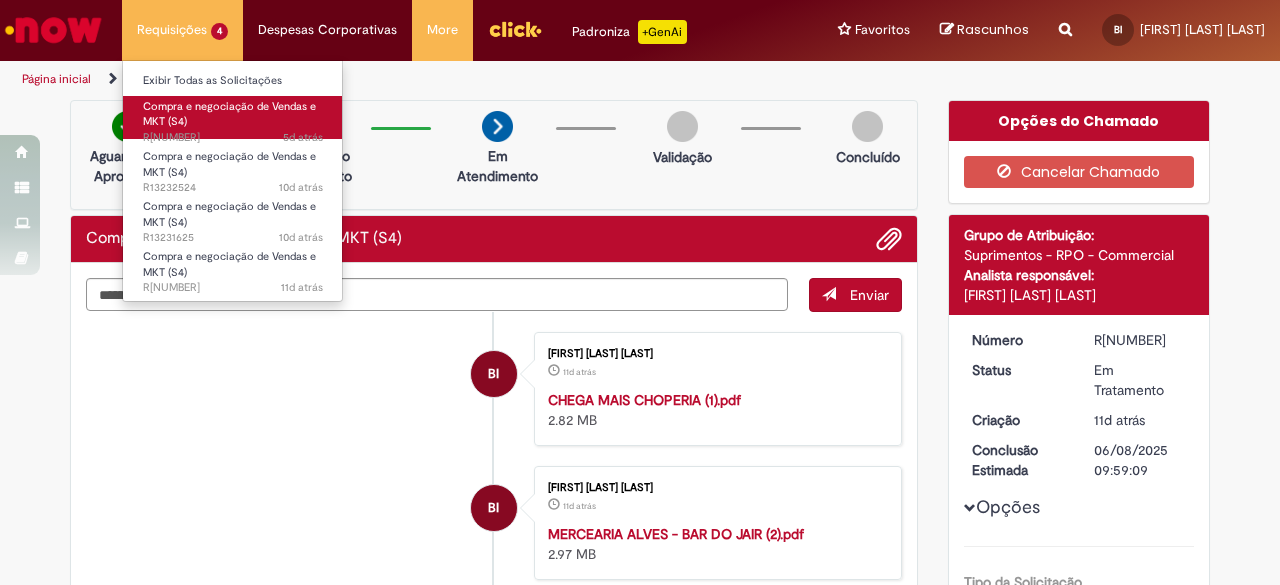 click on "Compra e negociação de Vendas e MKT (S4)" at bounding box center (229, 114) 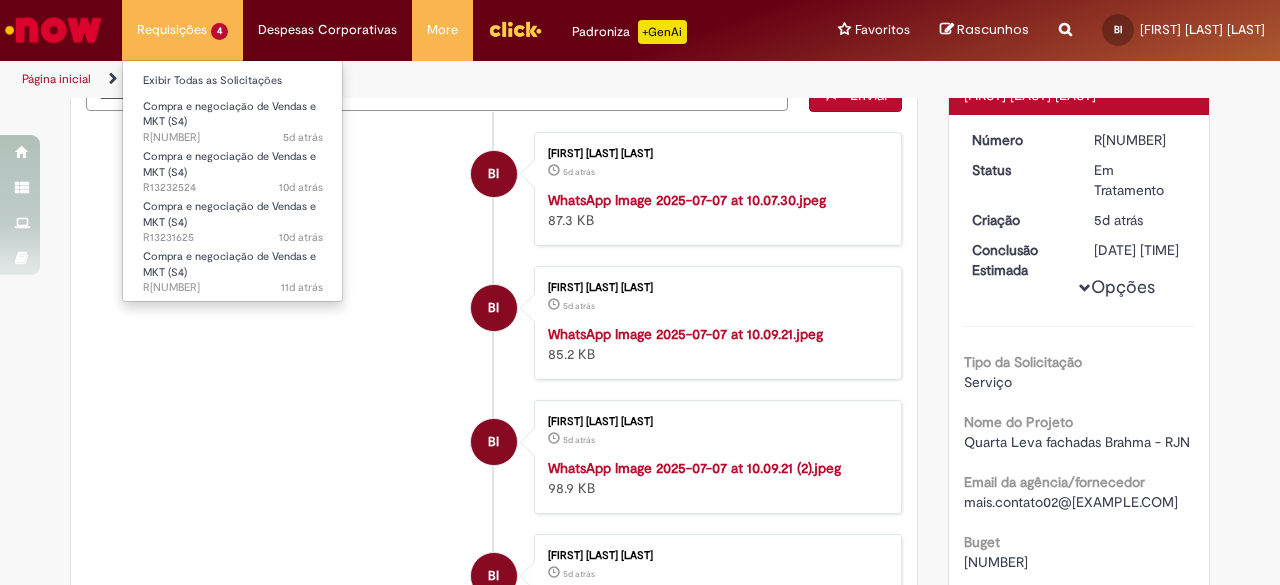 scroll, scrollTop: 314, scrollLeft: 0, axis: vertical 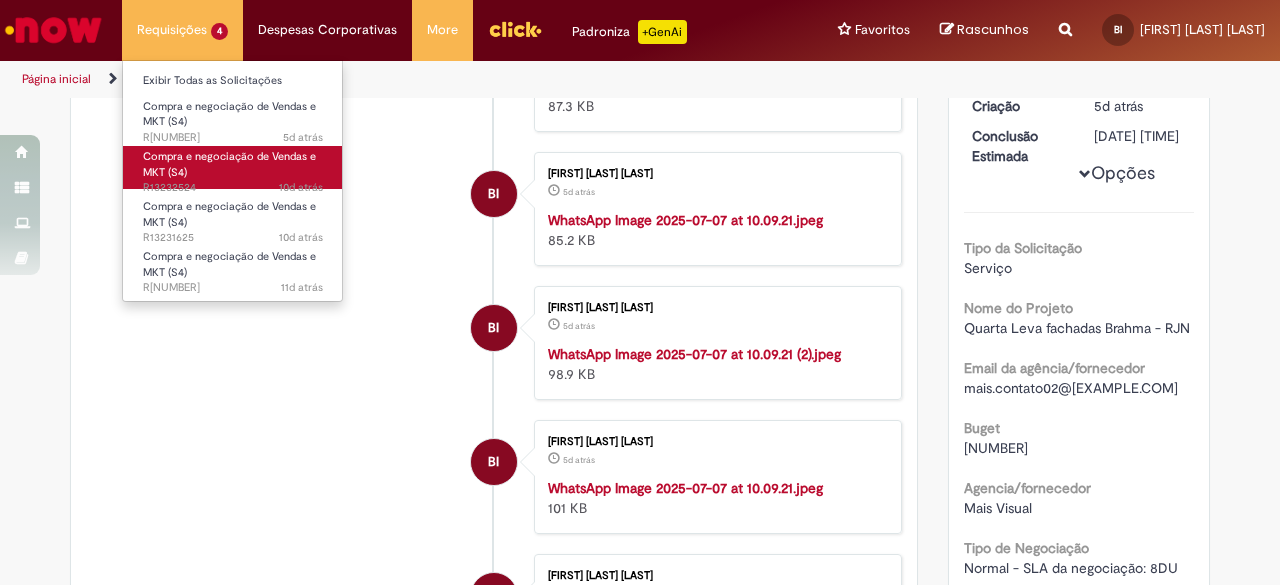 click on "Compra e negociação de Vendas e MKT (S4)
10d atrás 10 dias atrás  R[NUMBER]" at bounding box center (233, 167) 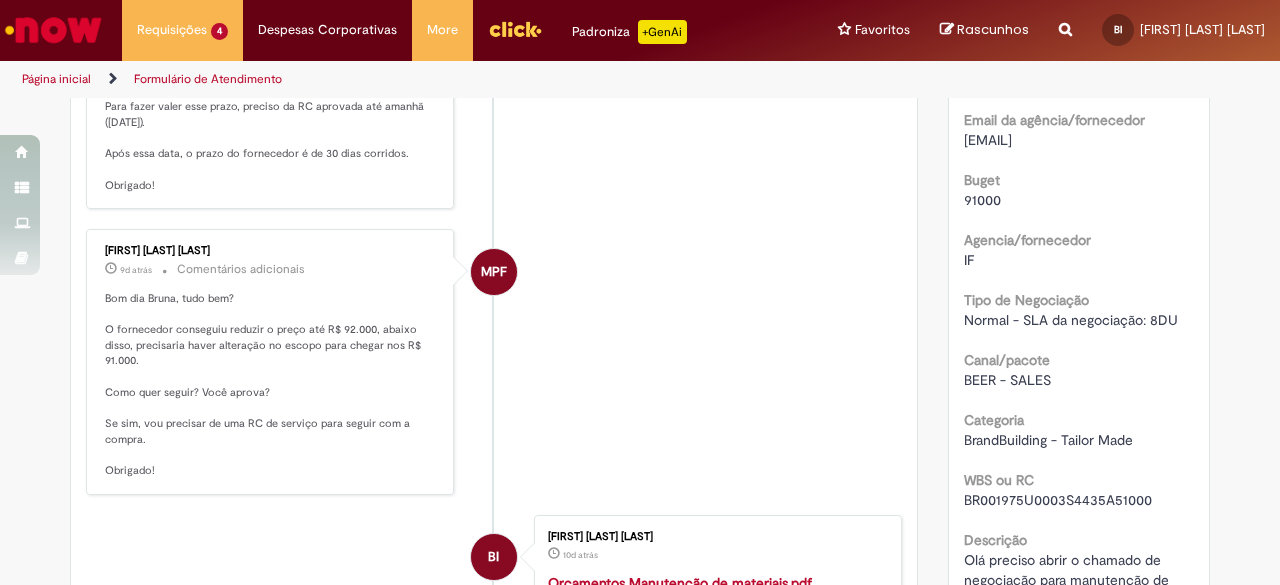 scroll, scrollTop: 414, scrollLeft: 0, axis: vertical 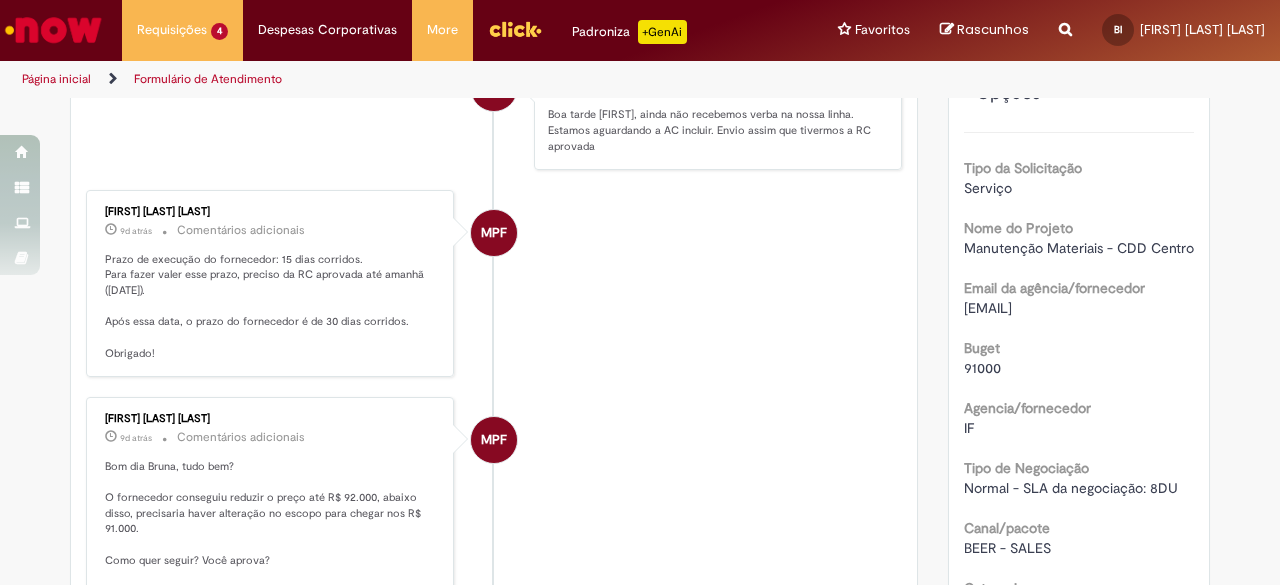 click on "[EMAIL]" at bounding box center [988, 308] 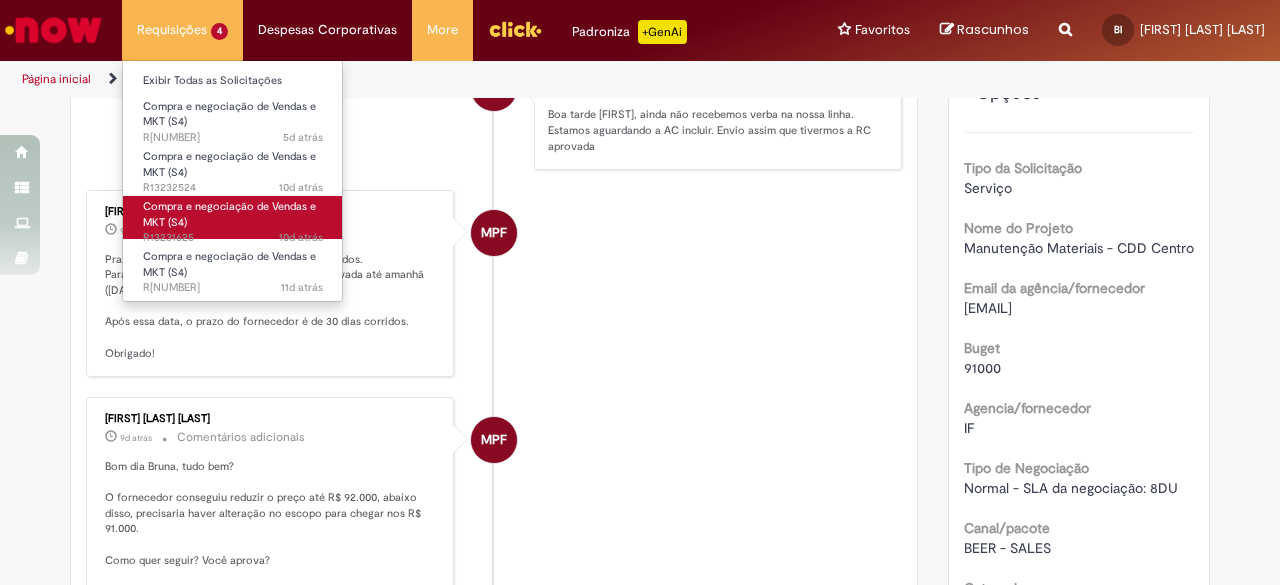 click on "Compra e negociação de Vendas e MKT (S4)
10d atrás 10 dias atrás  [REF]" at bounding box center [233, 217] 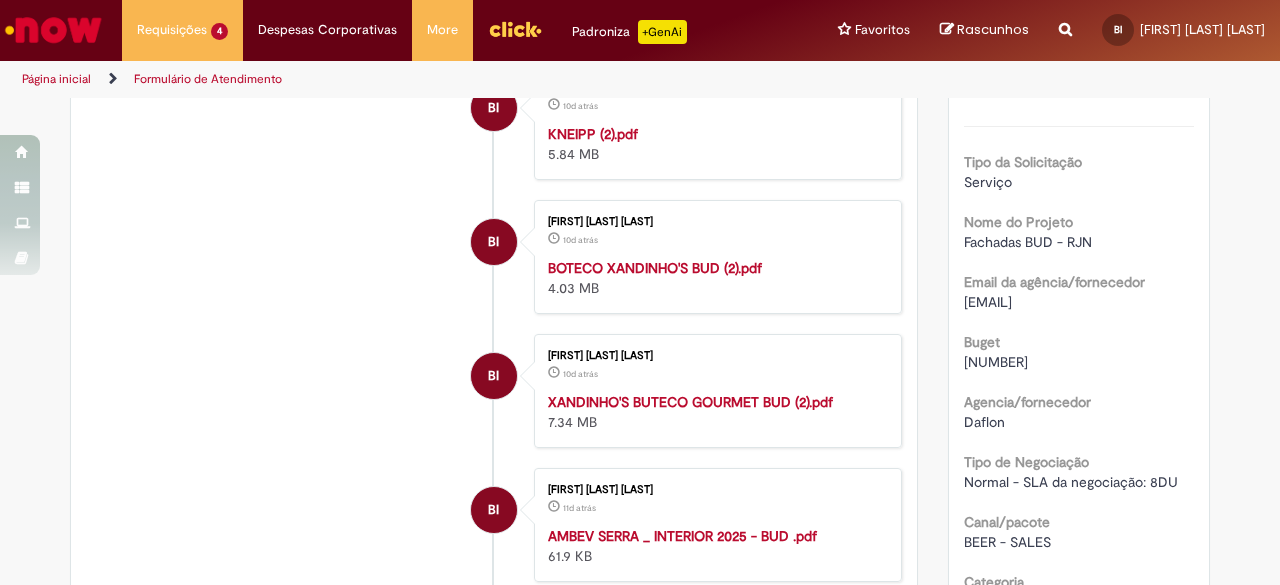 scroll, scrollTop: 514, scrollLeft: 0, axis: vertical 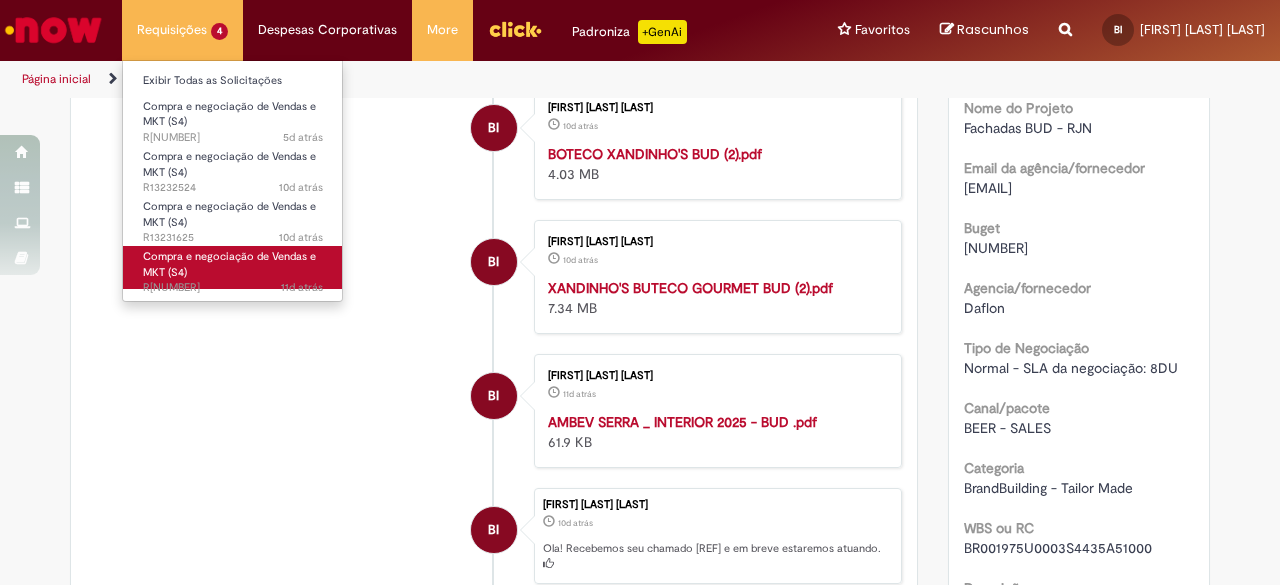 click on "Compra e negociação de Vendas e MKT (S4)
11d atrás 11 dias atrás  [NUMBER]" at bounding box center [233, 267] 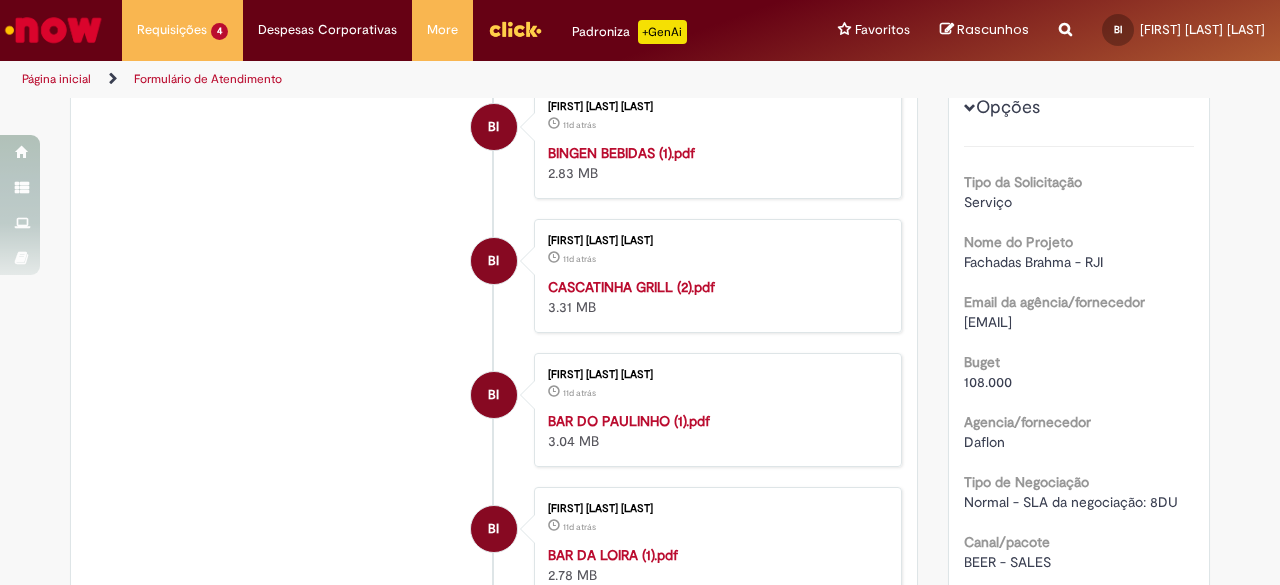 scroll, scrollTop: 514, scrollLeft: 0, axis: vertical 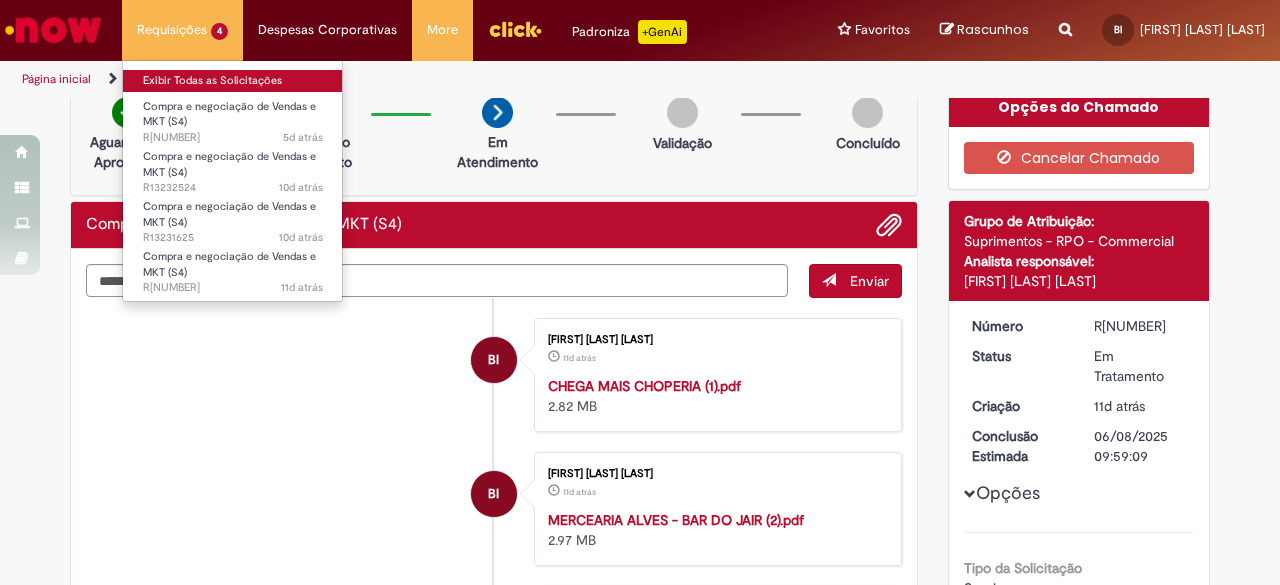 click on "Exibir Todas as Solicitações" at bounding box center [233, 81] 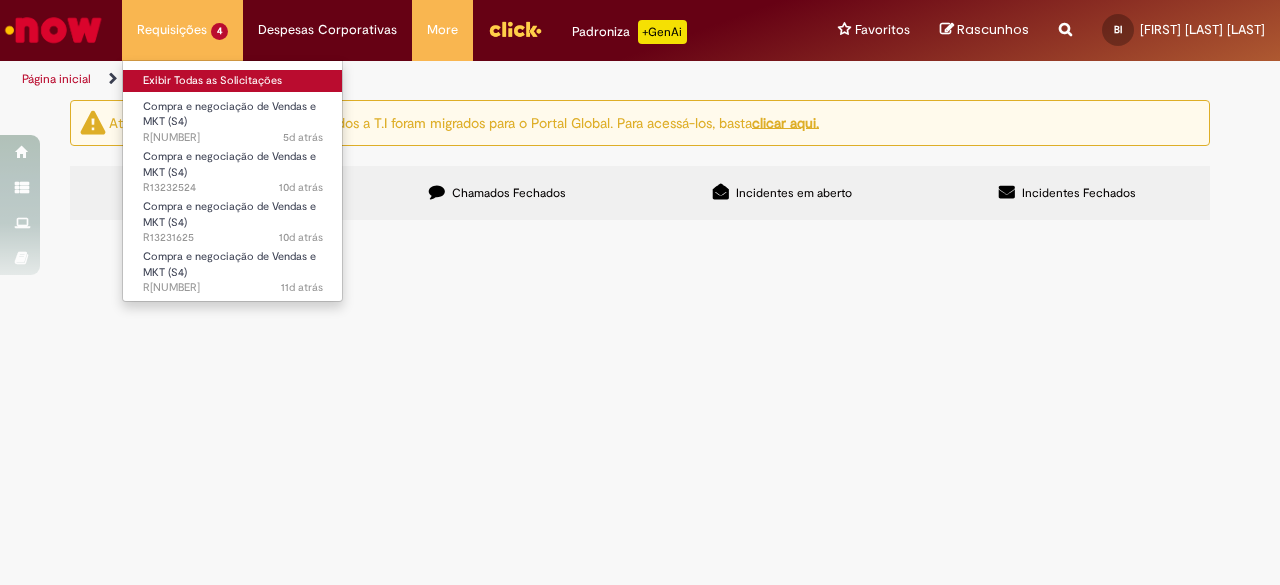 scroll, scrollTop: 0, scrollLeft: 0, axis: both 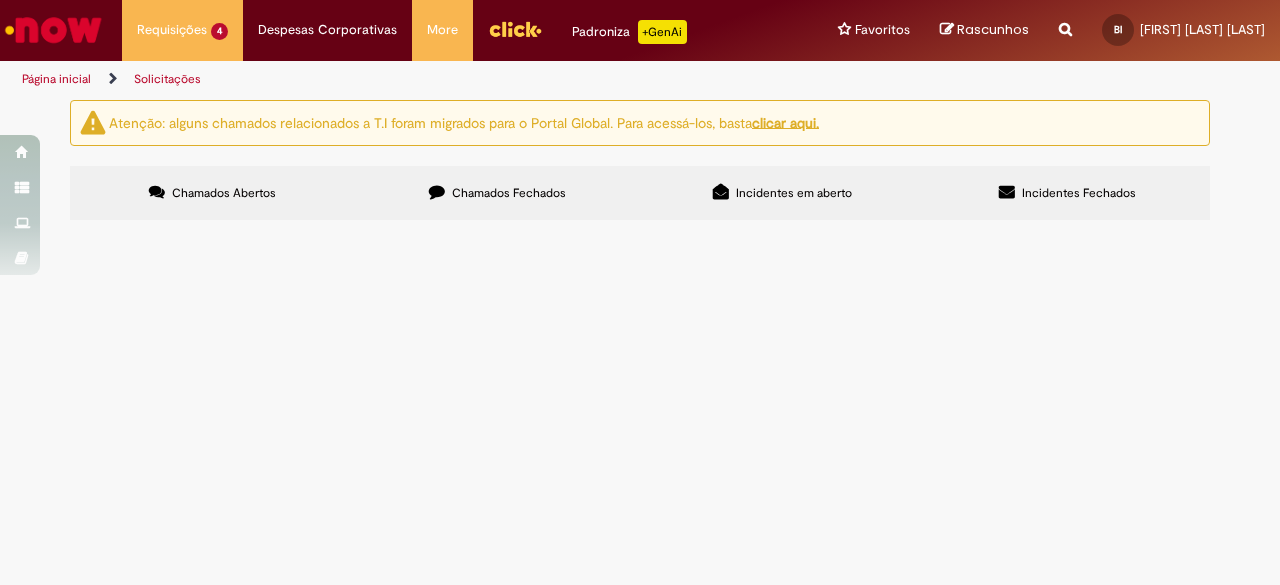 click on "Chamados Fechados" at bounding box center [497, 193] 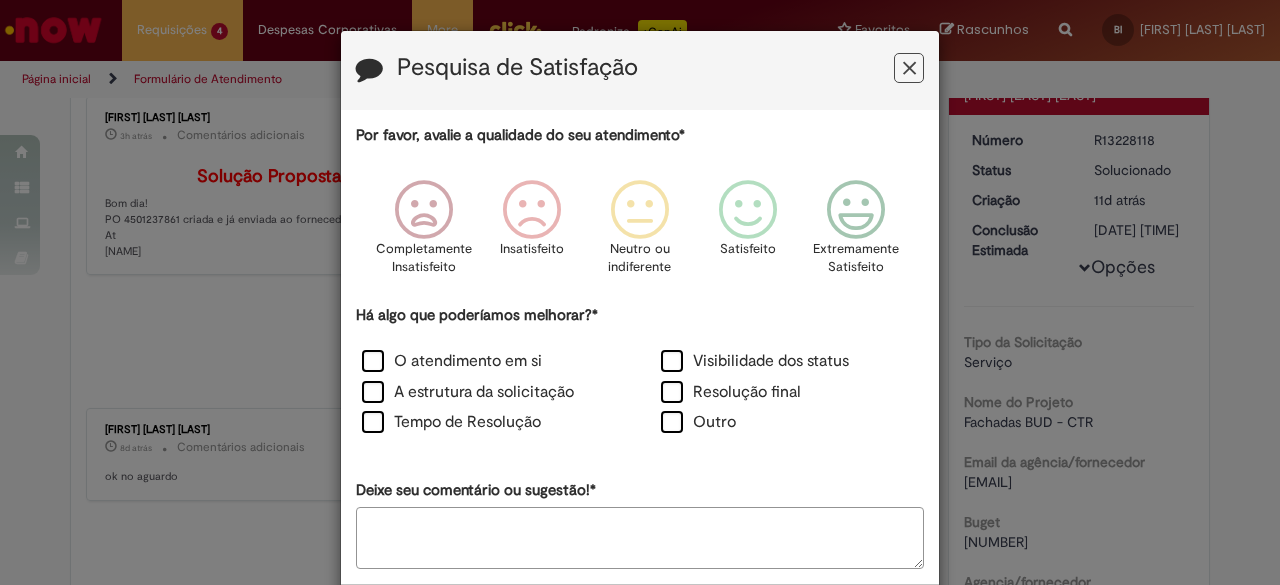 scroll, scrollTop: 0, scrollLeft: 0, axis: both 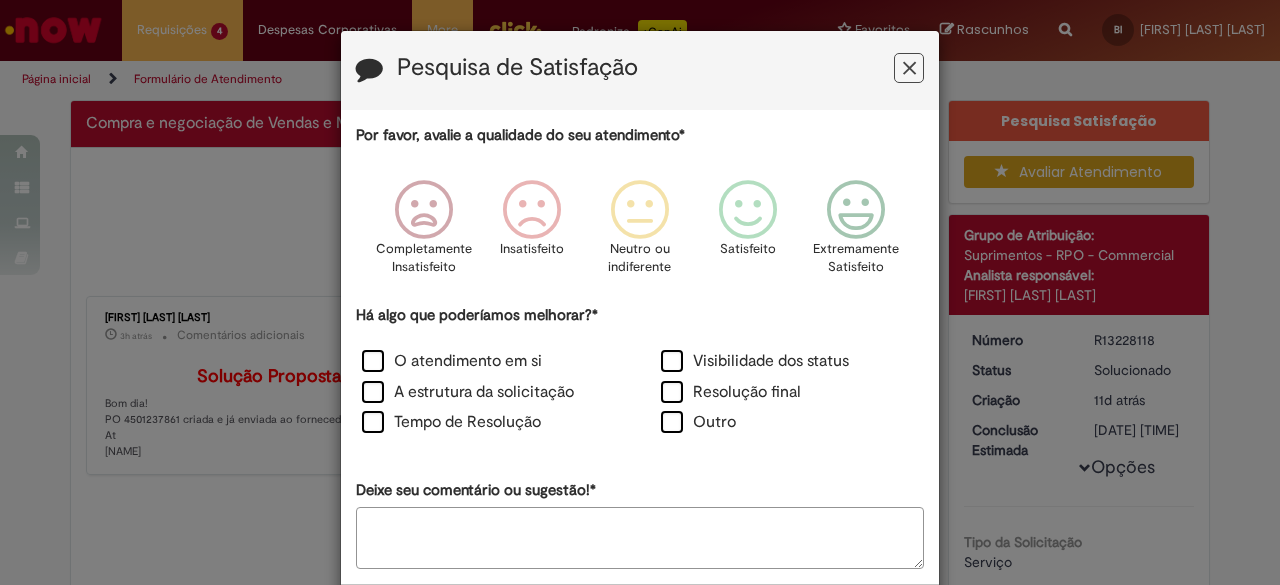 click at bounding box center [909, 68] 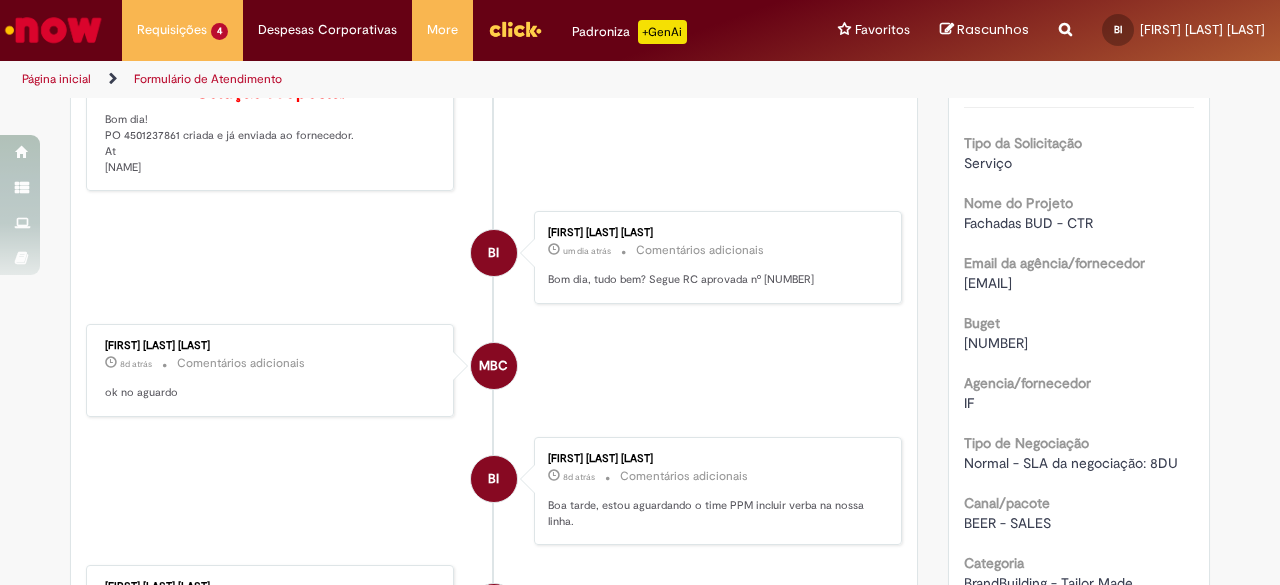 scroll, scrollTop: 400, scrollLeft: 0, axis: vertical 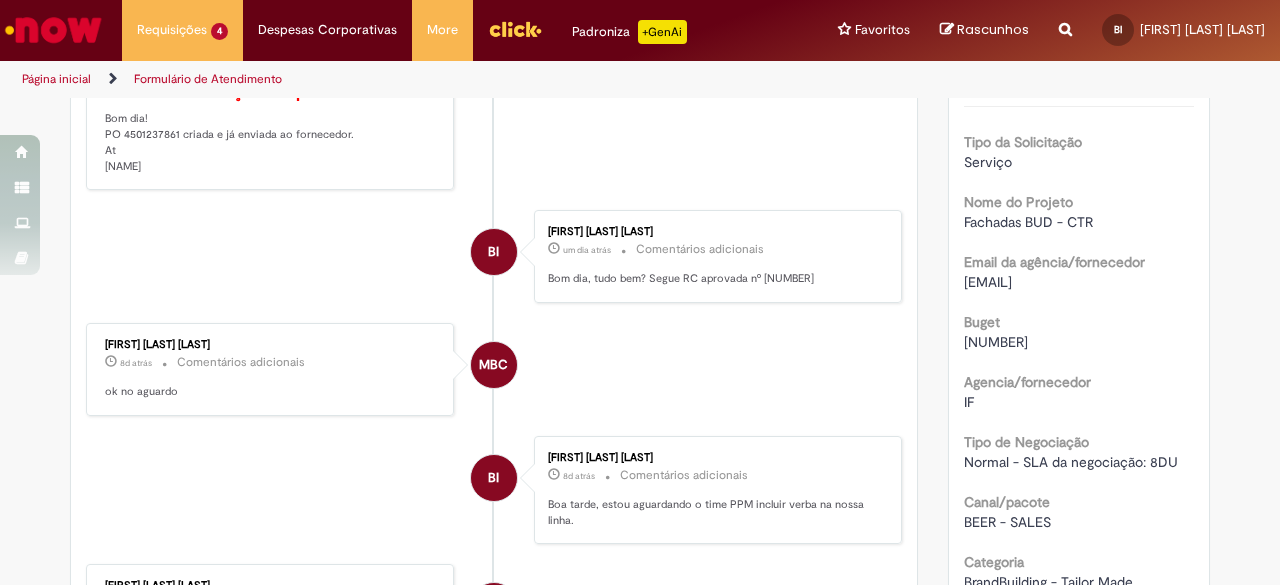 click on "[EMAIL]" at bounding box center (988, 282) 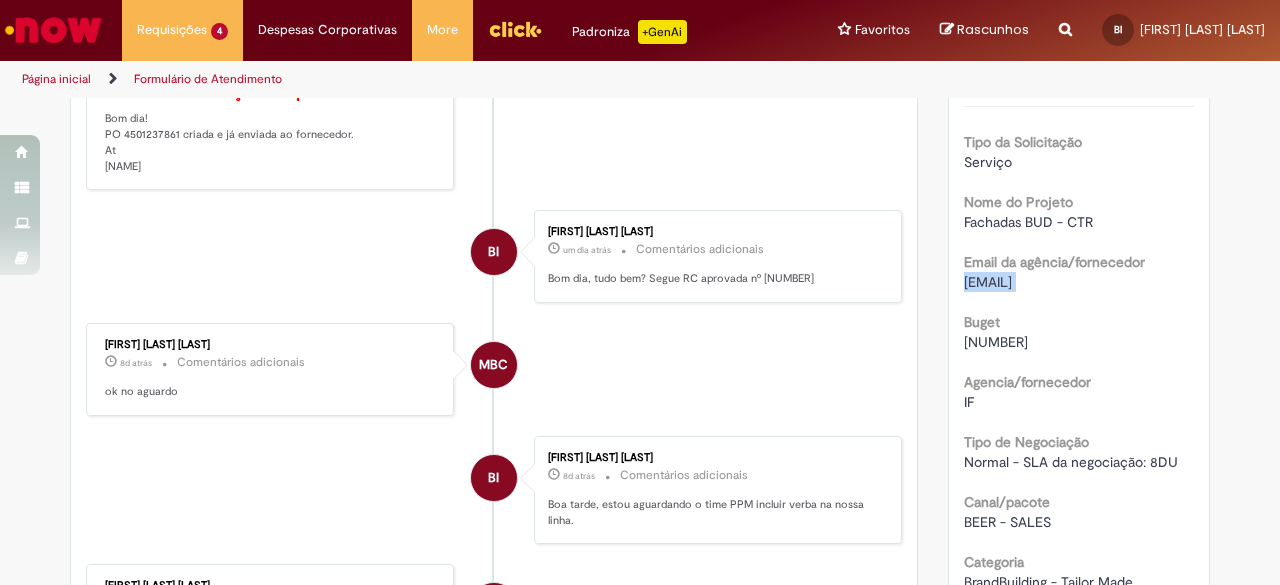 click on "[EMAIL]" at bounding box center [988, 282] 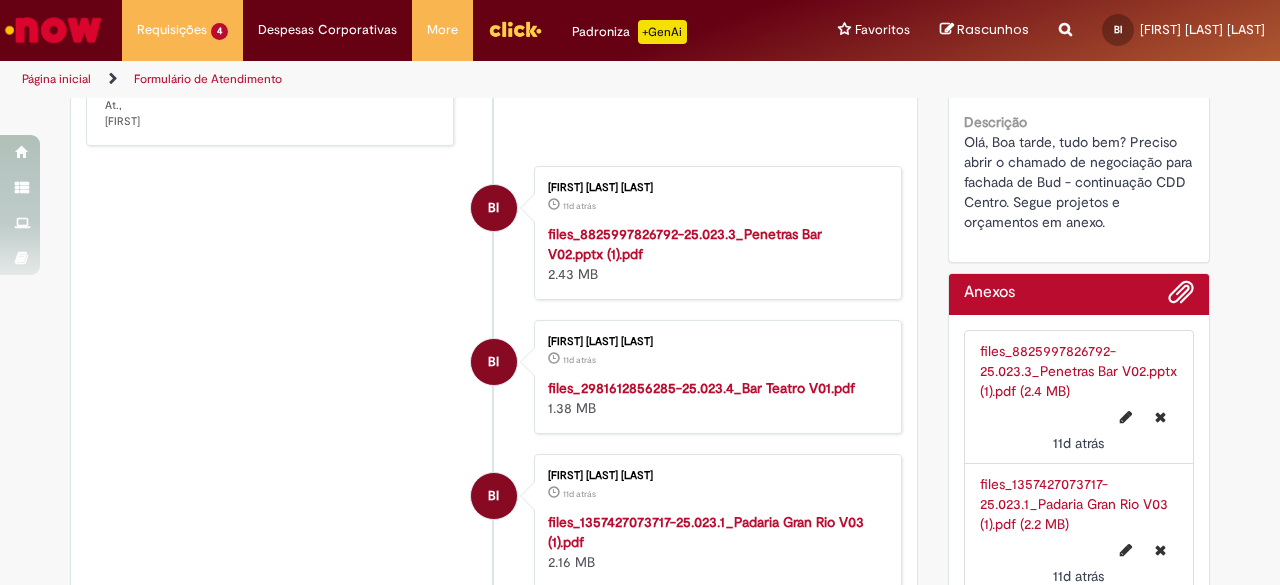 scroll, scrollTop: 1000, scrollLeft: 0, axis: vertical 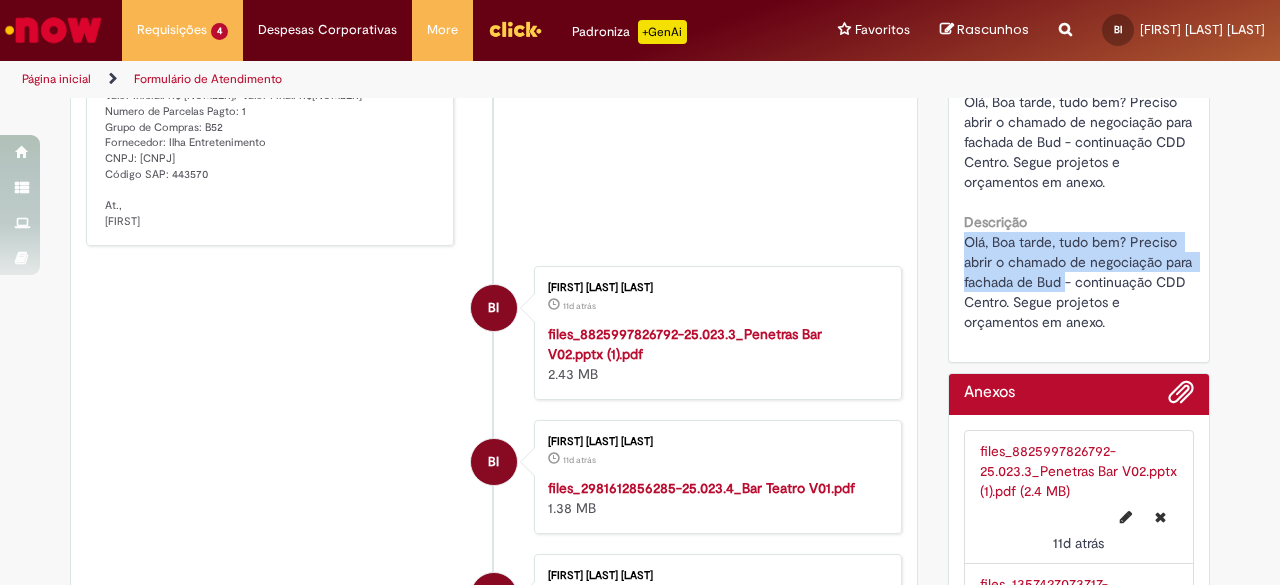 drag, startPoint x: 960, startPoint y: 277, endPoint x: 1058, endPoint y: 311, distance: 103.73042 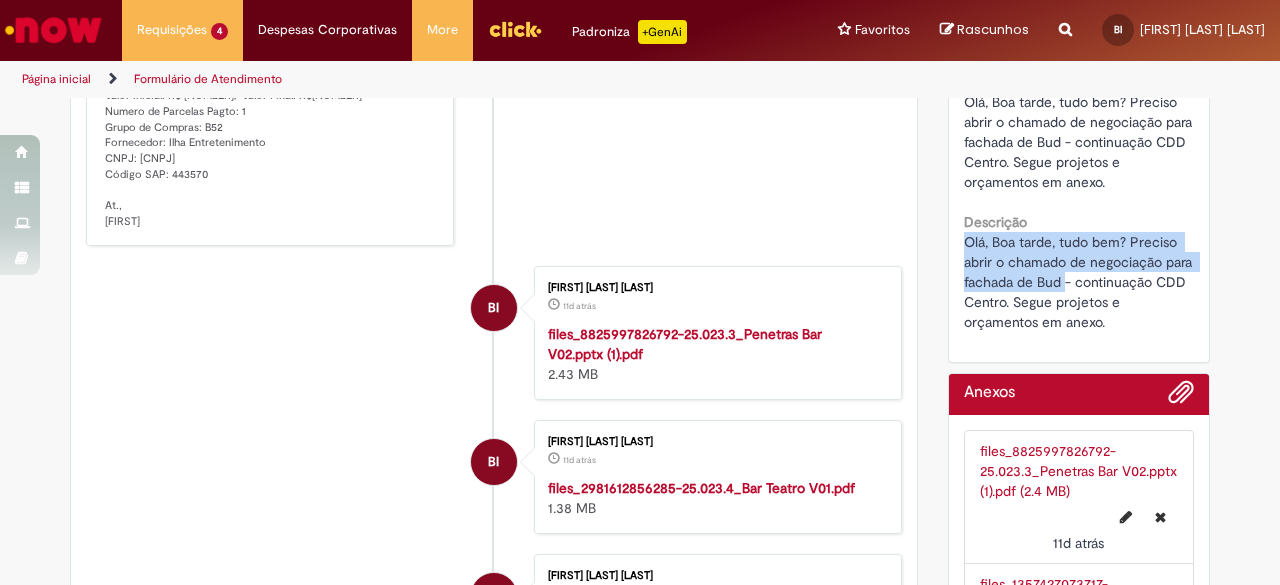 copy on "Olá, Boa tarde, tudo bem? Preciso abrir o chamado de negociação para fachada de Bud" 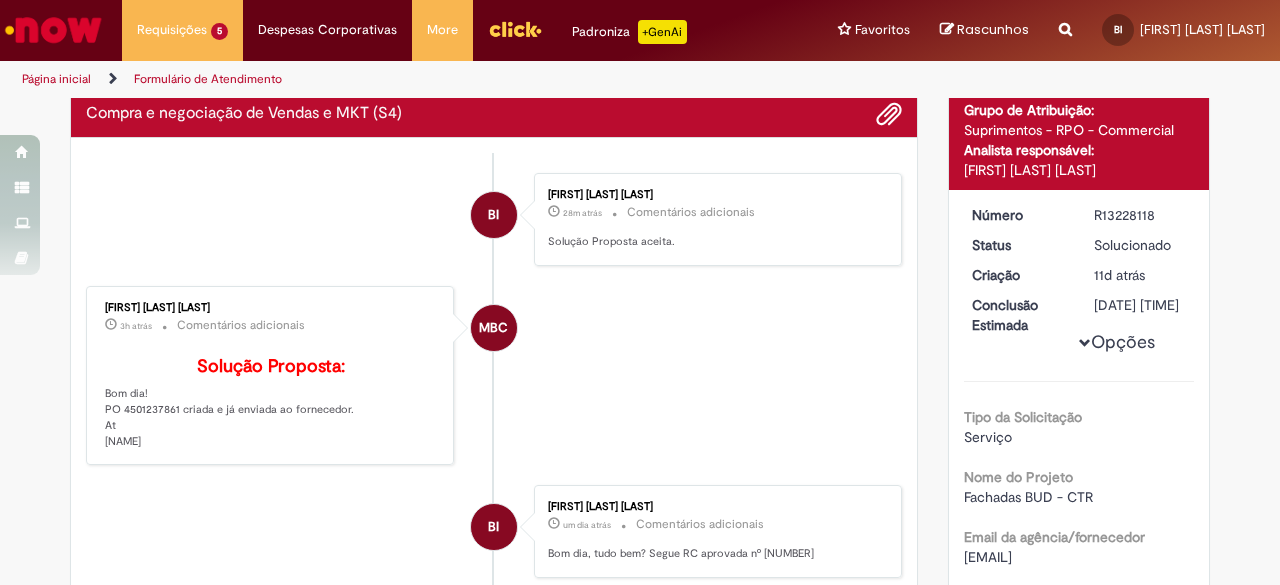 scroll, scrollTop: 100, scrollLeft: 0, axis: vertical 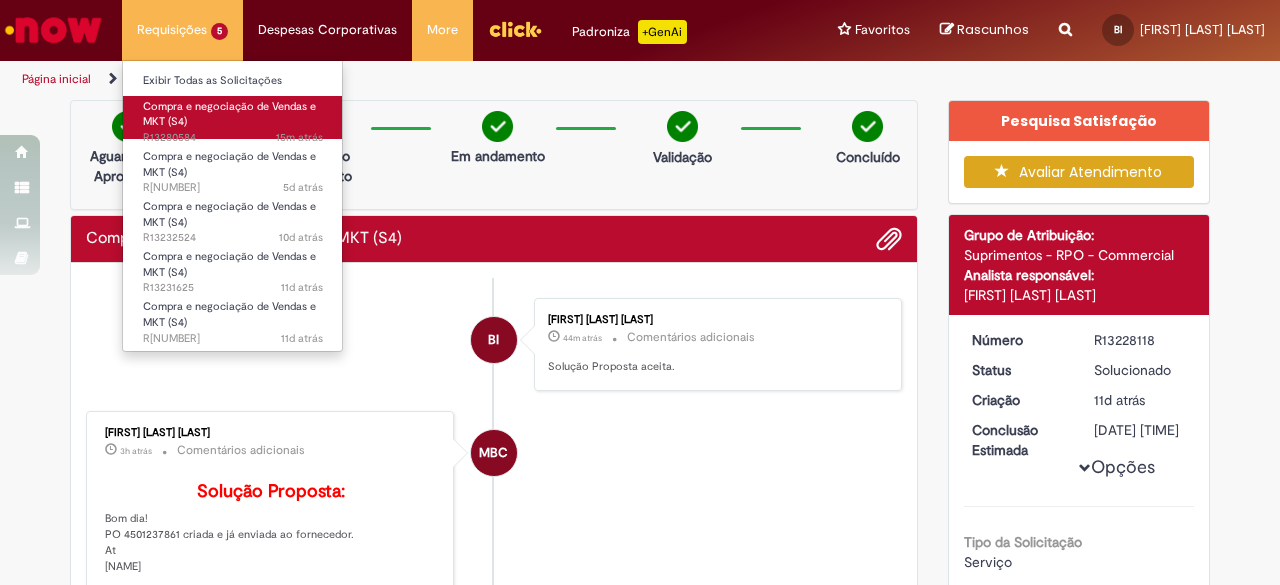 click on "Compra e negociação de Vendas e MKT (S4)" at bounding box center [229, 114] 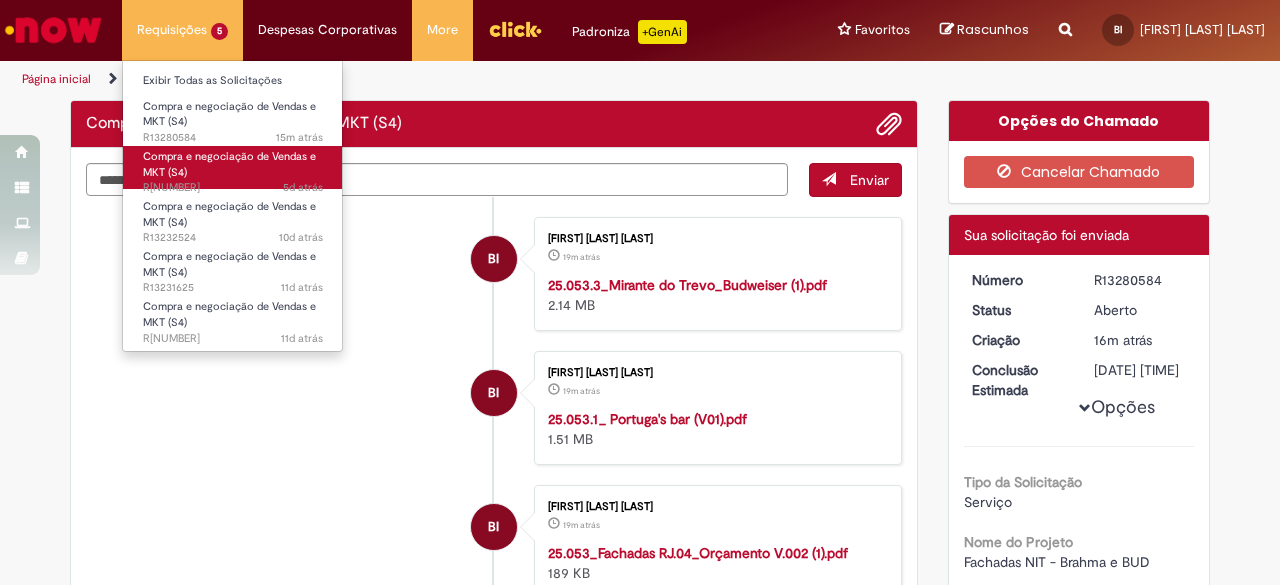 click on "Compra e negociação de Vendas e MKT (S4)
5d atrás 5 dias atrás  [REF]" at bounding box center (233, 167) 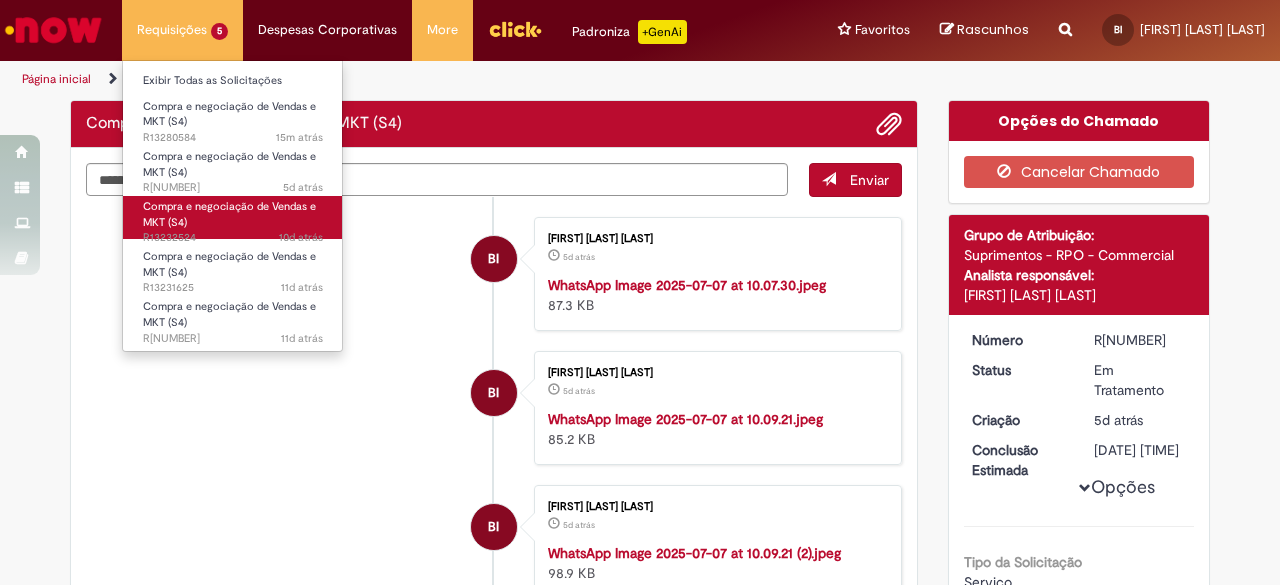 click on "Compra e negociação de Vendas e MKT (S4)
10d atrás 10 dias atrás  R[NUMBER]" at bounding box center (233, 217) 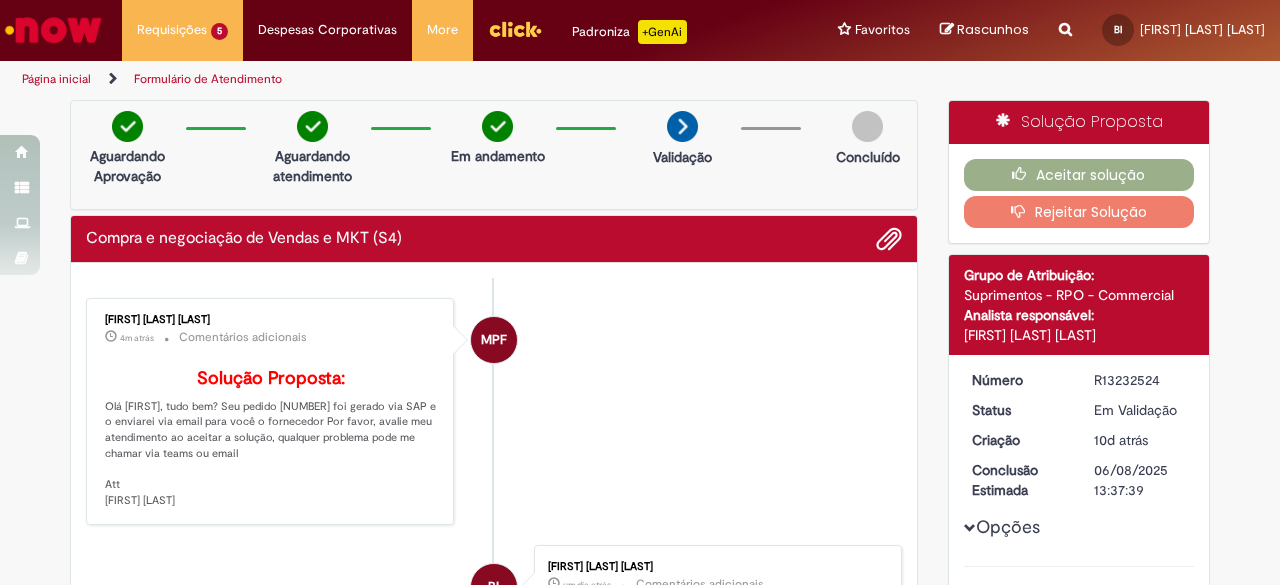 scroll, scrollTop: 200, scrollLeft: 0, axis: vertical 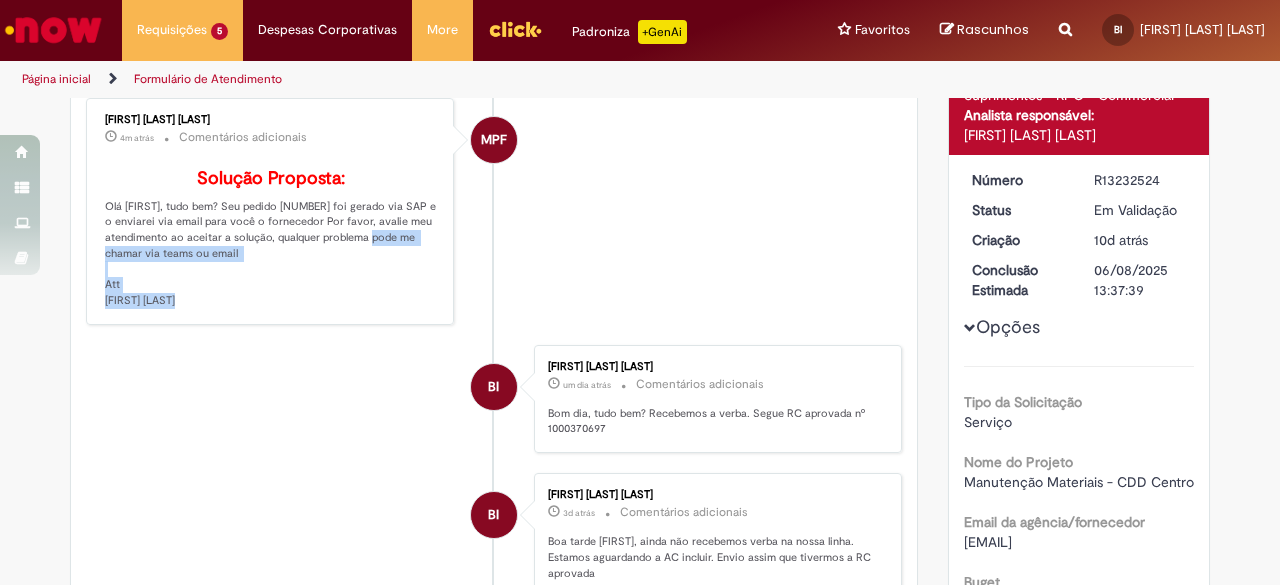 drag, startPoint x: 395, startPoint y: 265, endPoint x: 448, endPoint y: 321, distance: 77.10383 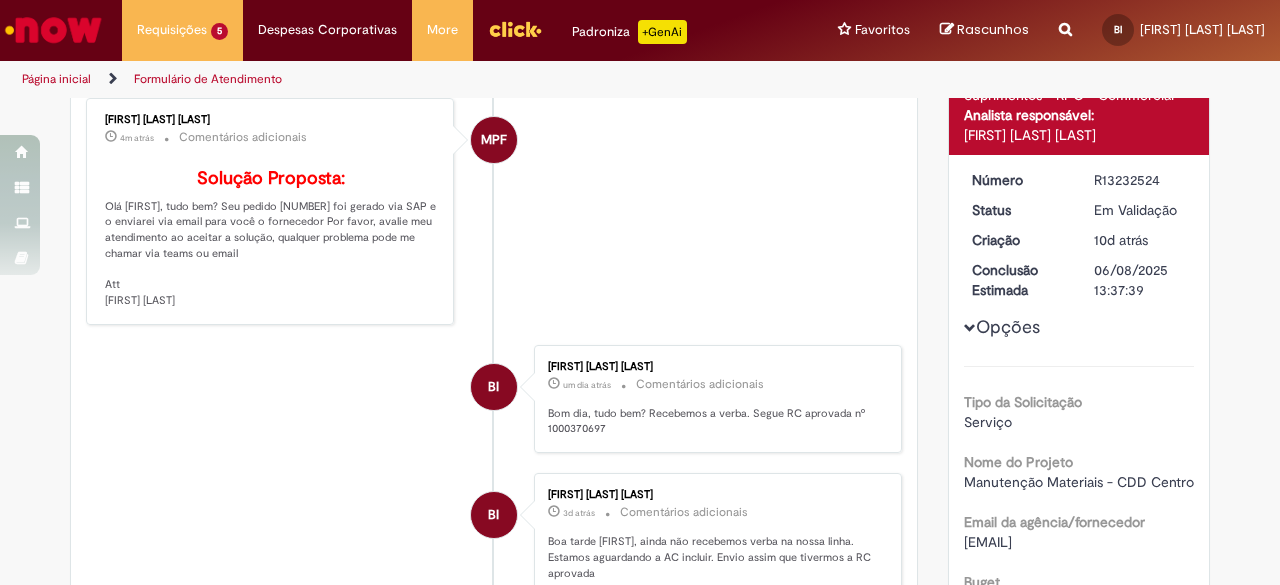 click on "Solução Proposta:
Olá [FIRST], tudo bem? Seu pedido [NUMBER] foi gerado via SAP e o enviarei via email para você o fornecedor Por favor, avalie meu atendimento ao aceitar a solução, qualquer problema pode me chamar via teams ou email
Att
[FIRST] [LAST]" at bounding box center (271, 239) 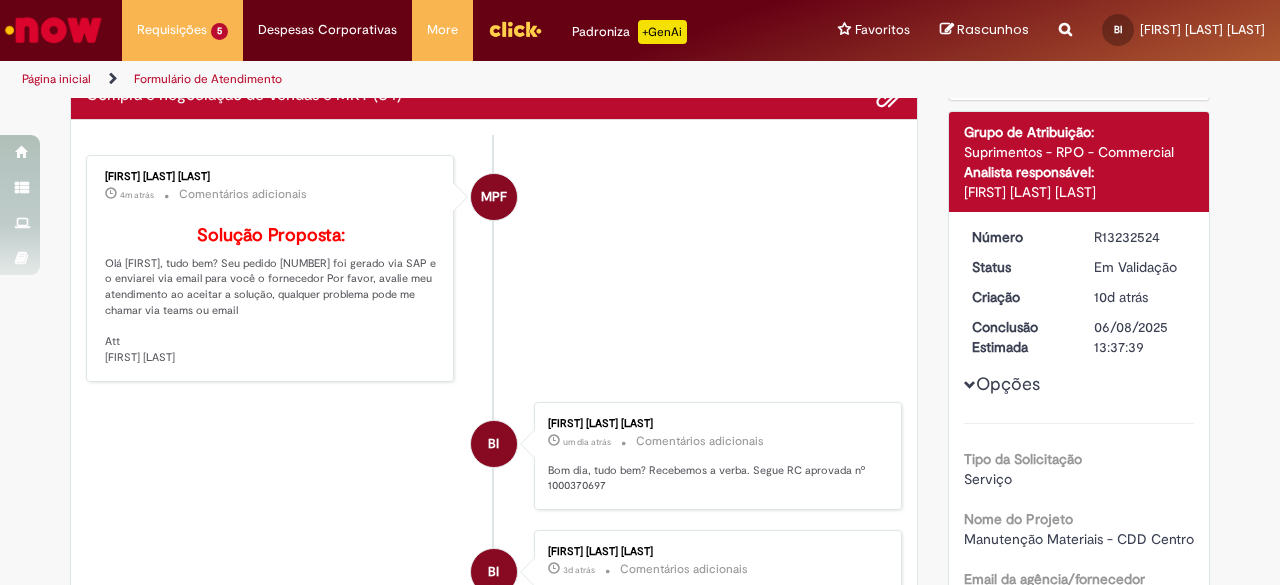 scroll, scrollTop: 100, scrollLeft: 0, axis: vertical 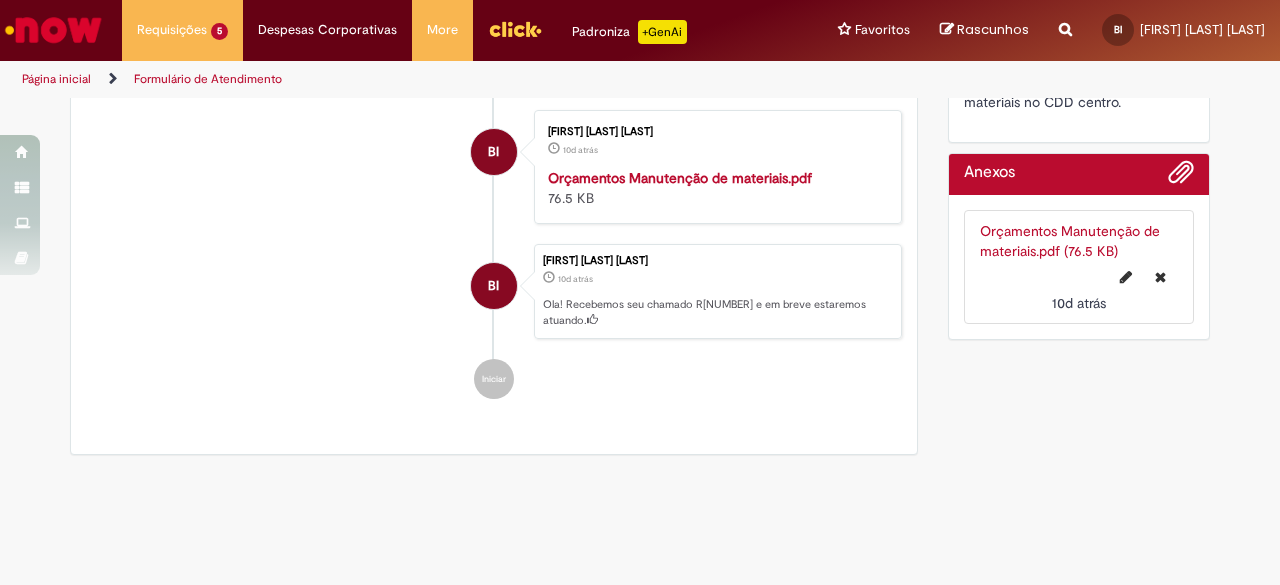 click on "Orçamentos Manutenção de materiais.pdf (76.5 KB)" at bounding box center (1070, 241) 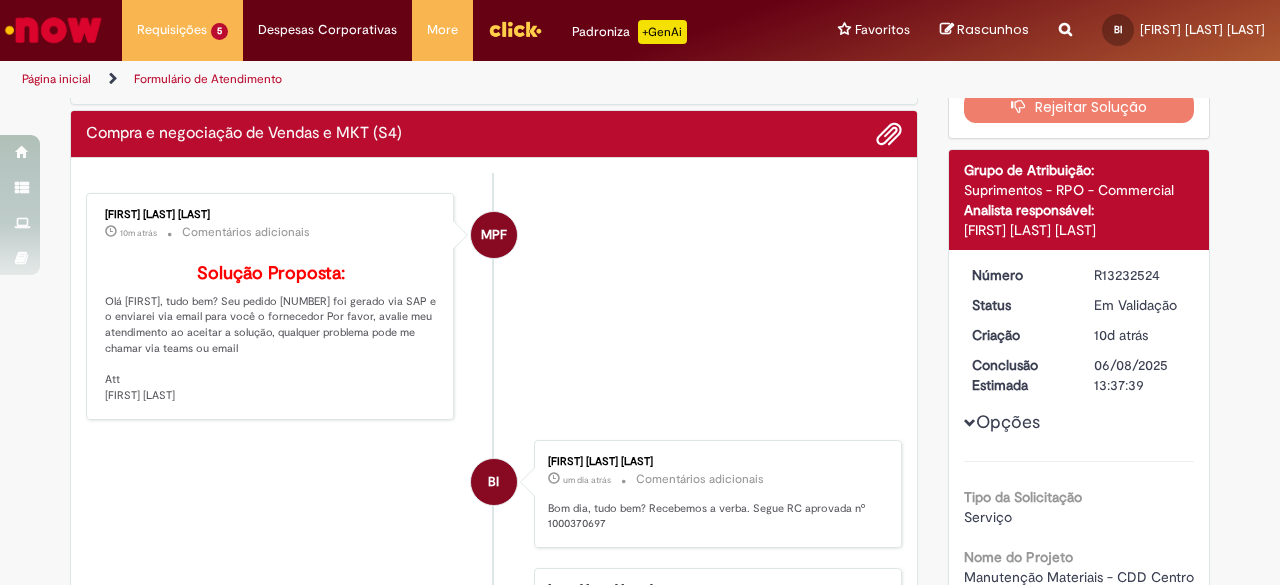 scroll, scrollTop: 100, scrollLeft: 0, axis: vertical 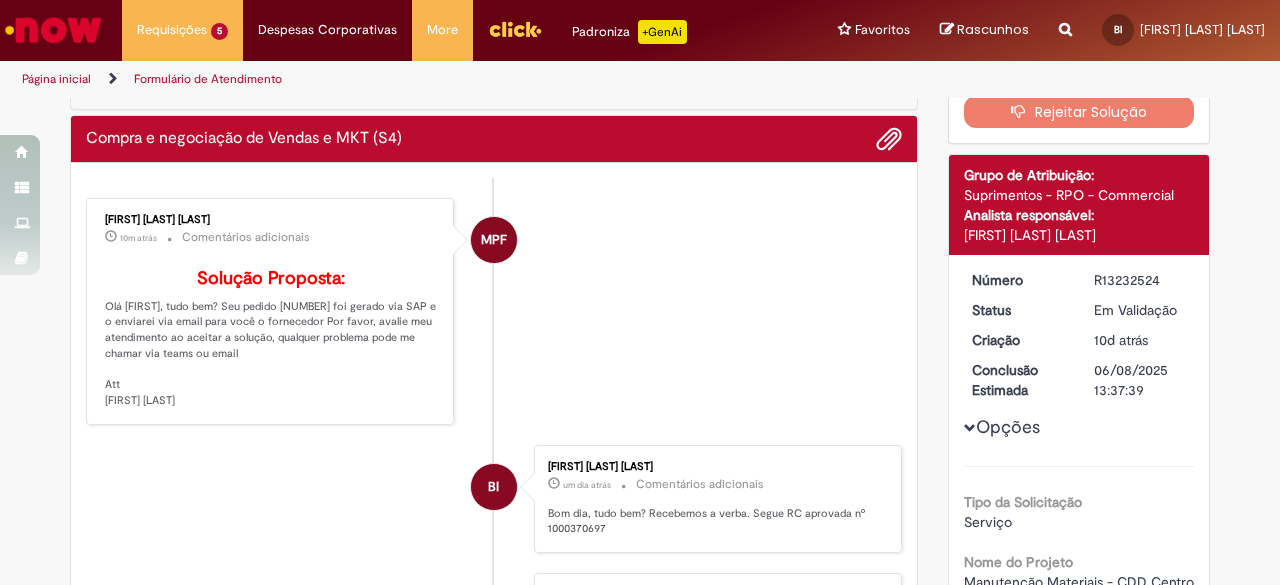 click on "Solução Proposta:
Olá [FIRST], tudo bem? Seu pedido [NUMBER] foi gerado via SAP e o enviarei via email para você o fornecedor Por favor, avalie meu atendimento ao aceitar a solução, qualquer problema pode me chamar via teams ou email
Att
[FIRST] [LAST]" at bounding box center (271, 339) 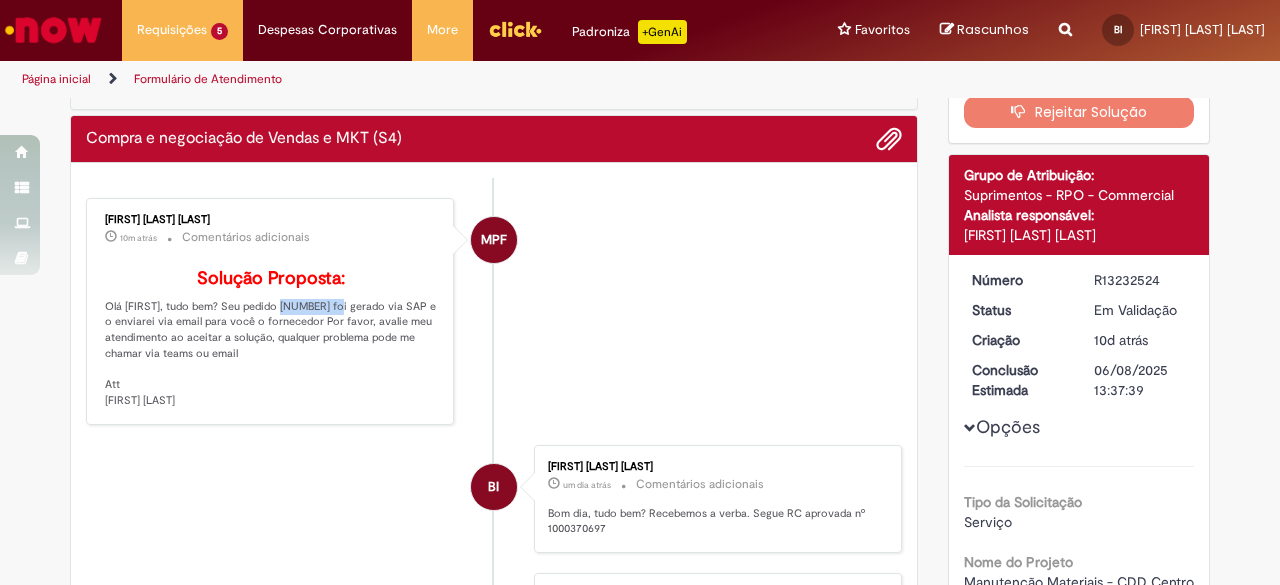 click on "Solução Proposta:
Olá [FIRST], tudo bem? Seu pedido [NUMBER] foi gerado via SAP e o enviarei via email para você o fornecedor Por favor, avalie meu atendimento ao aceitar a solução, qualquer problema pode me chamar via teams ou email
Att
[FIRST] [LAST]" at bounding box center (271, 339) 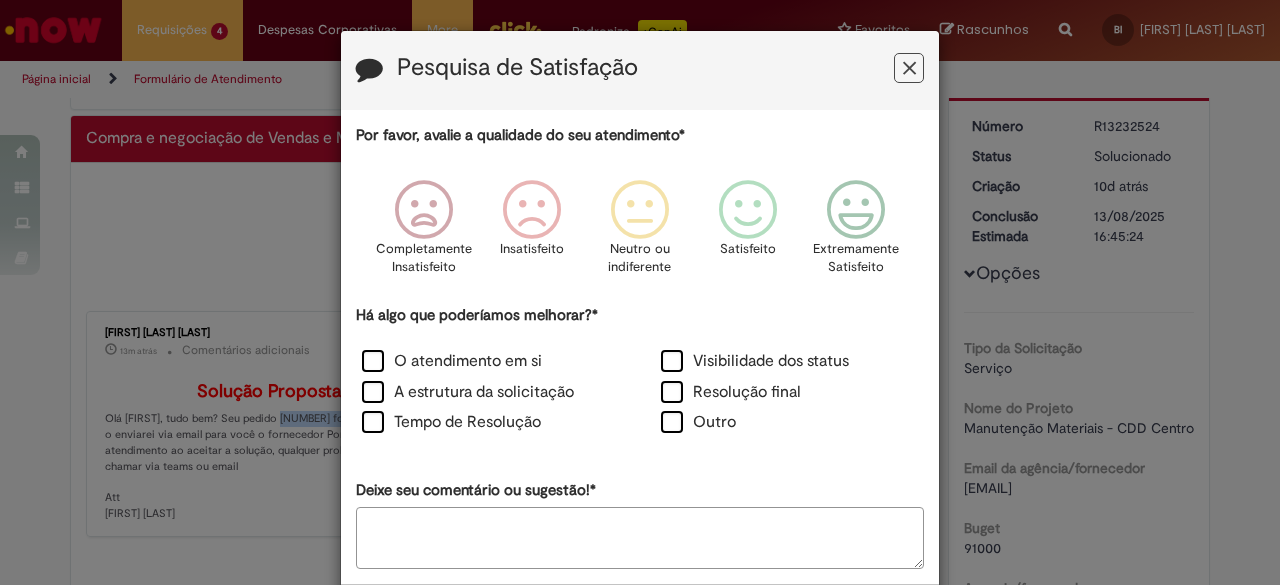 click at bounding box center (909, 68) 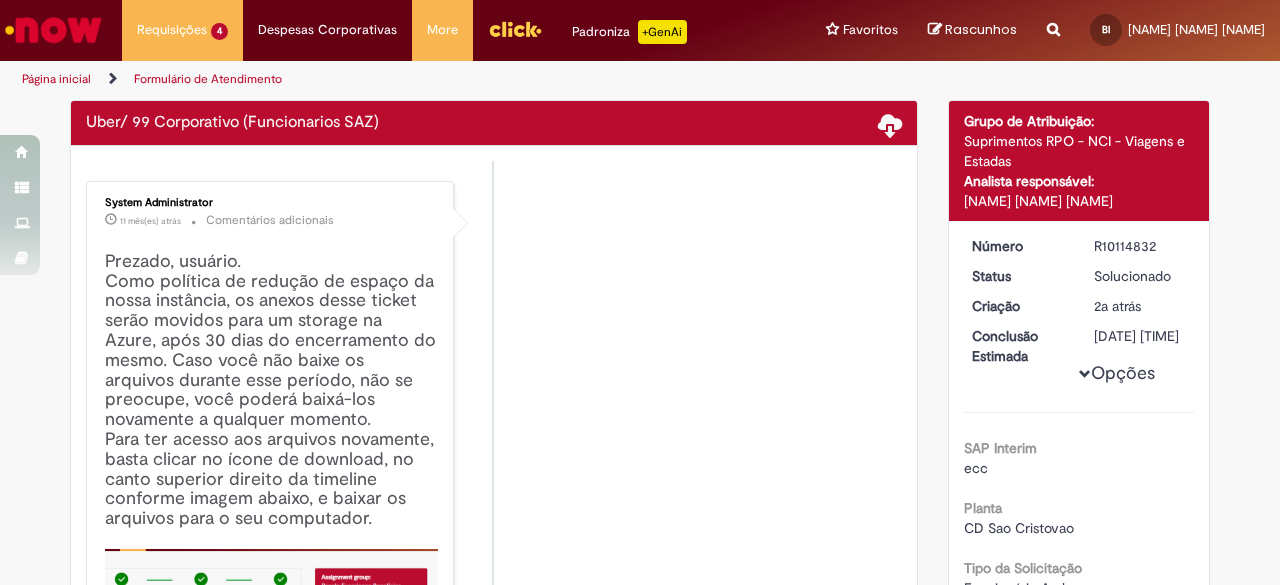 scroll, scrollTop: 0, scrollLeft: 0, axis: both 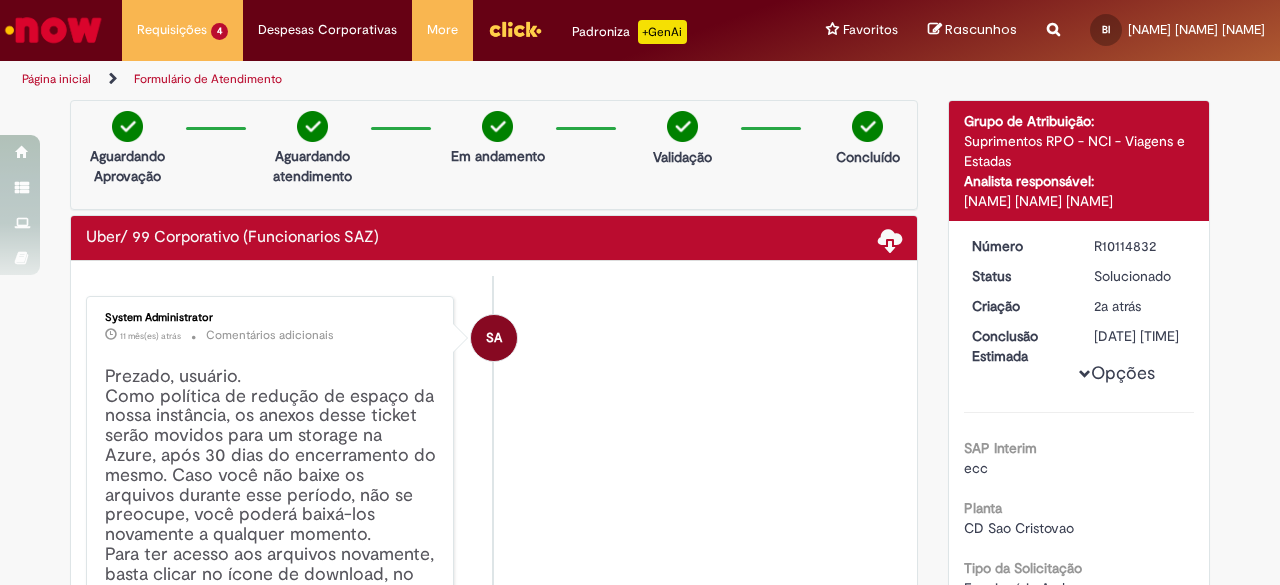 click at bounding box center (53, 30) 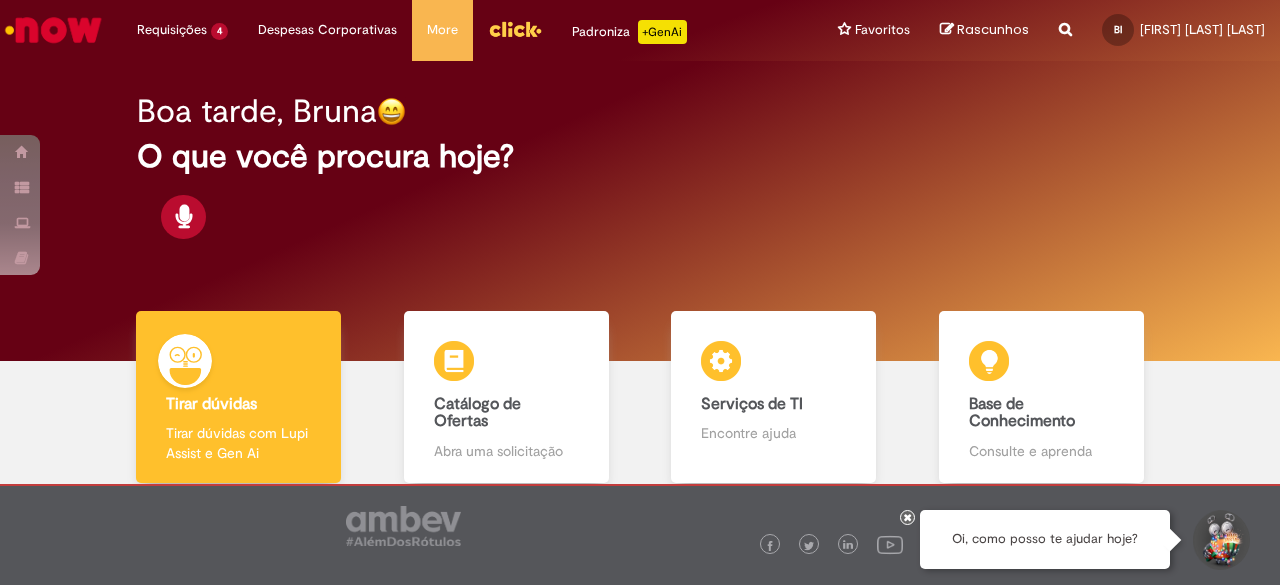 scroll, scrollTop: 0, scrollLeft: 0, axis: both 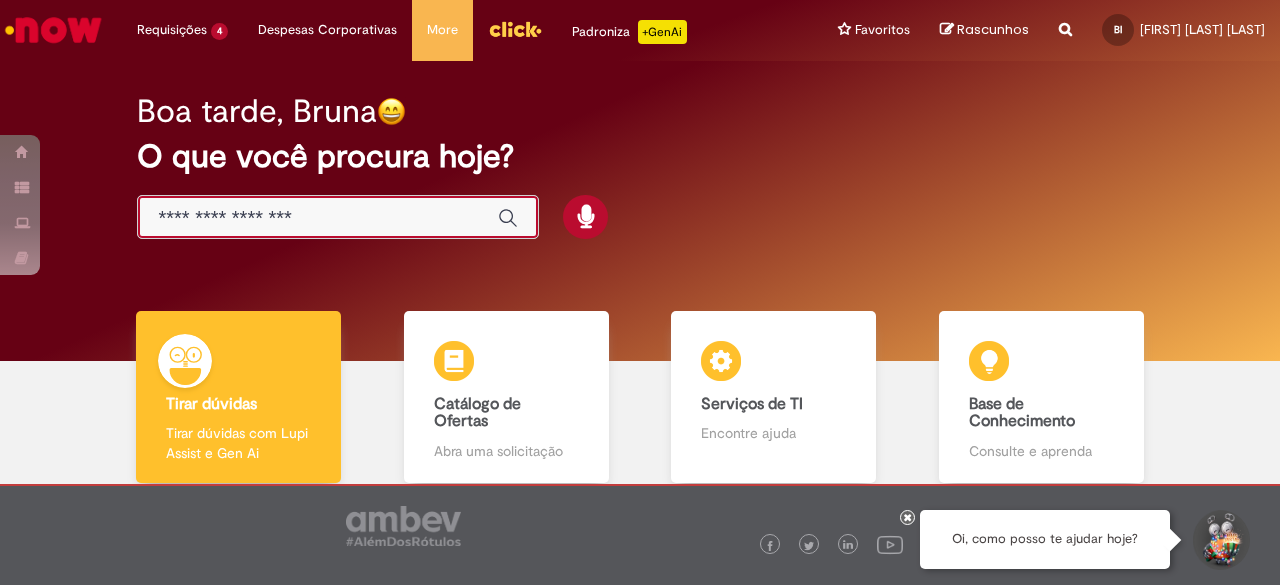 click at bounding box center (318, 218) 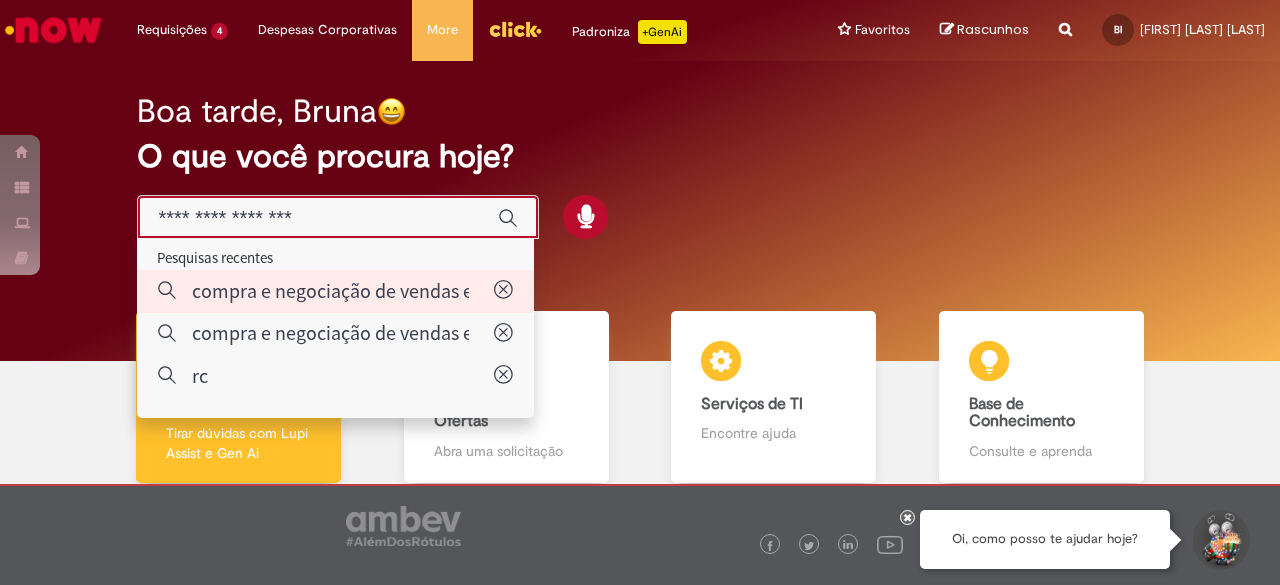 type on "**********" 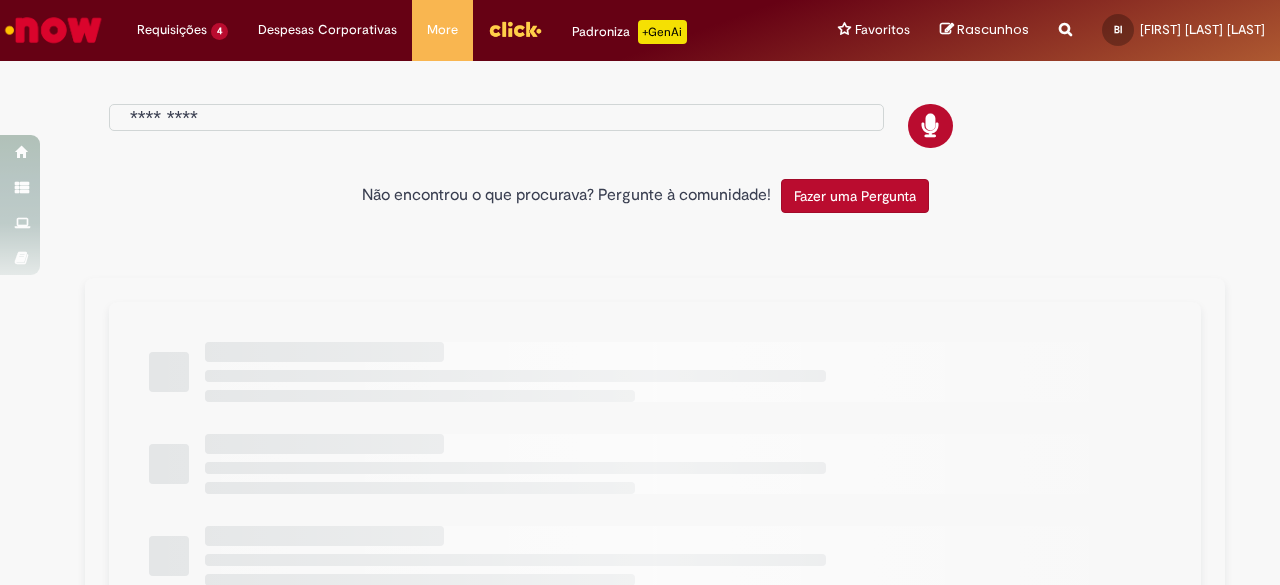 type on "**********" 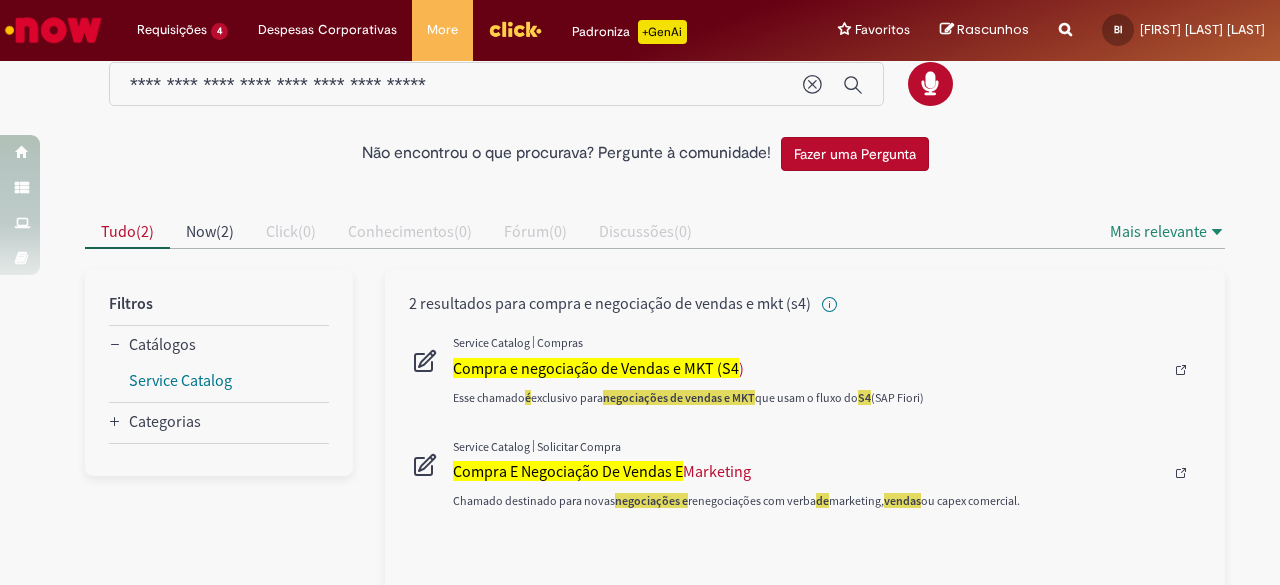 scroll, scrollTop: 63, scrollLeft: 0, axis: vertical 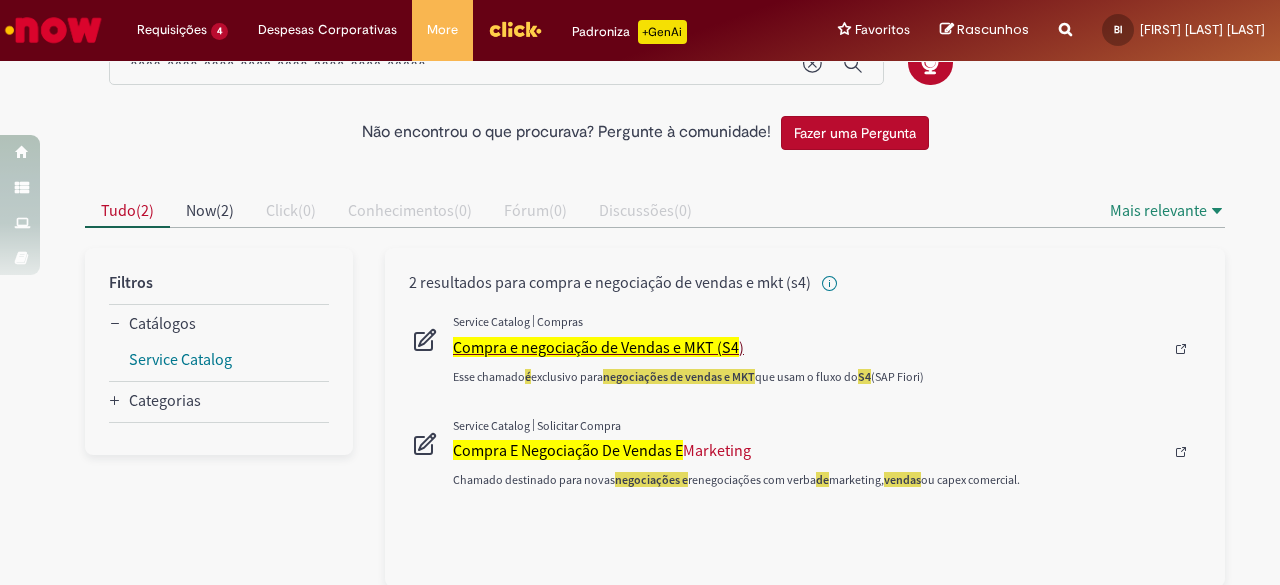 click on "Compra e negociação de Vendas e MKT (S4" at bounding box center (596, 347) 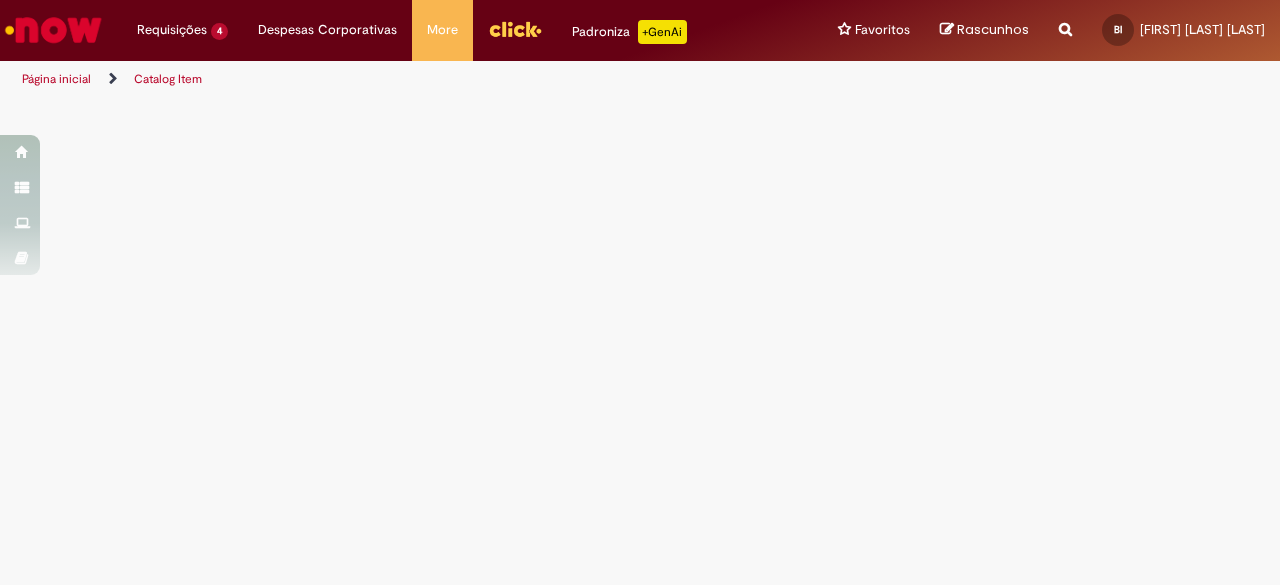 scroll, scrollTop: 0, scrollLeft: 0, axis: both 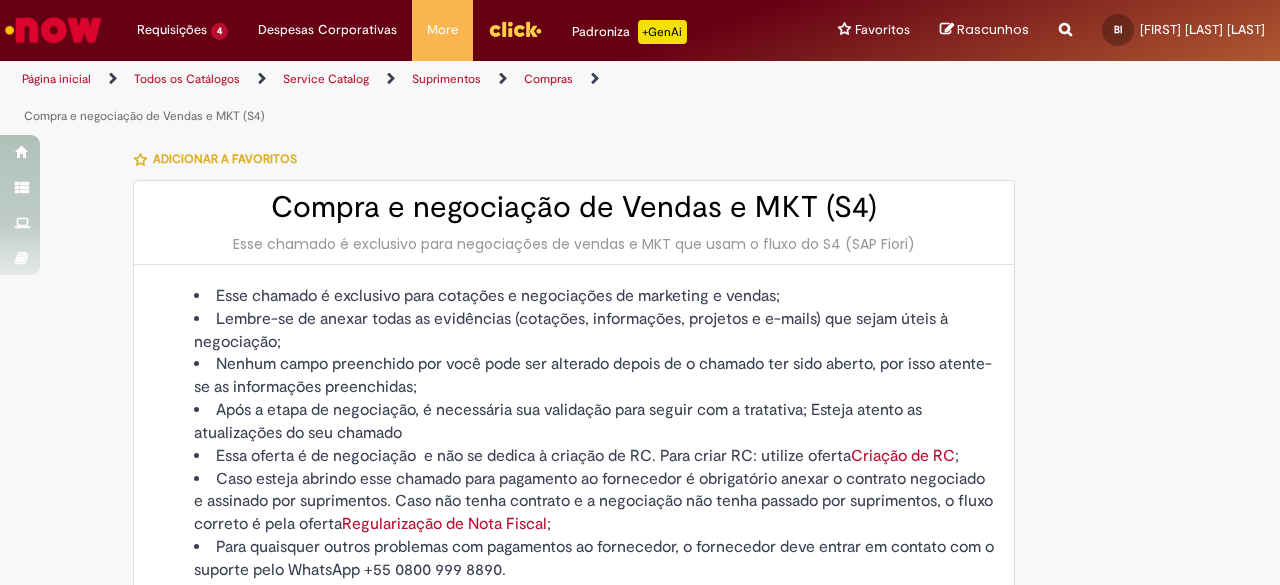 type on "********" 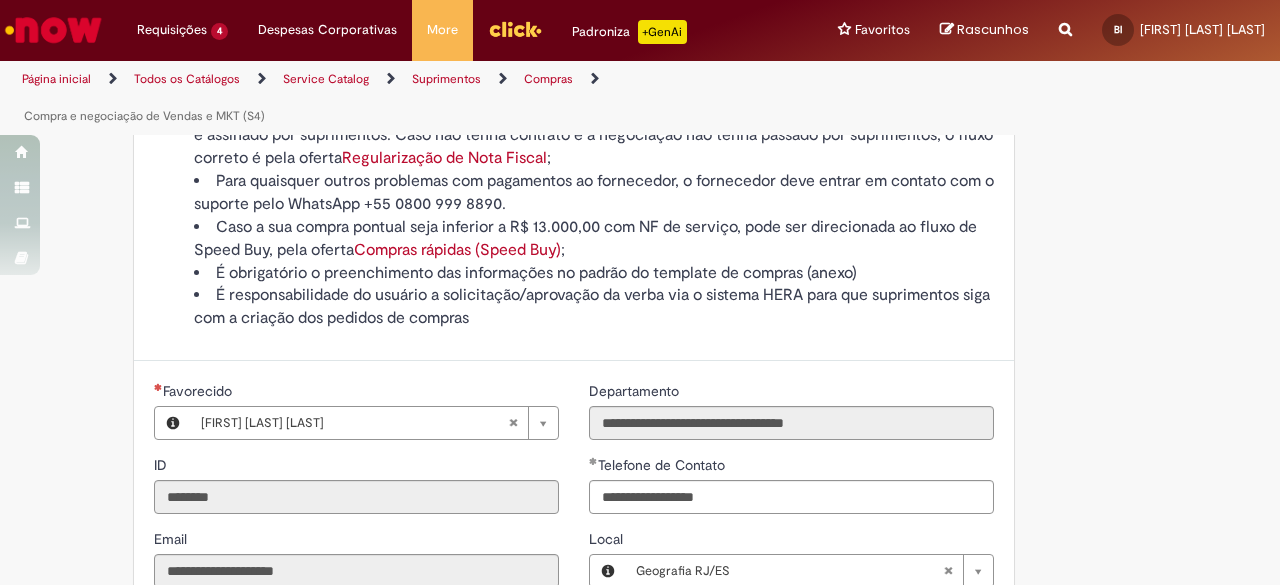 type on "**********" 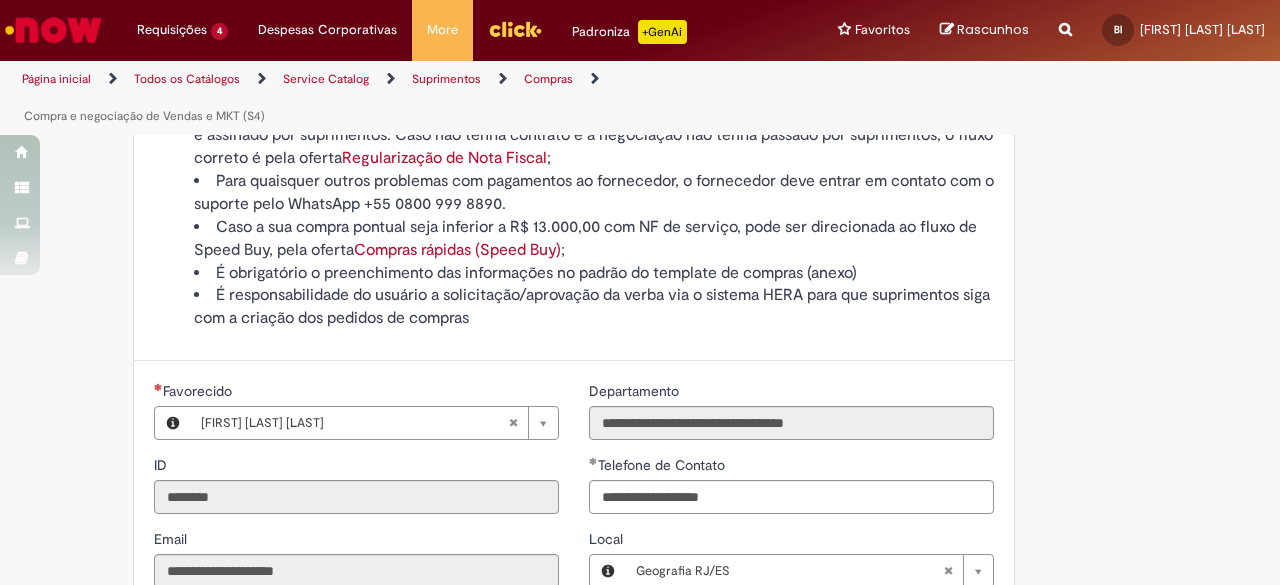 type on "**********" 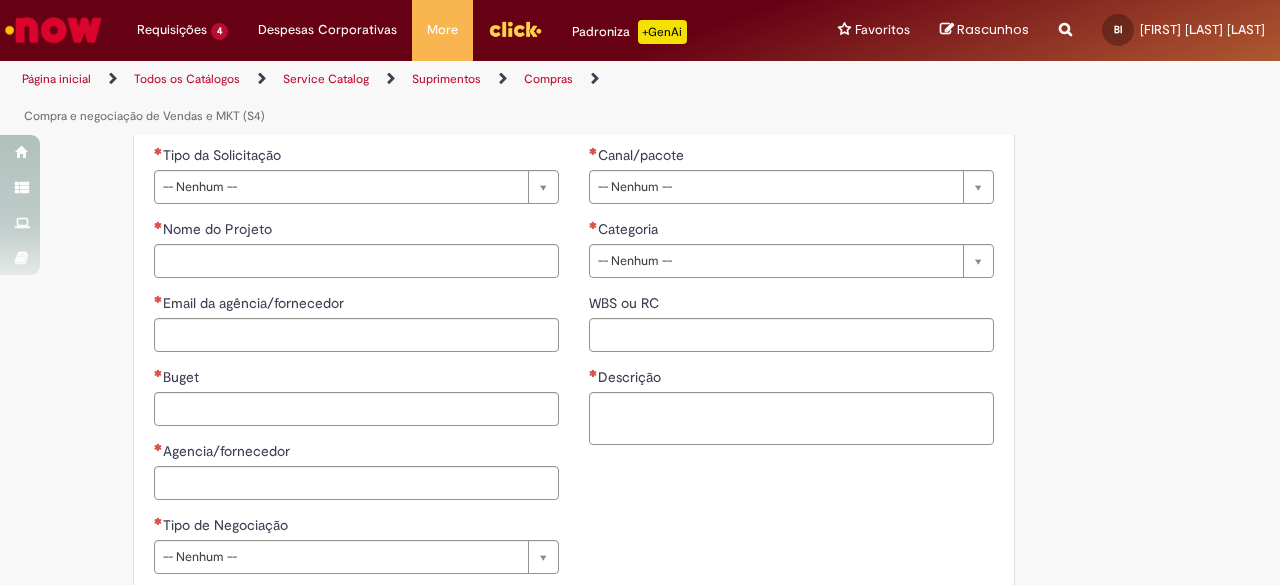 scroll, scrollTop: 964, scrollLeft: 0, axis: vertical 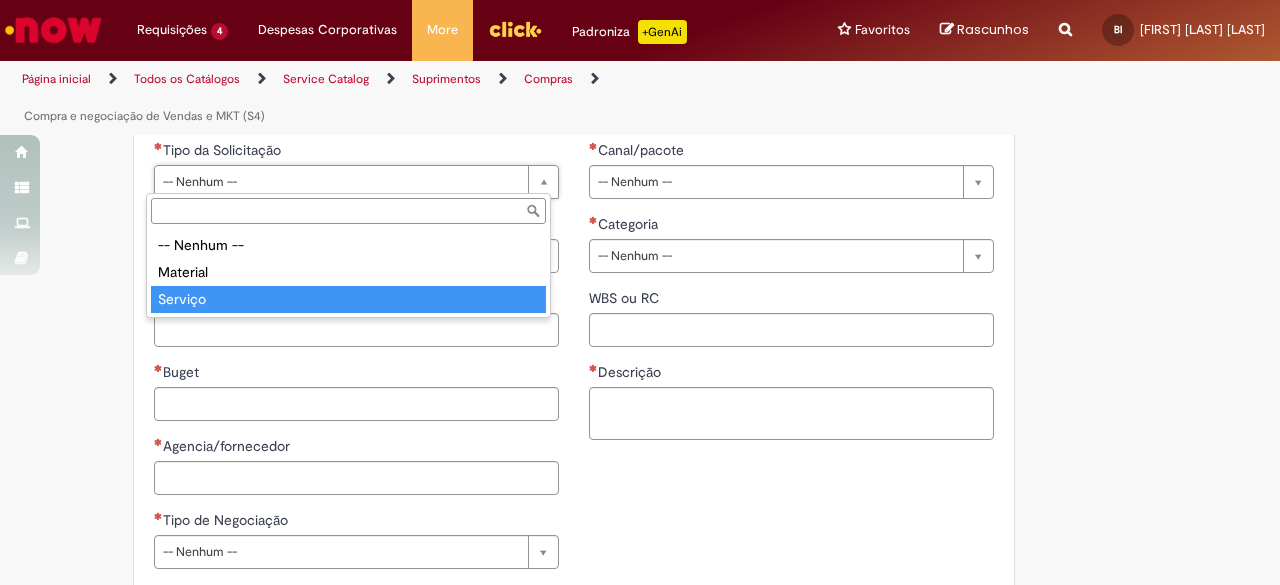 type on "*******" 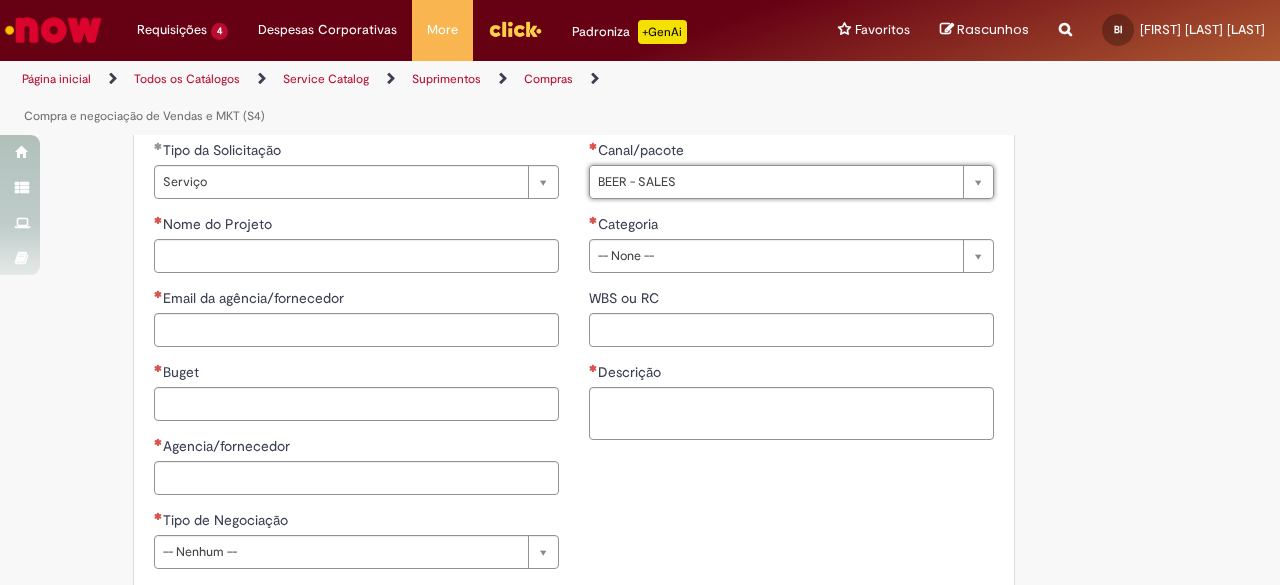 type on "**********" 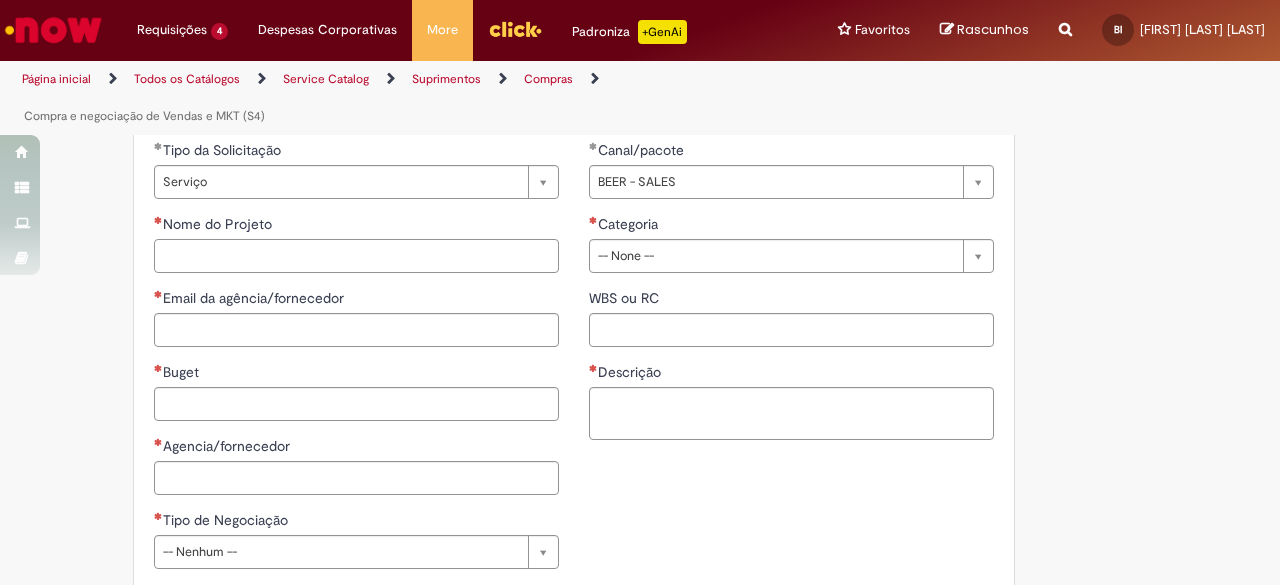 click on "Nome do Projeto" at bounding box center [356, 256] 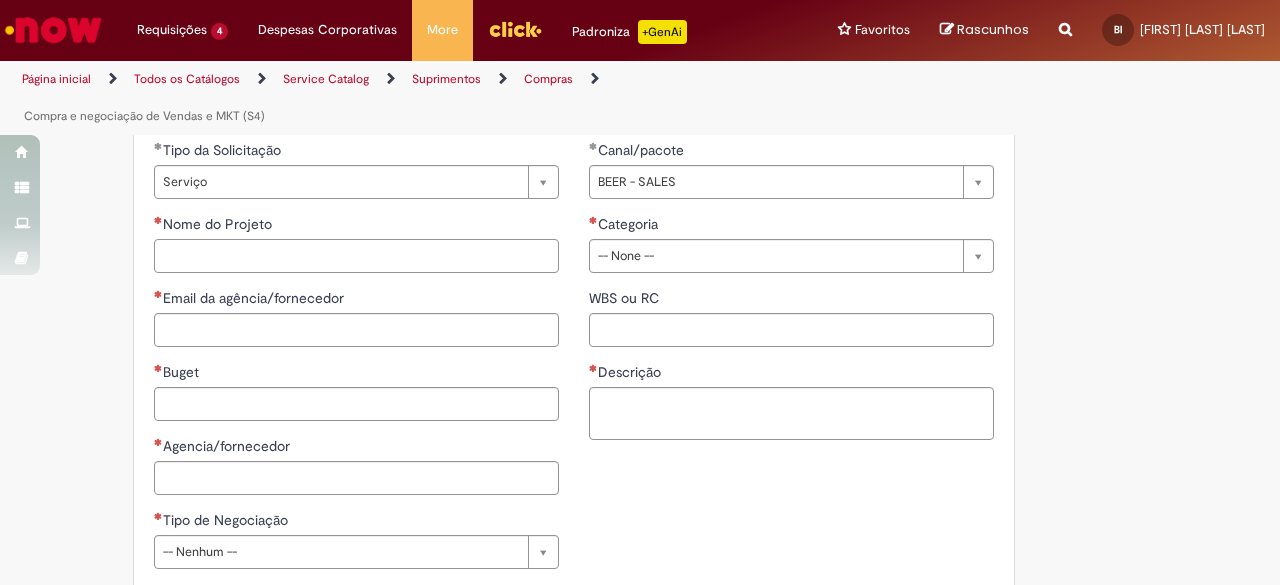 click on "Nome do Projeto" at bounding box center (356, 256) 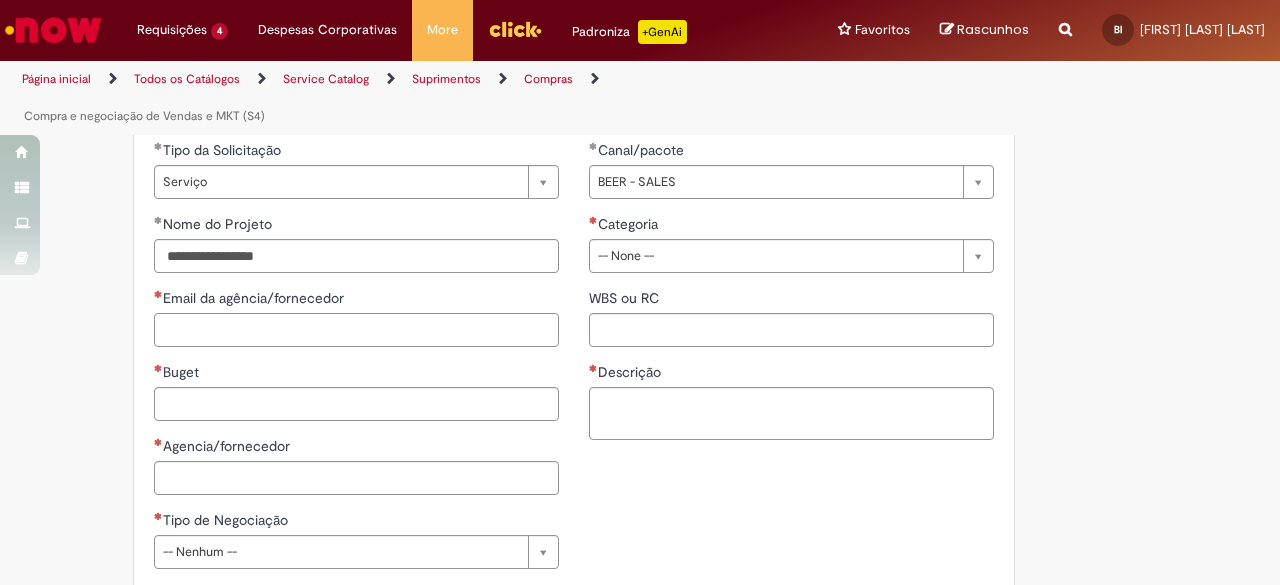 click on "Email da agência/fornecedor" at bounding box center [356, 330] 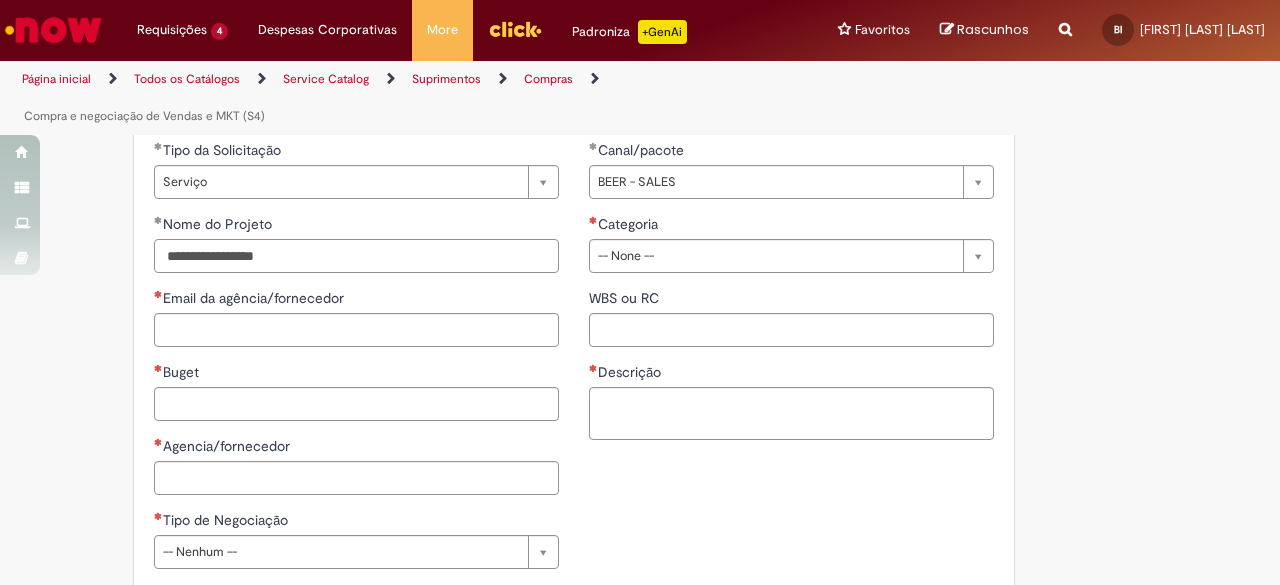 click on "**********" at bounding box center (356, 256) 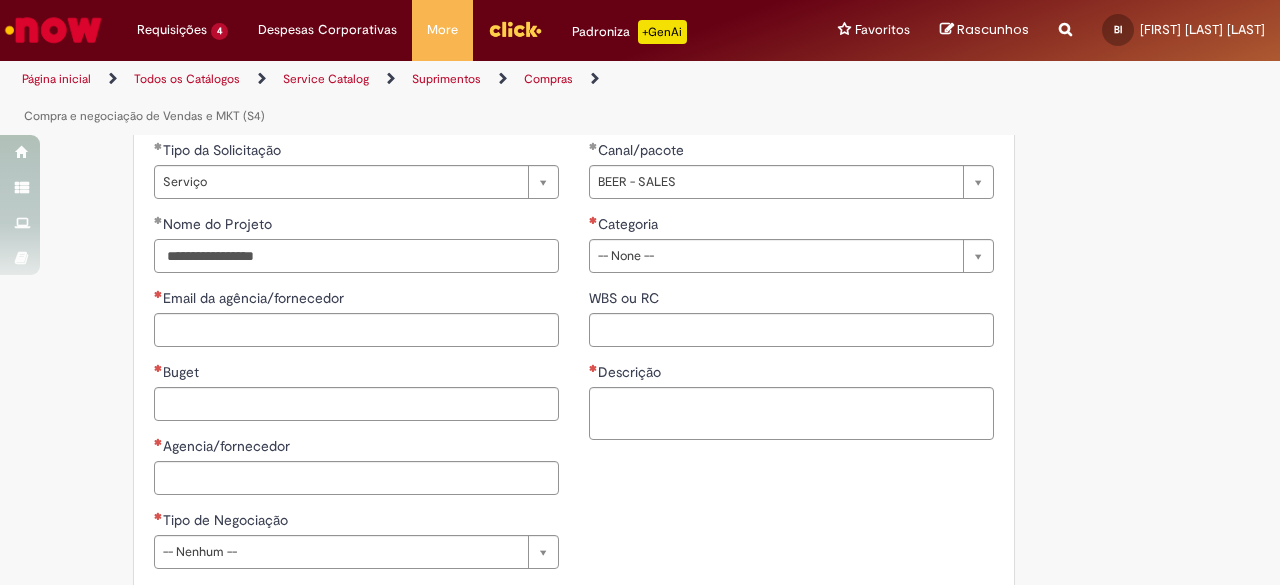 drag, startPoint x: 207, startPoint y: 253, endPoint x: 241, endPoint y: 245, distance: 34.928497 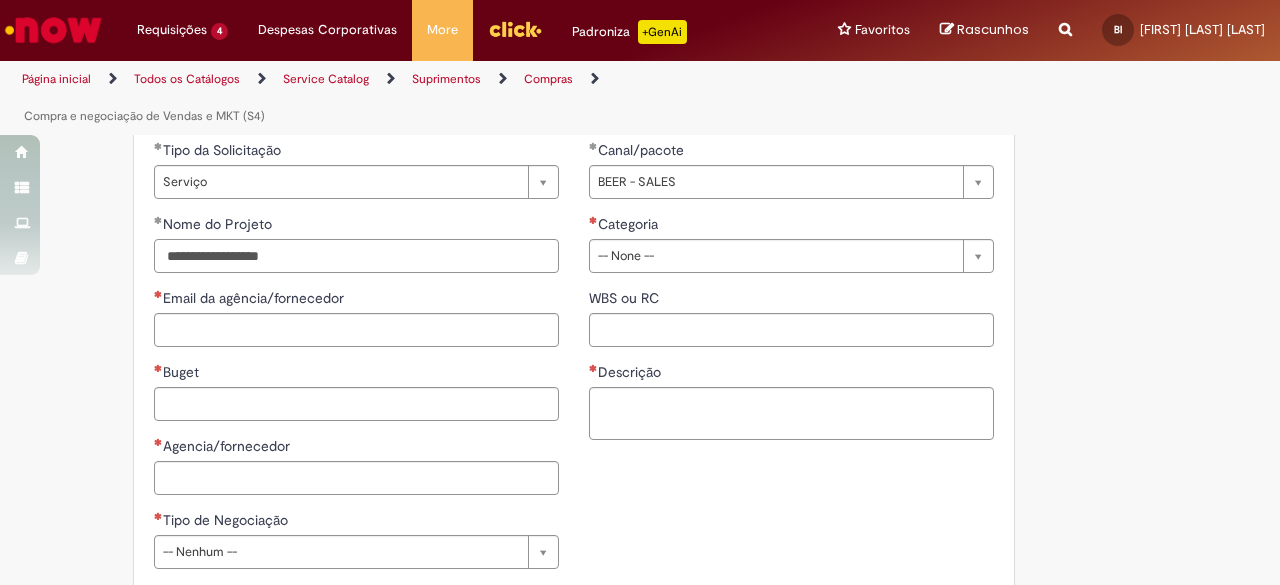 click on "**********" at bounding box center [356, 256] 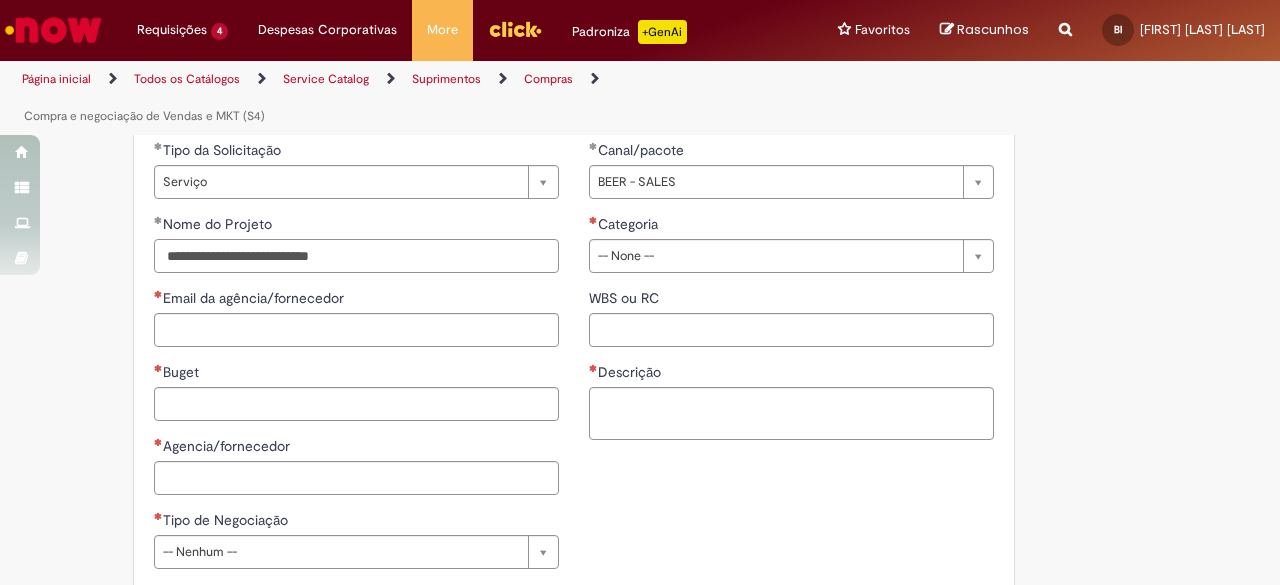 type on "**********" 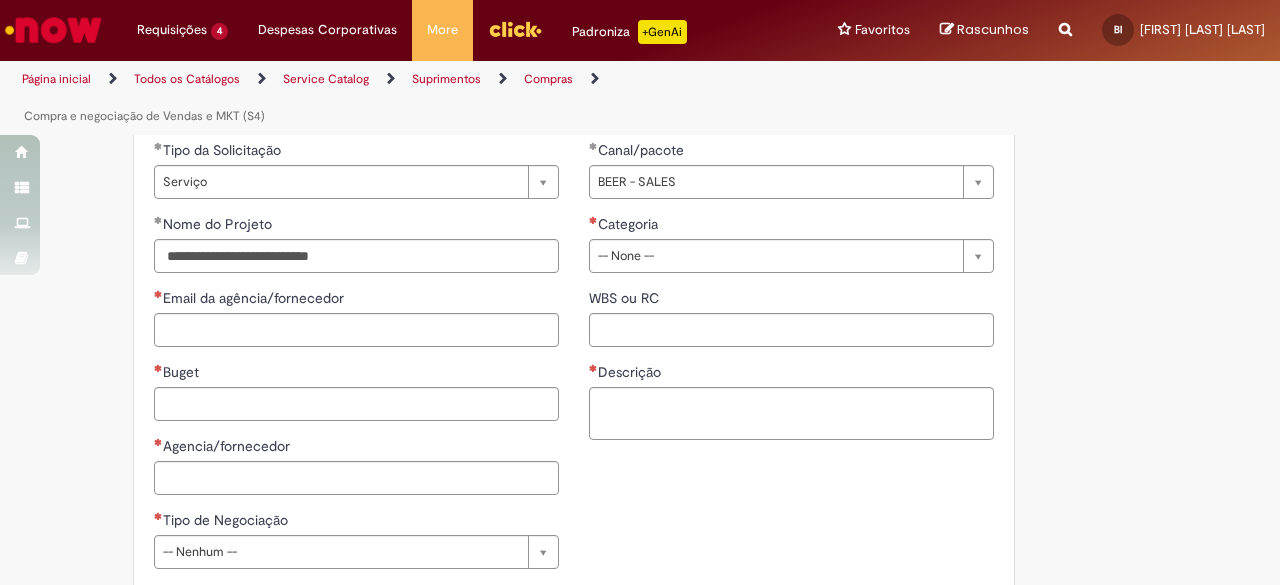click on "Email da agência/fornecedor" at bounding box center [255, 298] 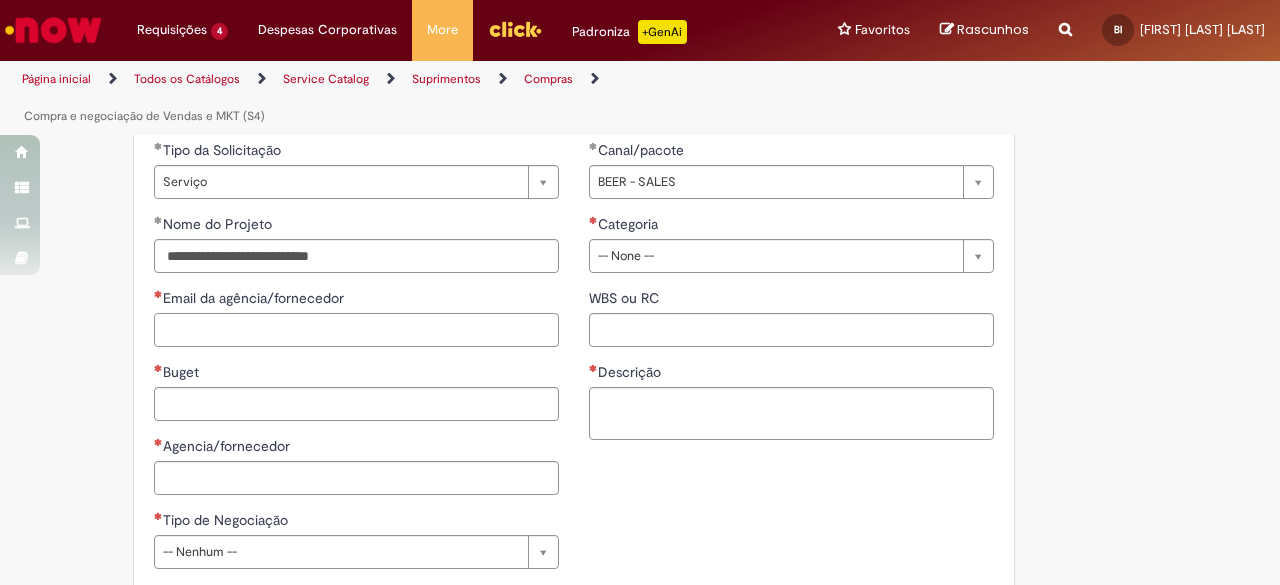 click on "Email da agência/fornecedor" at bounding box center [356, 330] 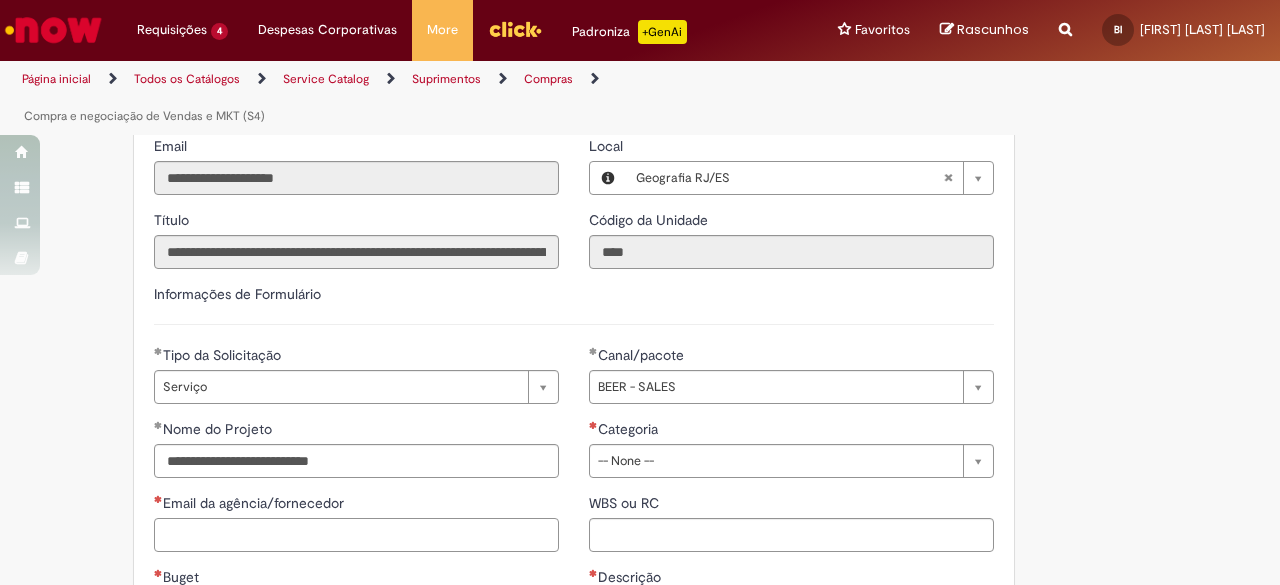scroll, scrollTop: 1064, scrollLeft: 0, axis: vertical 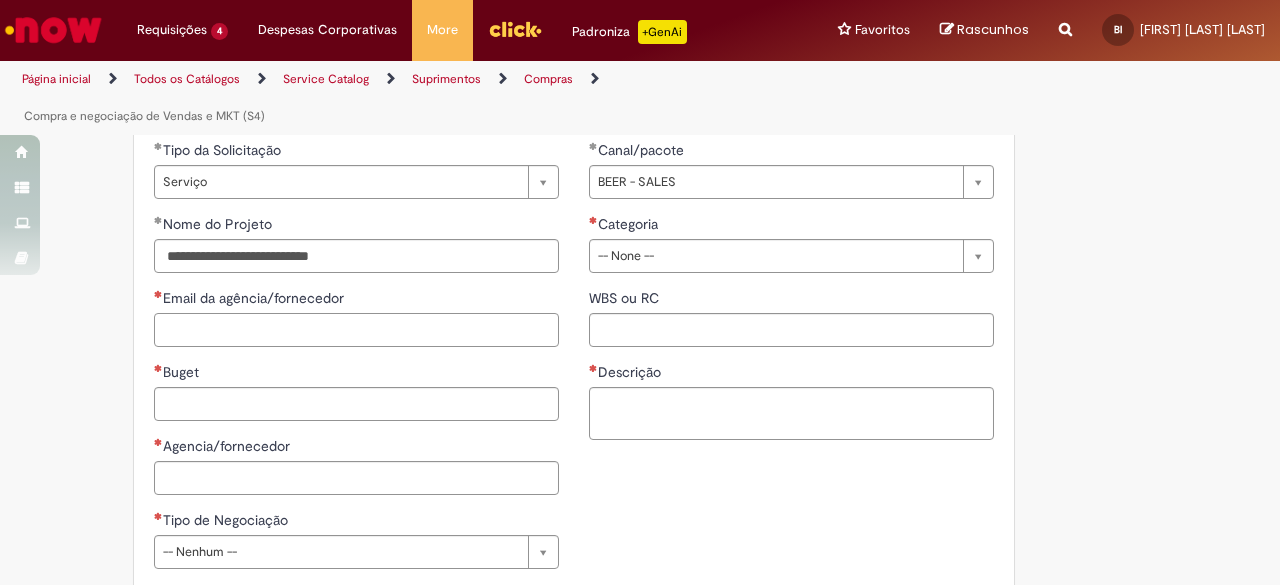 click on "Email da agência/fornecedor" at bounding box center (356, 330) 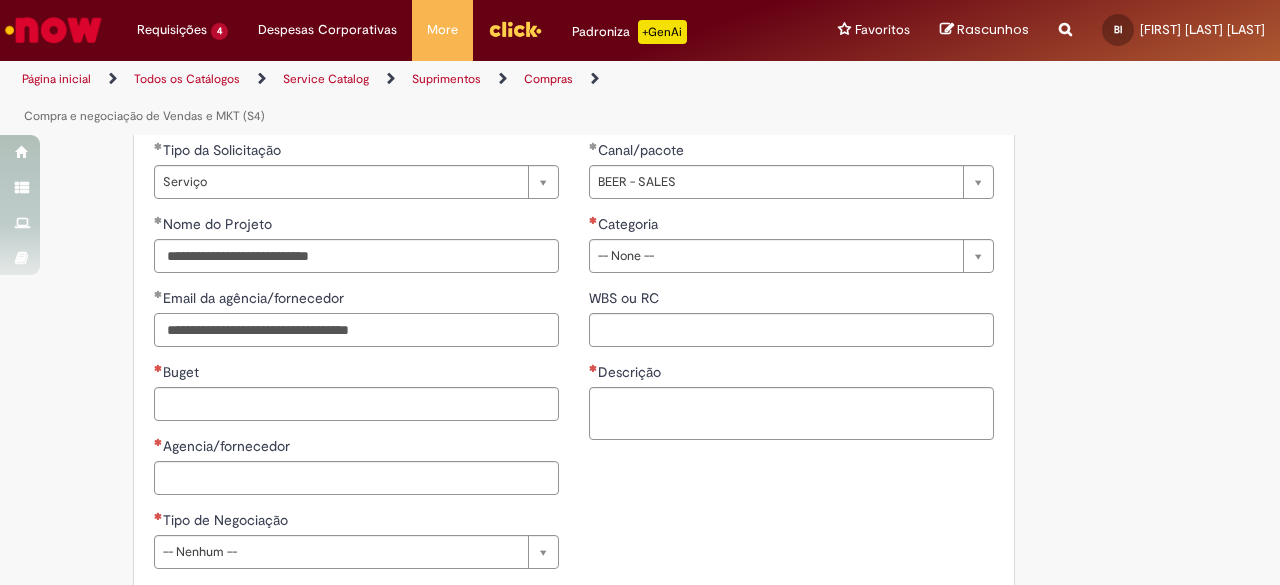 type on "**********" 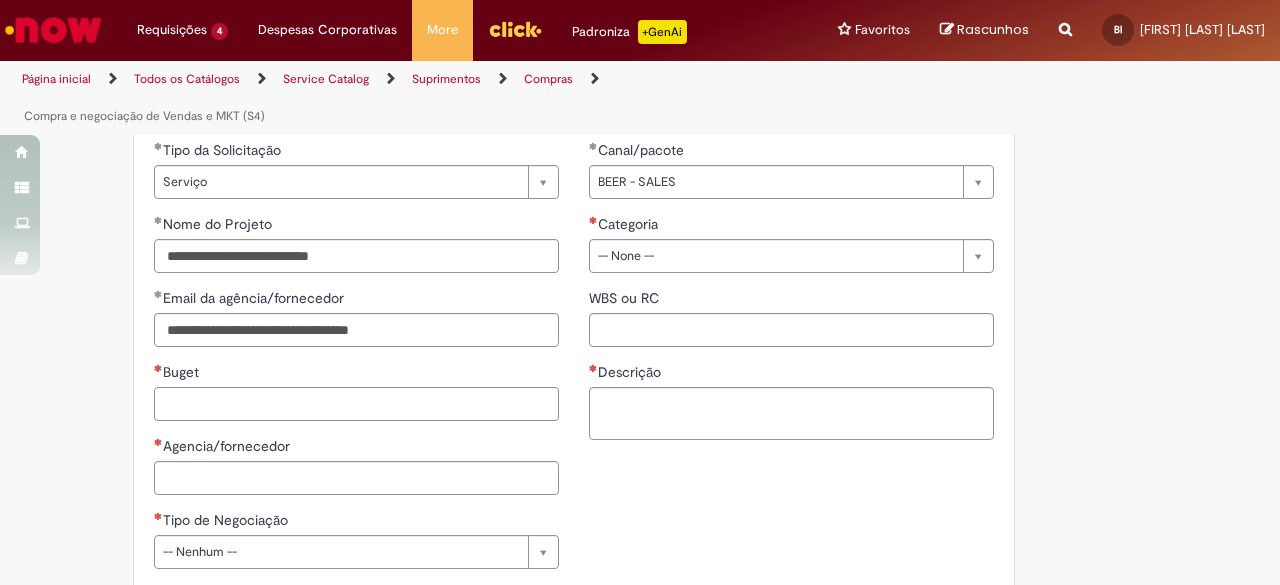click on "Buget" at bounding box center (356, 404) 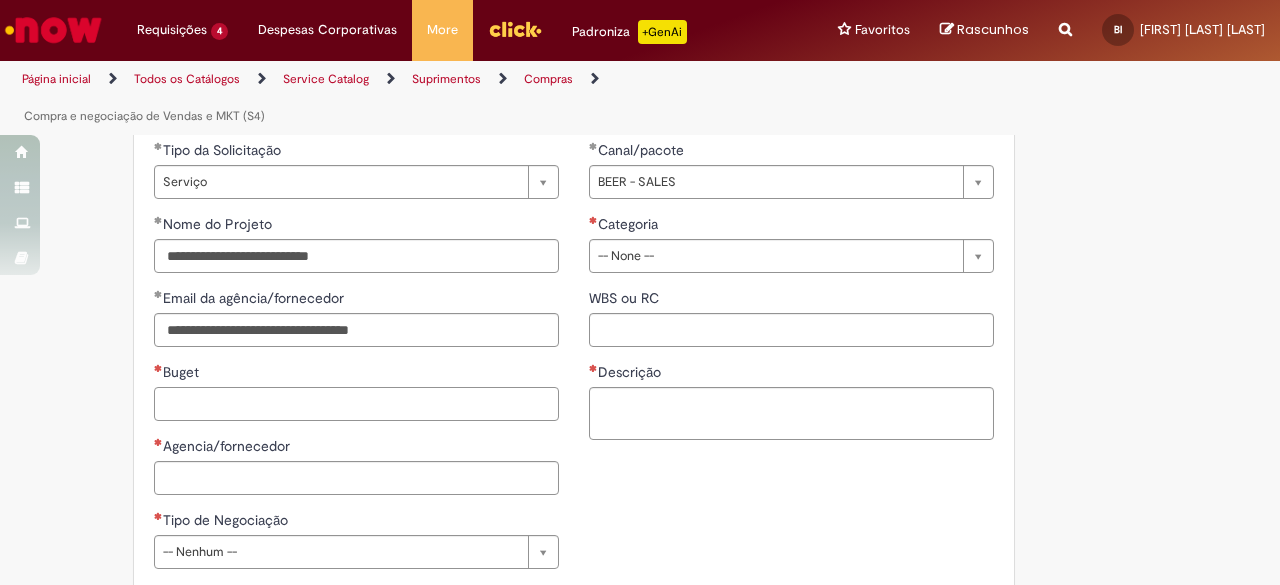 click on "Buget" at bounding box center (356, 404) 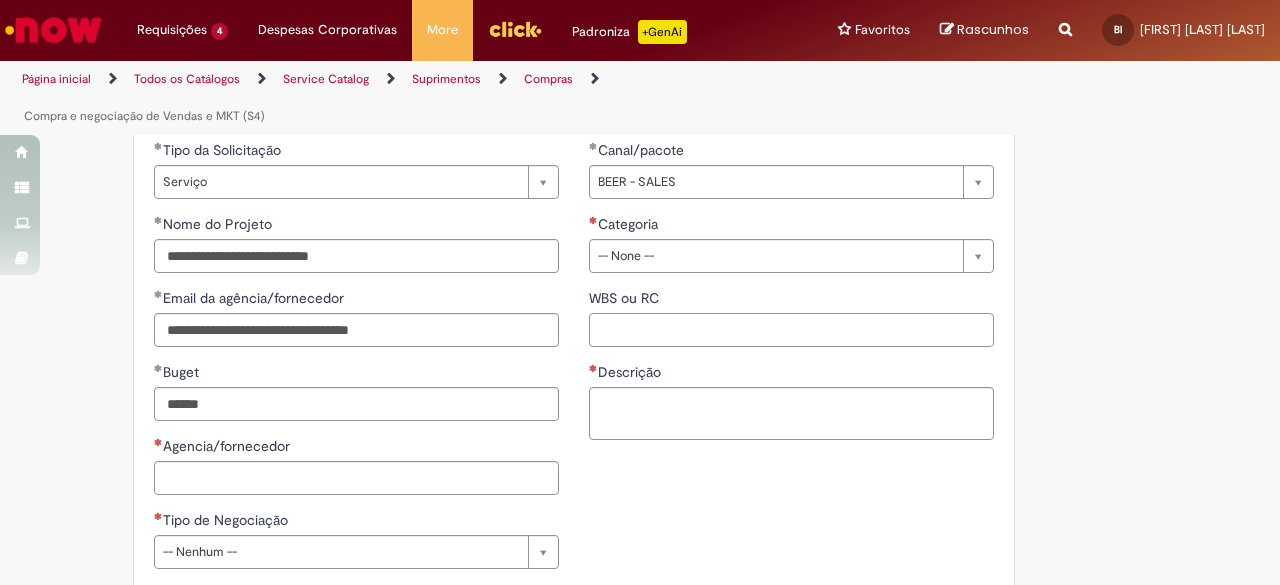 click on "WBS ou RC" at bounding box center [791, 330] 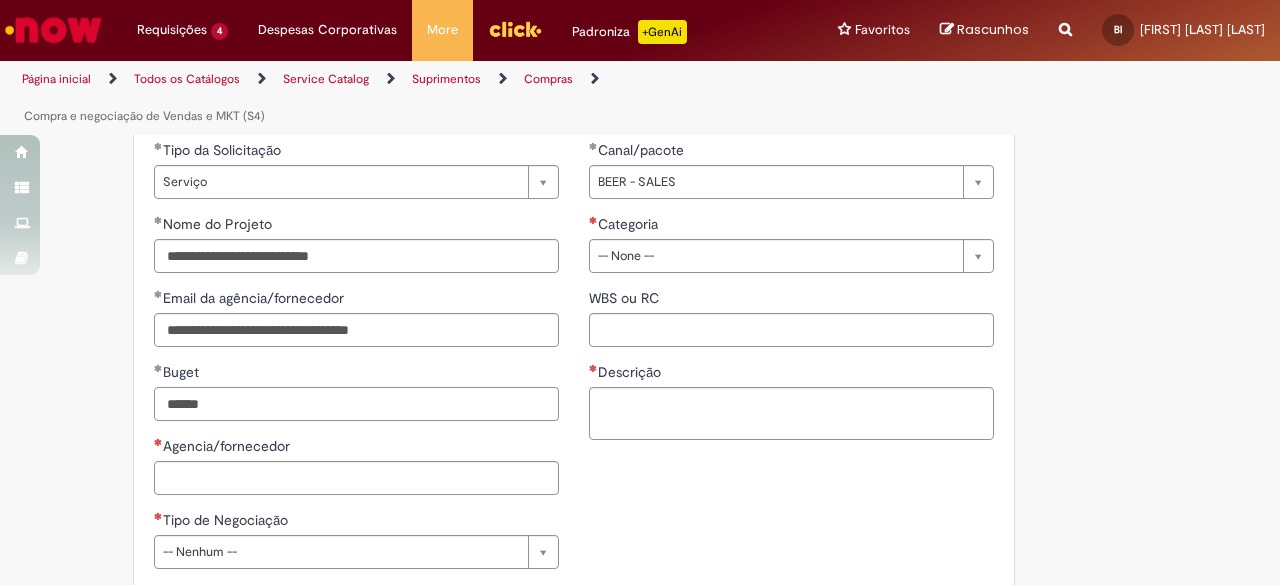 click on "******" at bounding box center (356, 404) 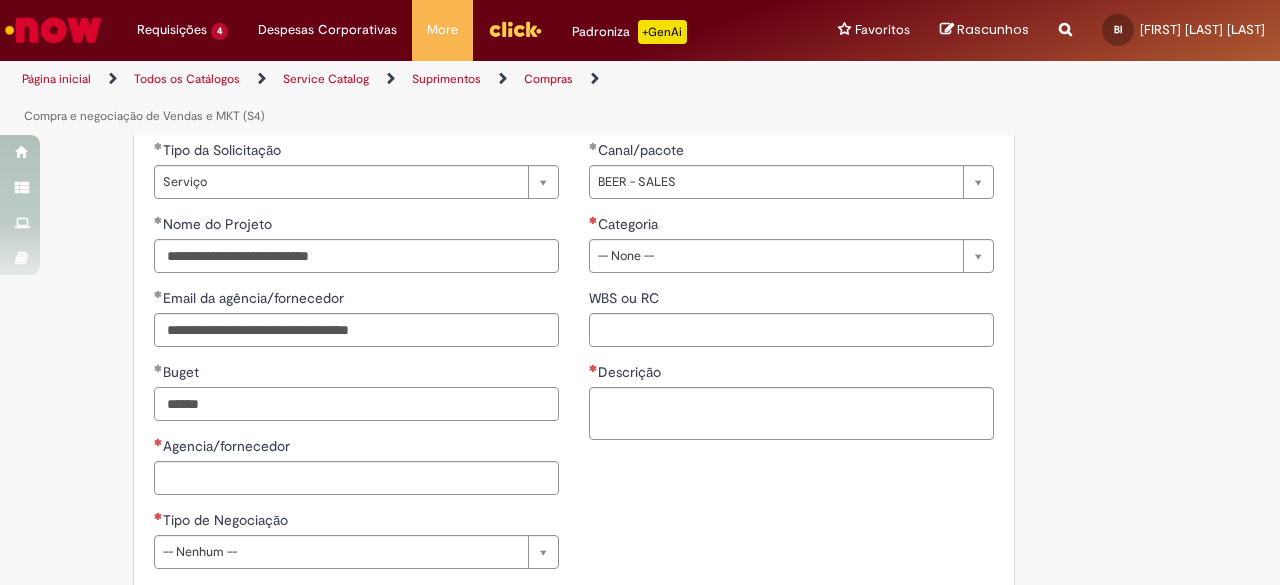 click on "******" at bounding box center [356, 404] 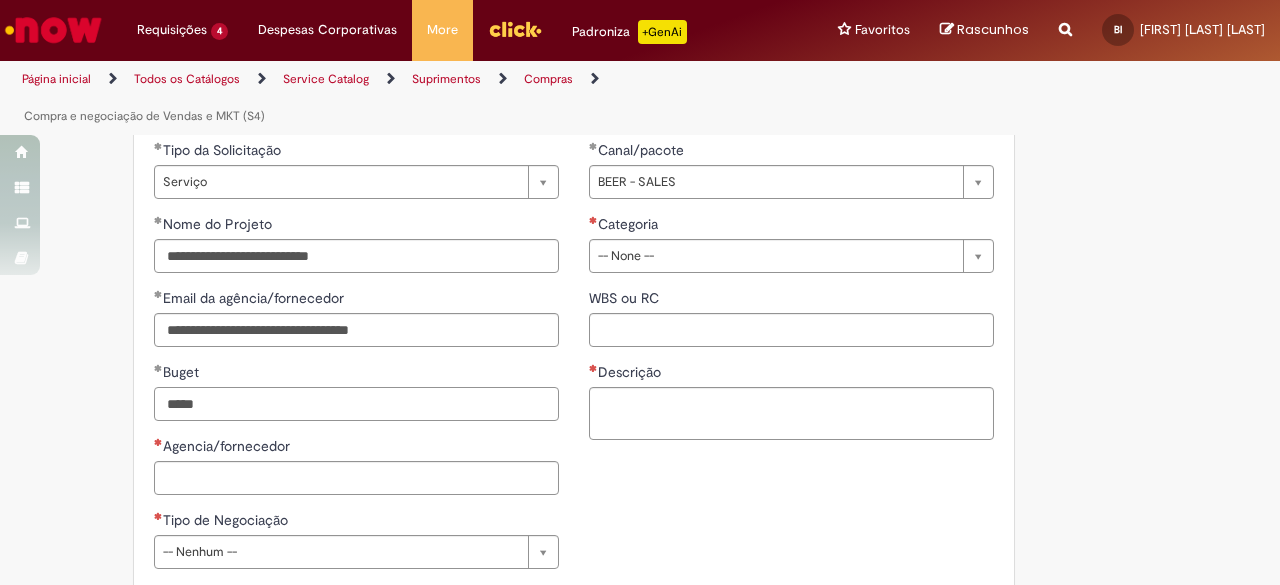 click on "*****" at bounding box center (356, 404) 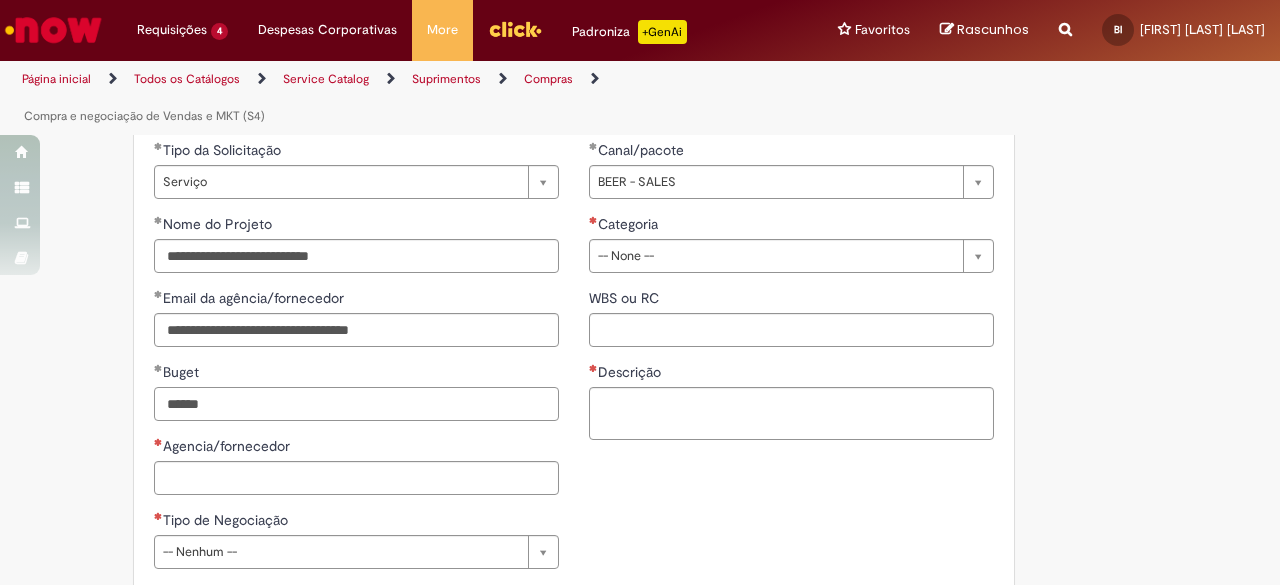 type on "******" 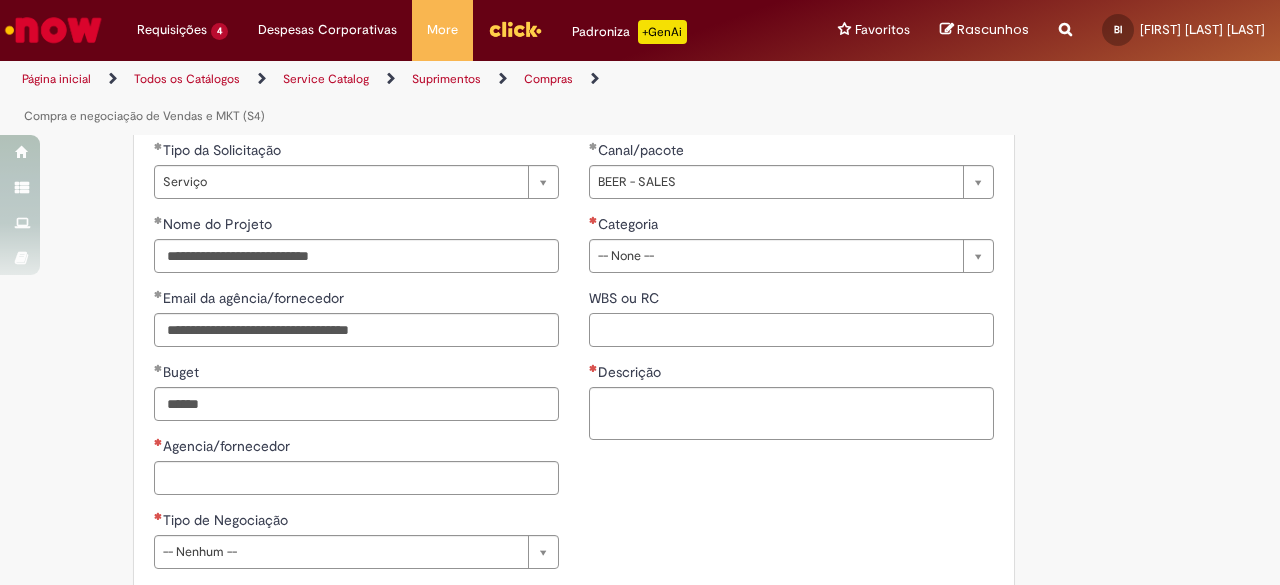 click on "WBS ou RC" at bounding box center (791, 330) 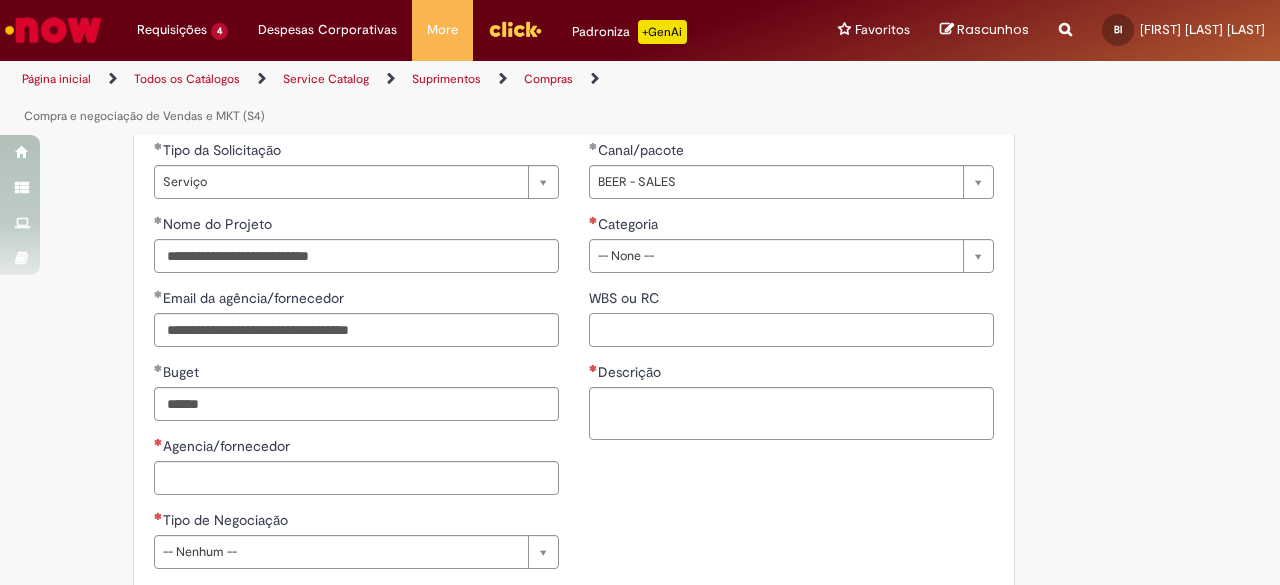 paste on "**********" 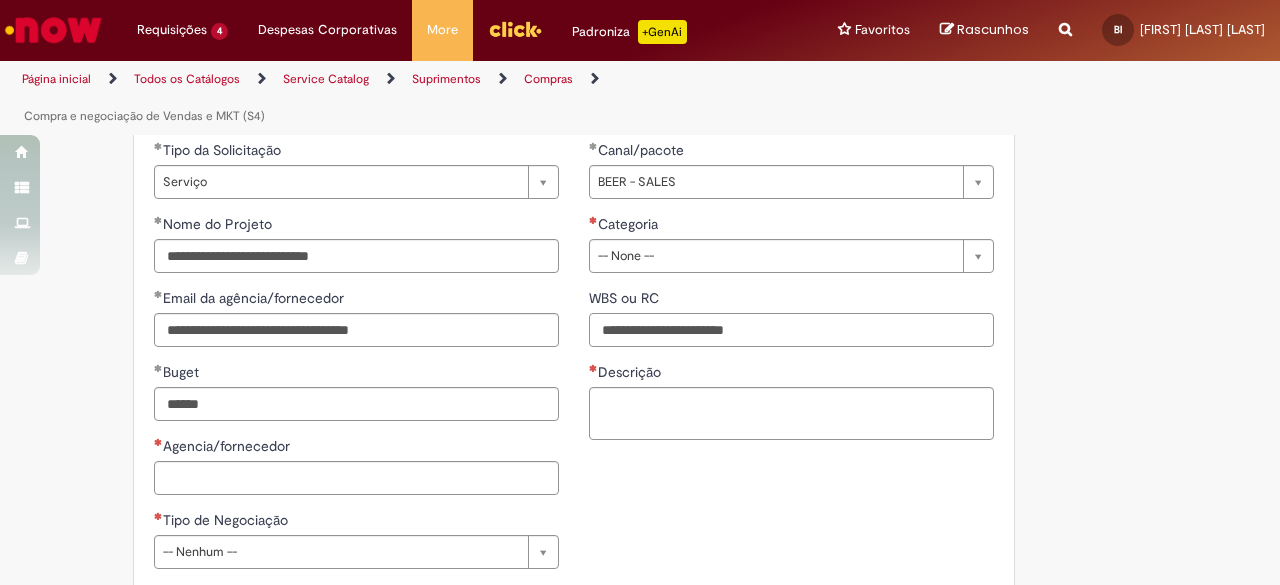 type on "**********" 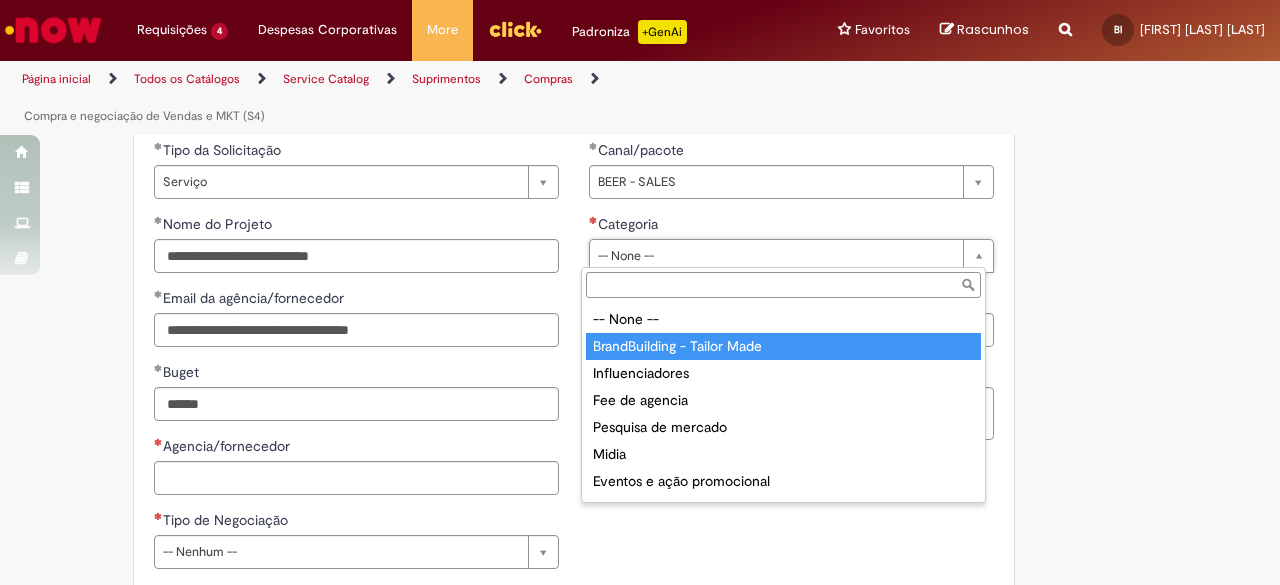 type on "**********" 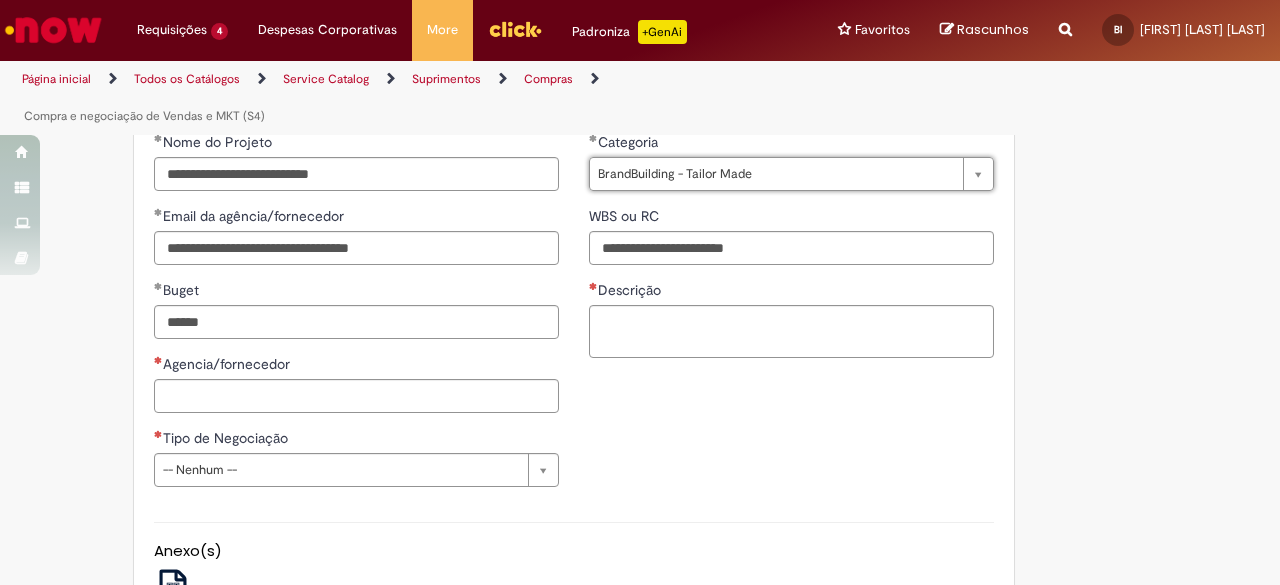 scroll, scrollTop: 1164, scrollLeft: 0, axis: vertical 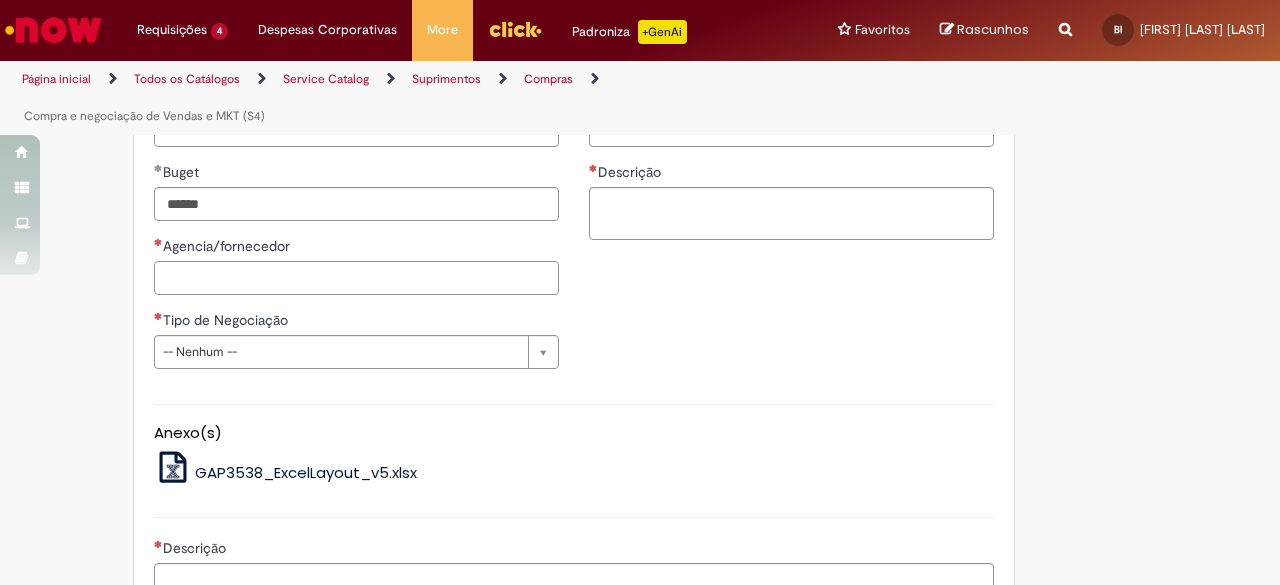 click on "Agencia/fornecedor" at bounding box center [356, 278] 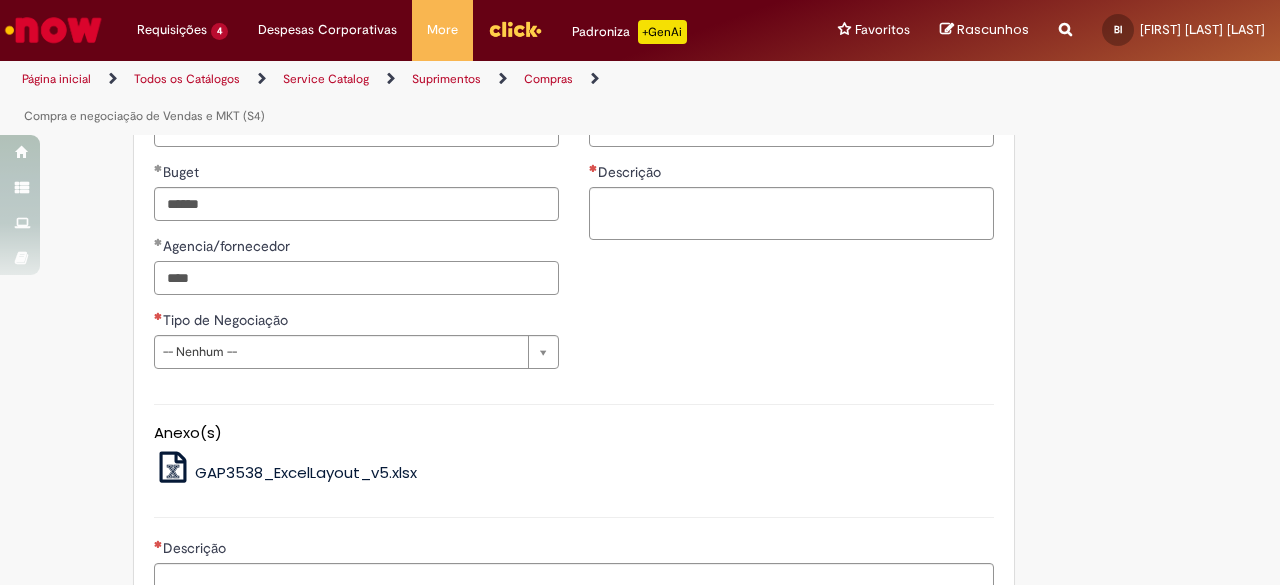 type on "****" 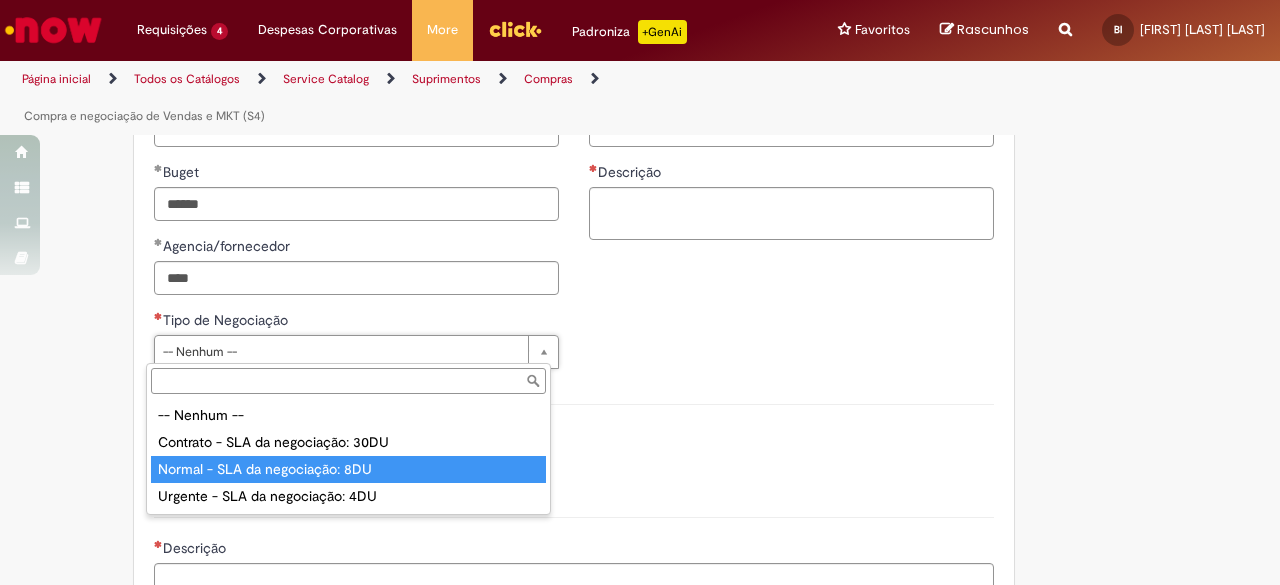 drag, startPoint x: 229, startPoint y: 471, endPoint x: 243, endPoint y: 465, distance: 15.231546 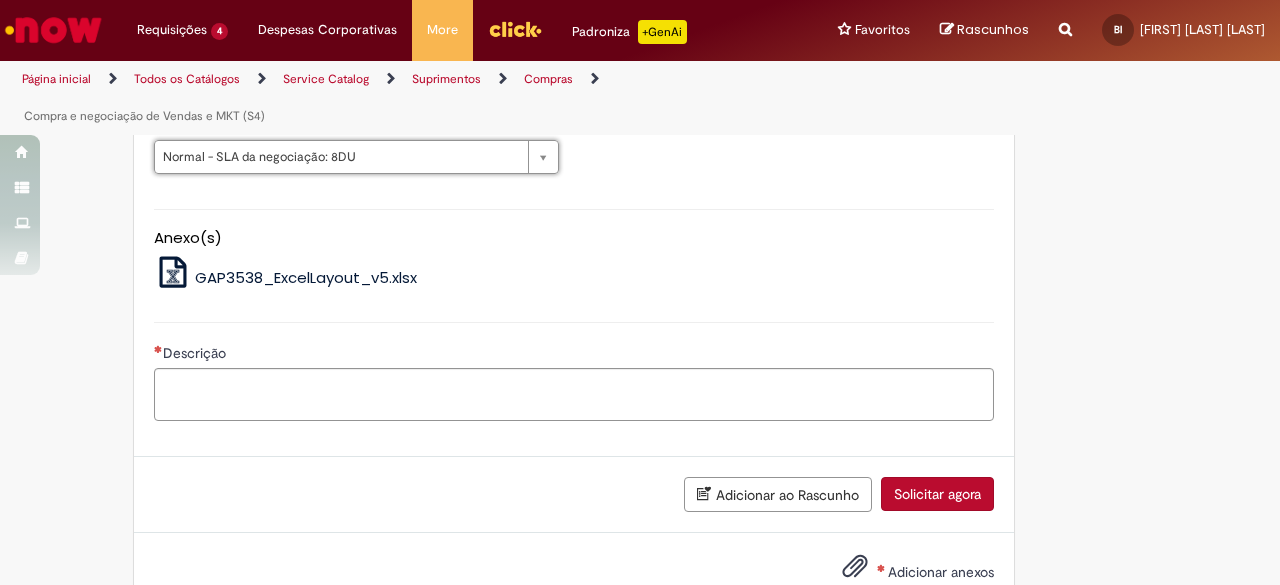 scroll, scrollTop: 1411, scrollLeft: 0, axis: vertical 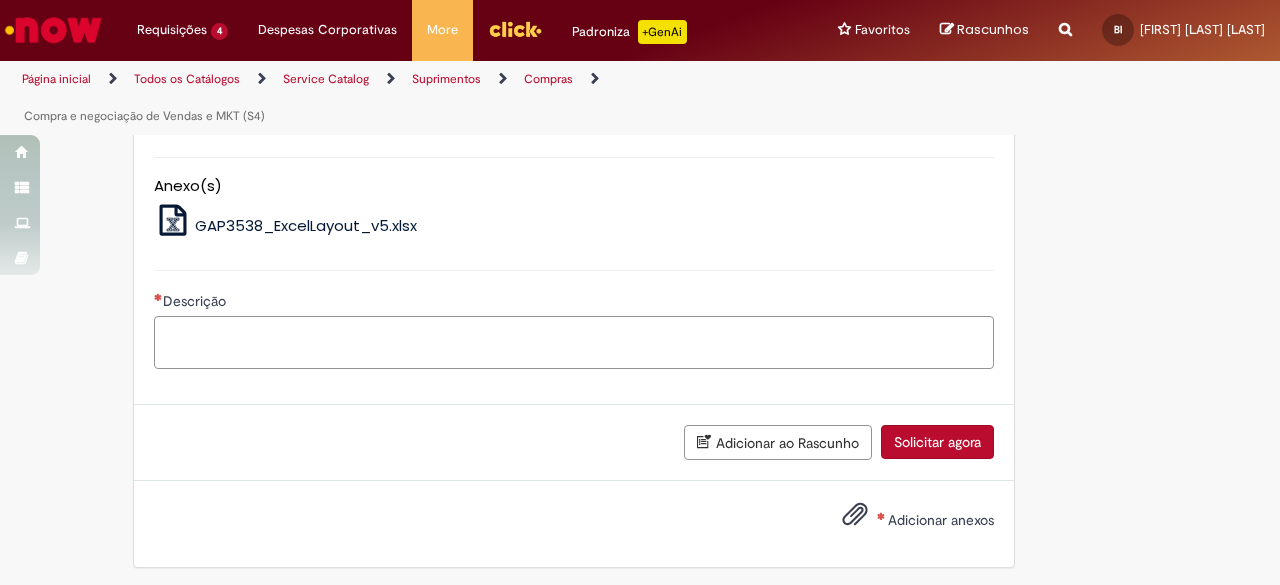 click on "Descrição" at bounding box center [574, 342] 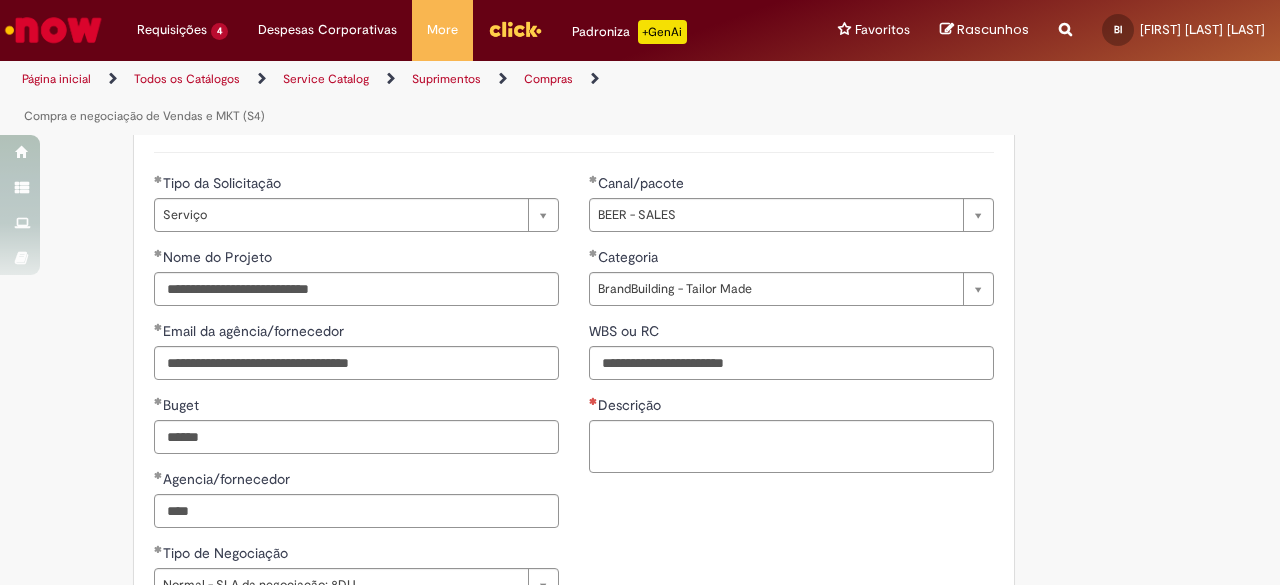 scroll, scrollTop: 911, scrollLeft: 0, axis: vertical 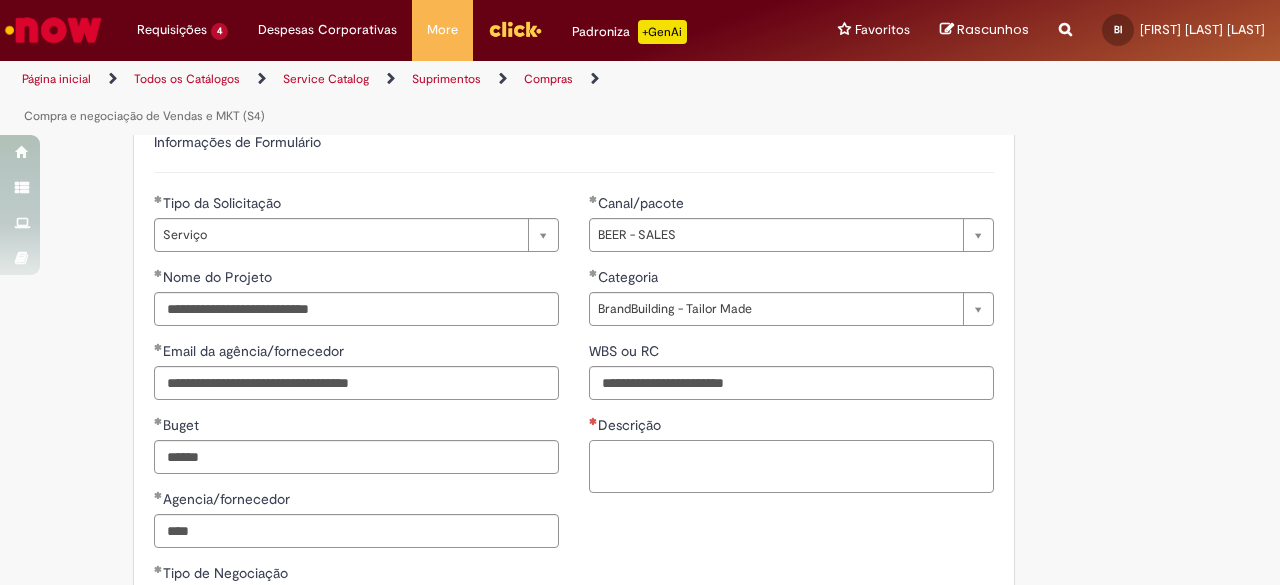 click on "Descrição" at bounding box center [791, 466] 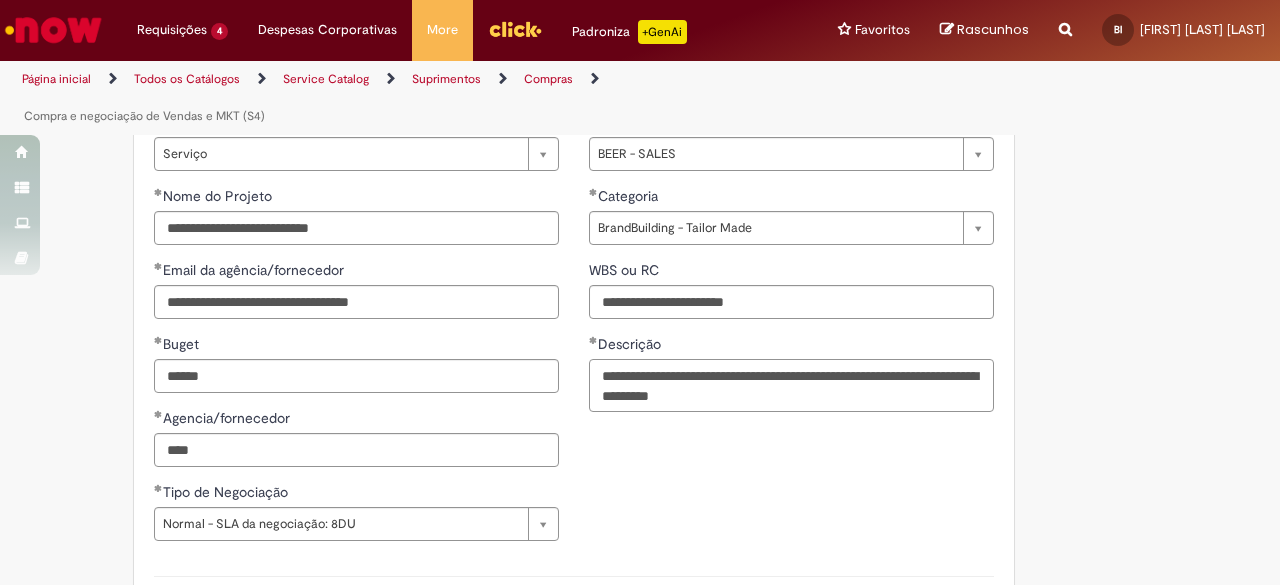 scroll, scrollTop: 1011, scrollLeft: 0, axis: vertical 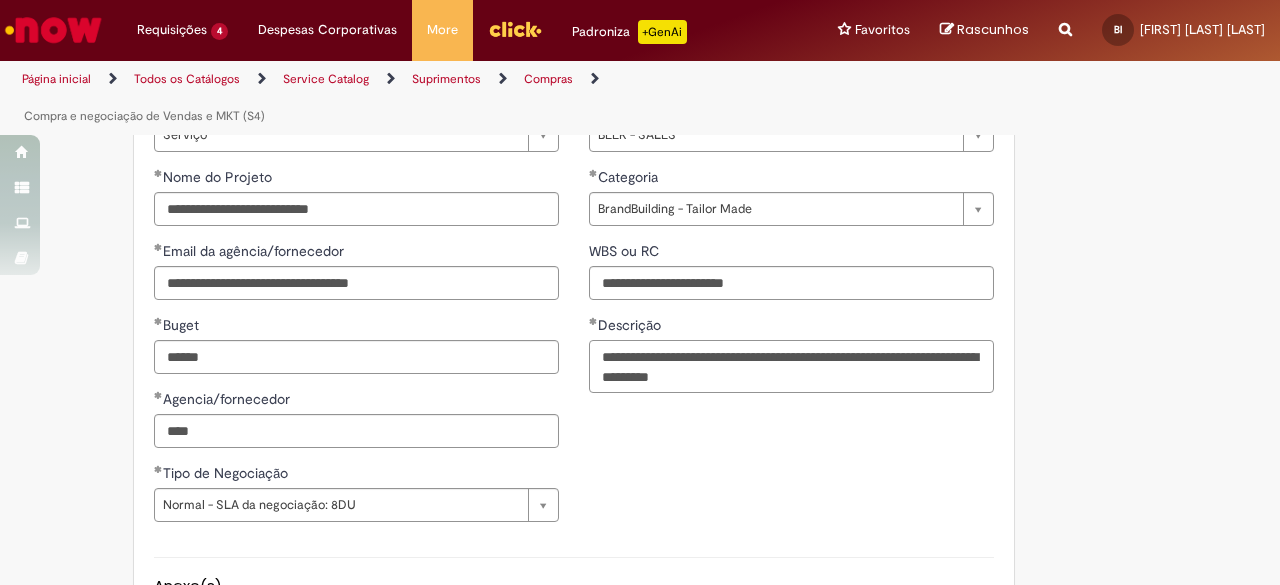 drag, startPoint x: 875, startPoint y: 352, endPoint x: 938, endPoint y: 351, distance: 63.007935 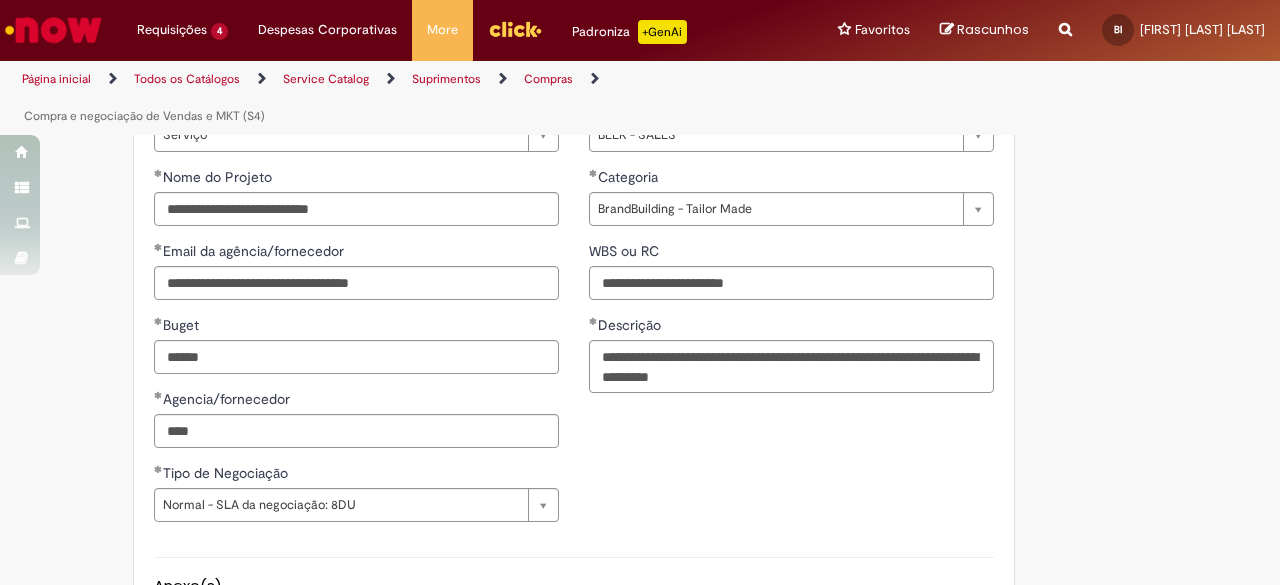 click on "**********" at bounding box center [791, 250] 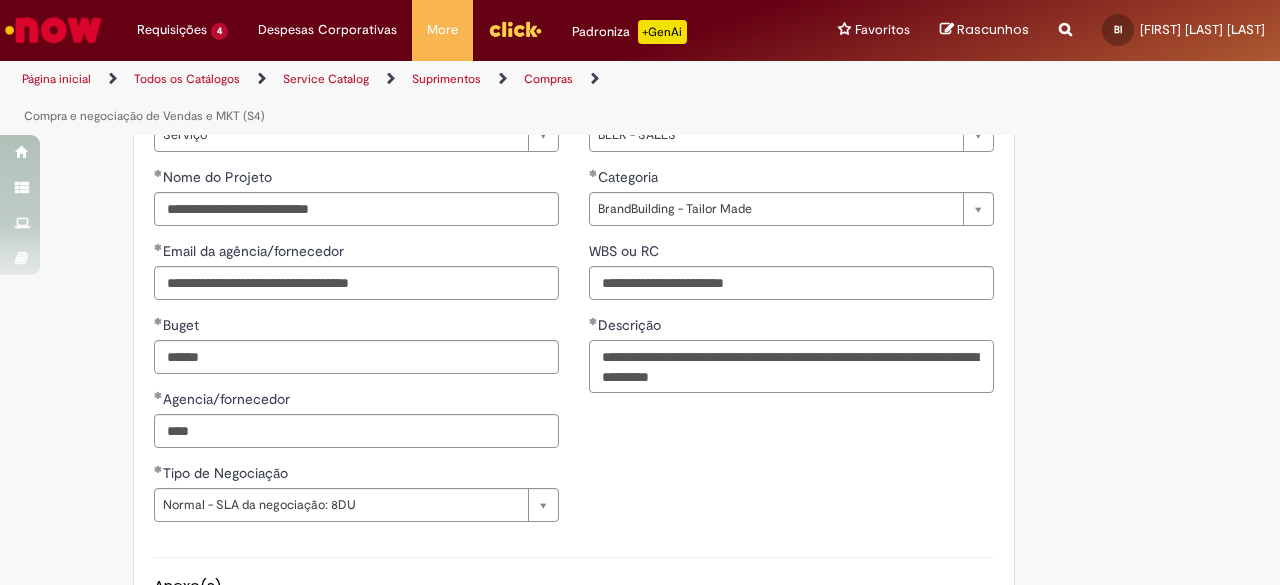 click on "**********" at bounding box center [791, 366] 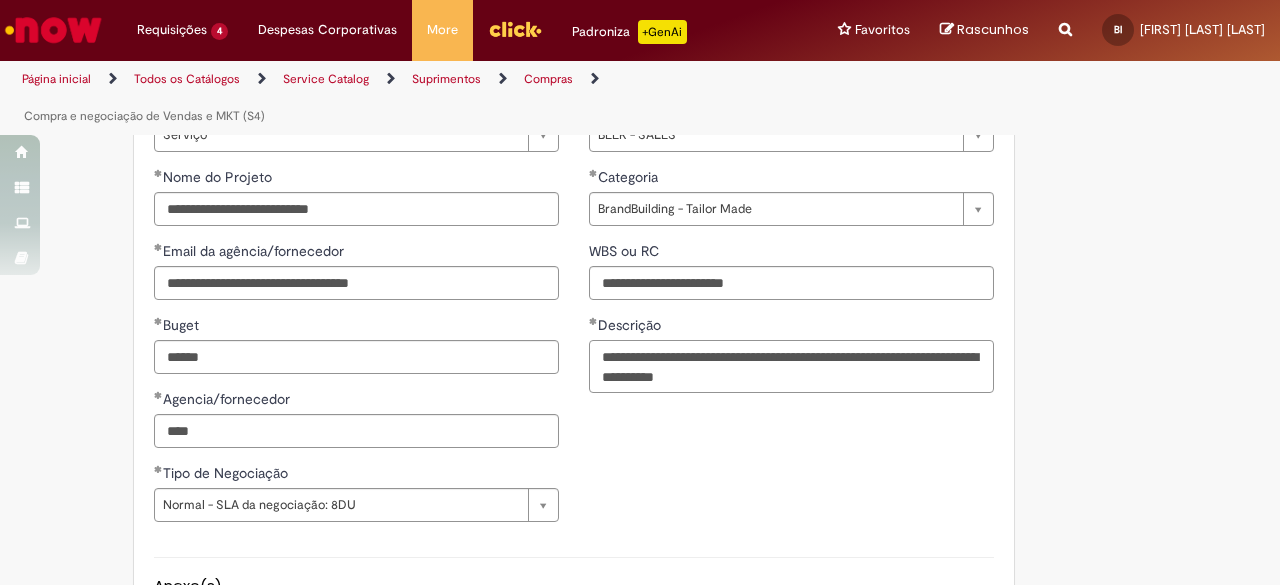 click on "**********" at bounding box center (791, 366) 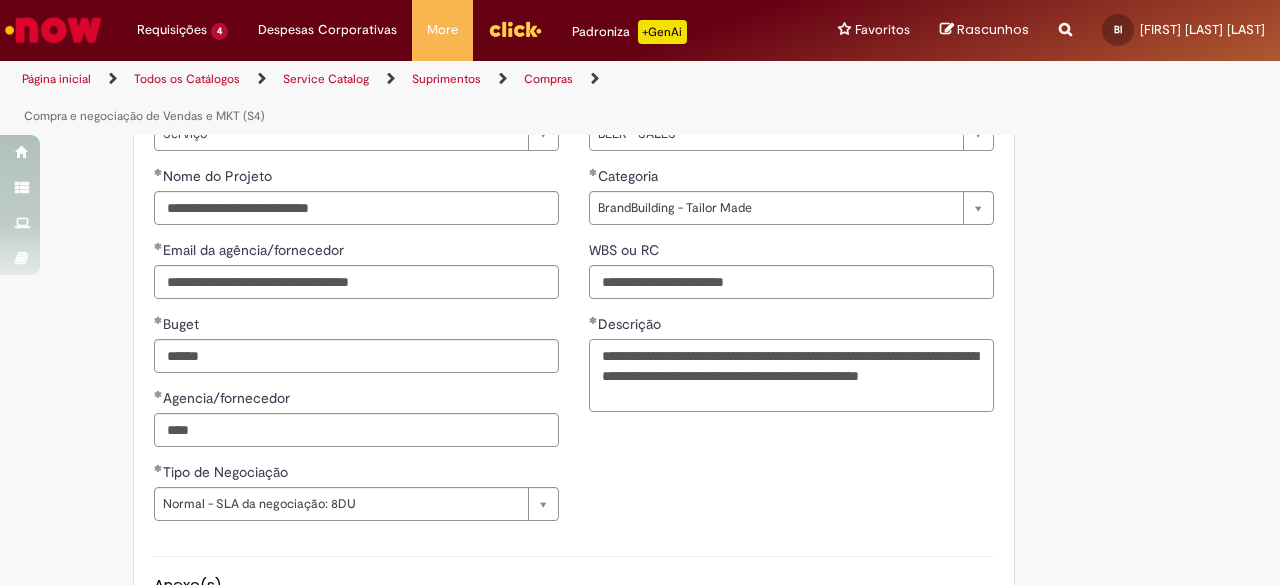 scroll, scrollTop: 1011, scrollLeft: 0, axis: vertical 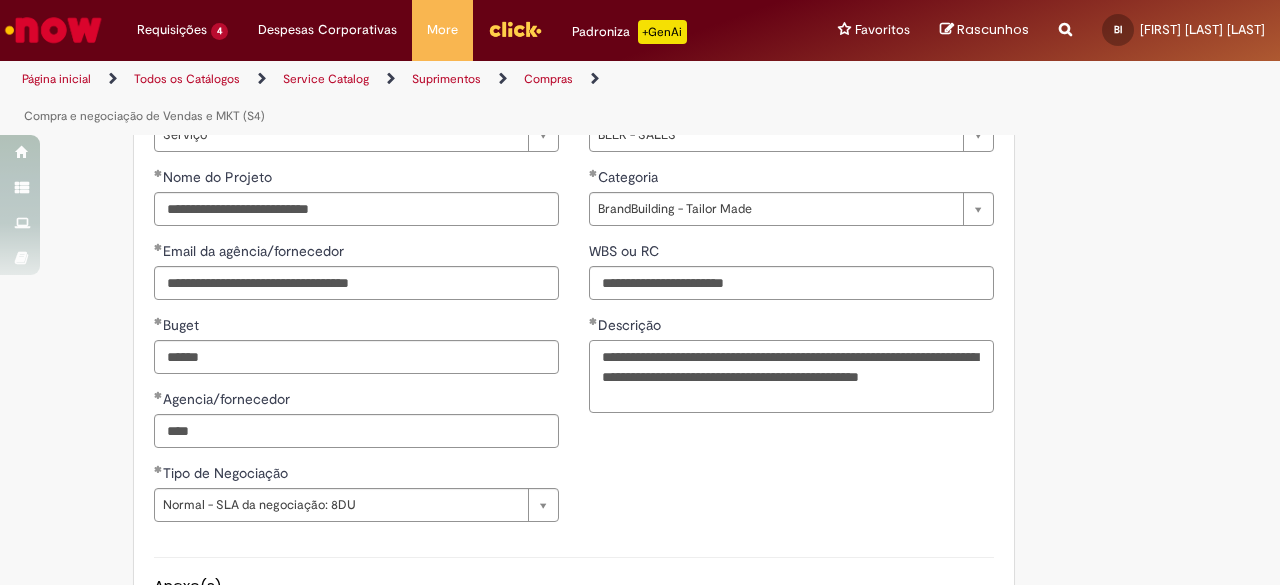 drag, startPoint x: 748, startPoint y: 392, endPoint x: 566, endPoint y: 332, distance: 191.63507 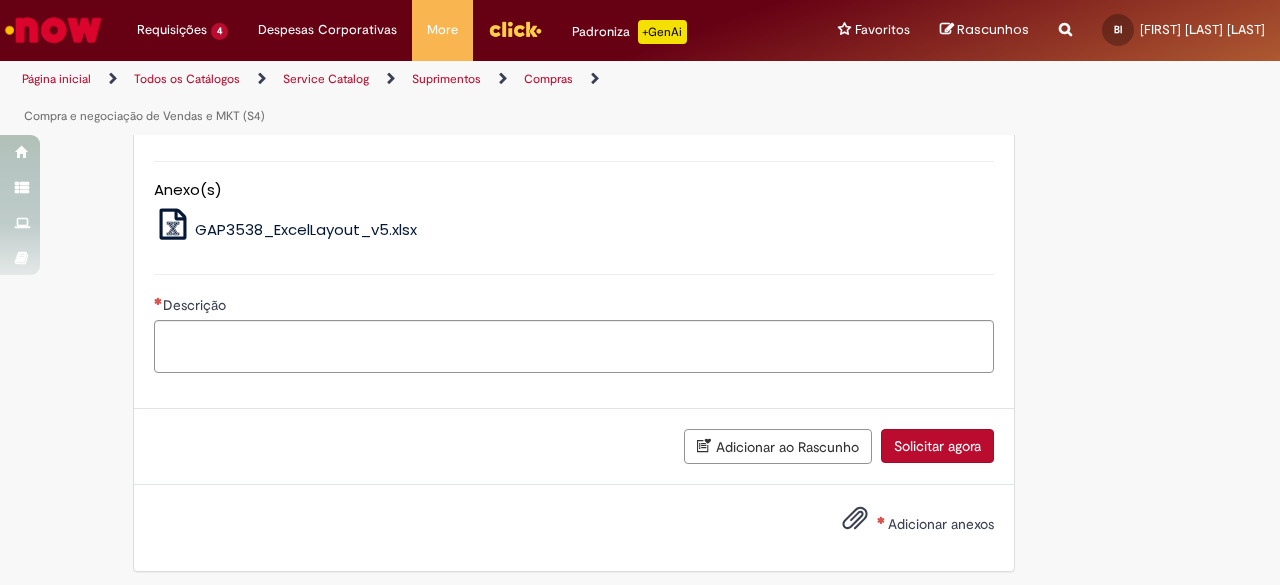 scroll, scrollTop: 1411, scrollLeft: 0, axis: vertical 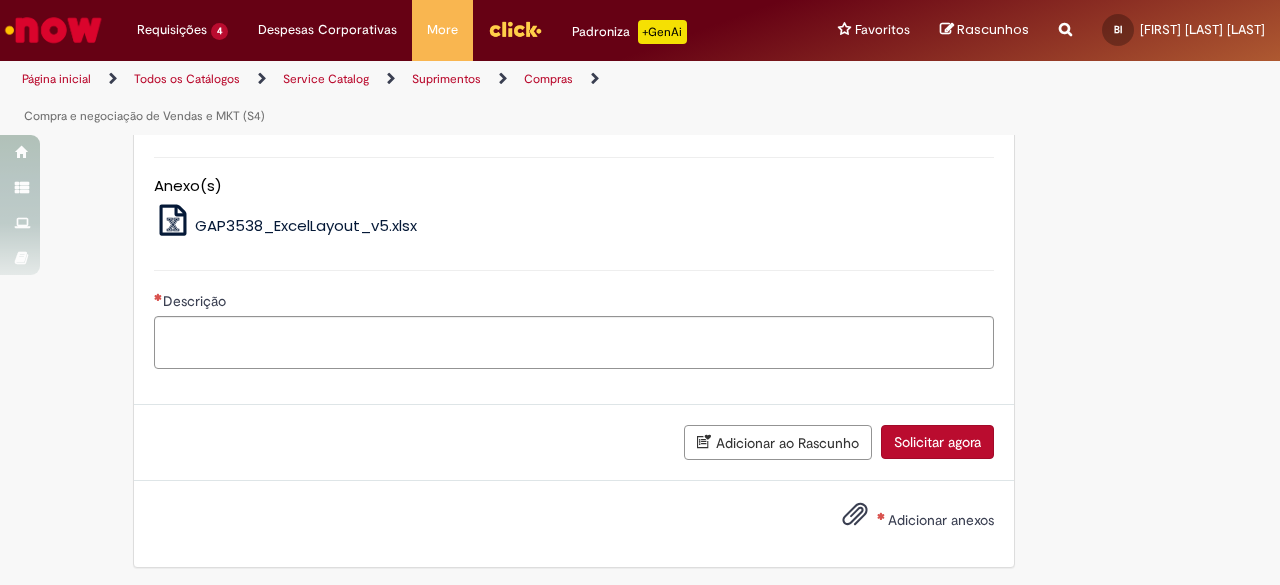 type on "**********" 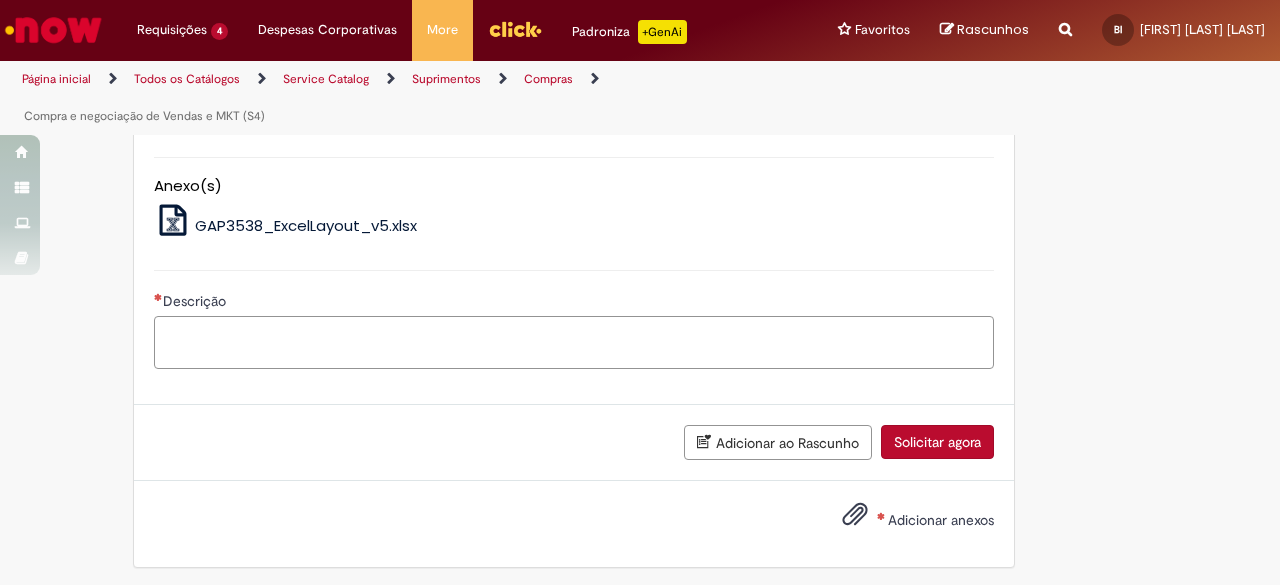 click on "Descrição" at bounding box center (574, 342) 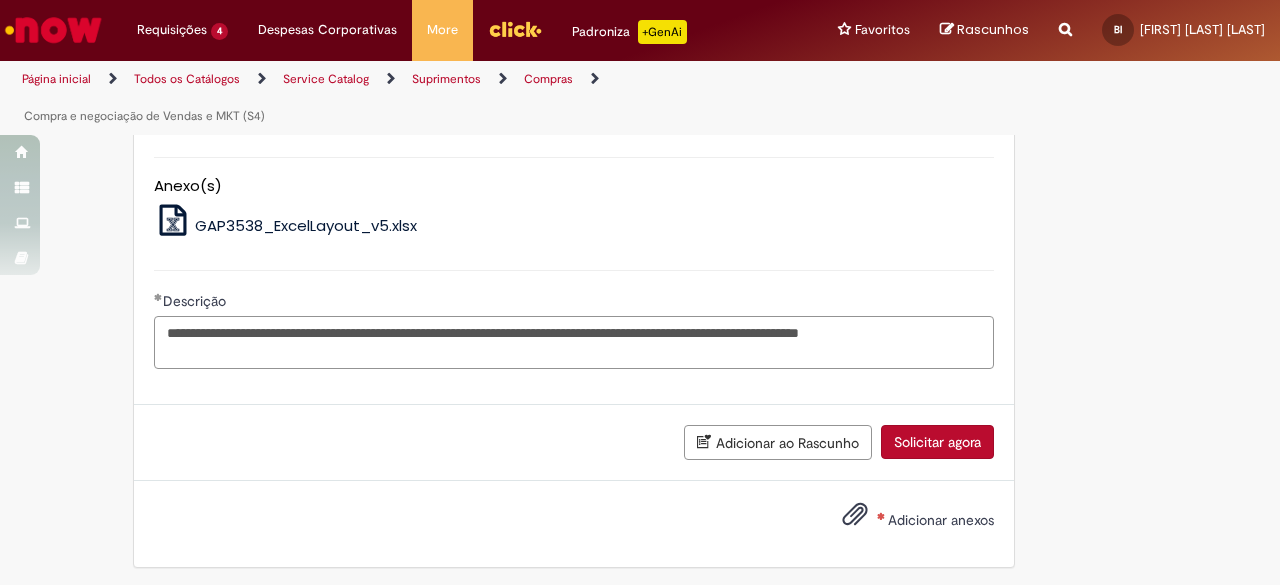 type on "**********" 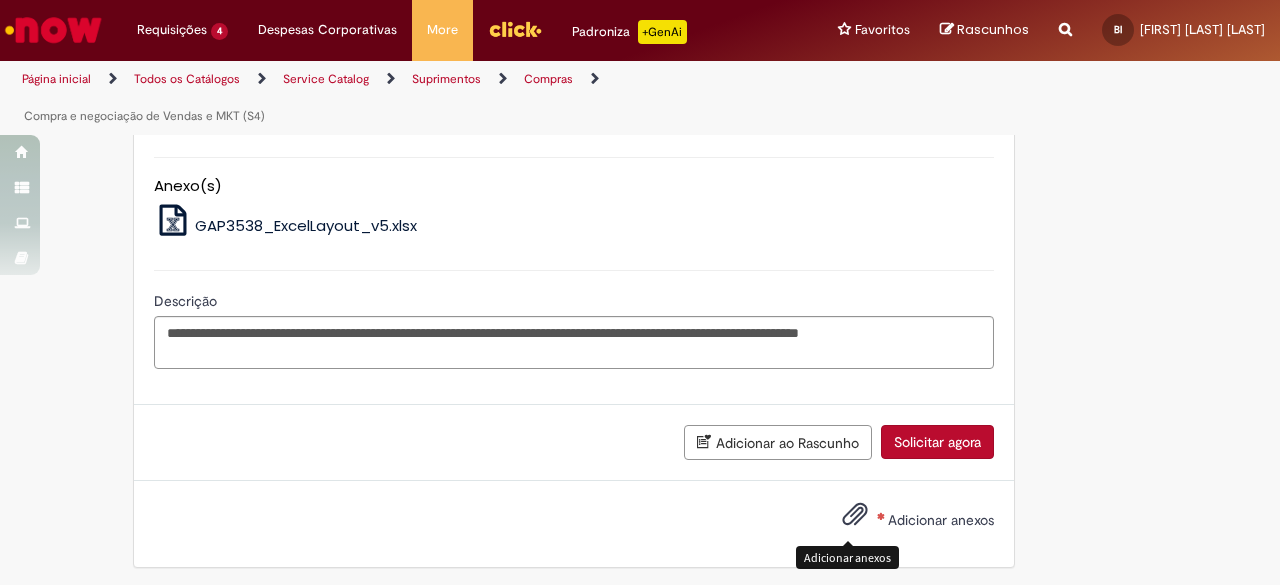 click at bounding box center [855, 515] 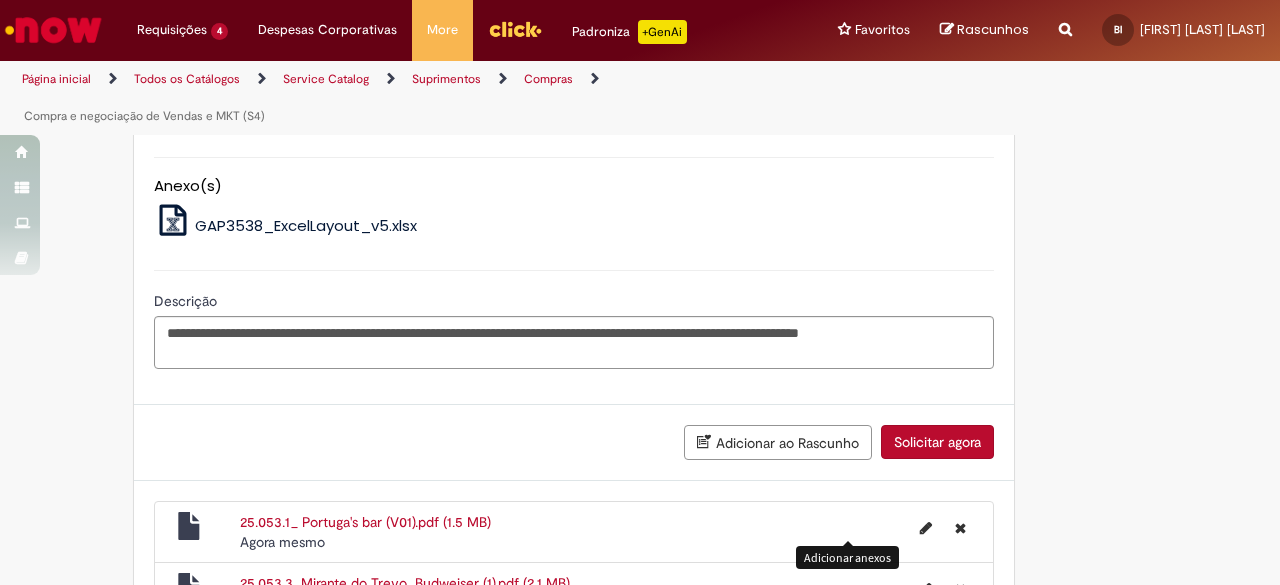 scroll, scrollTop: 1603, scrollLeft: 0, axis: vertical 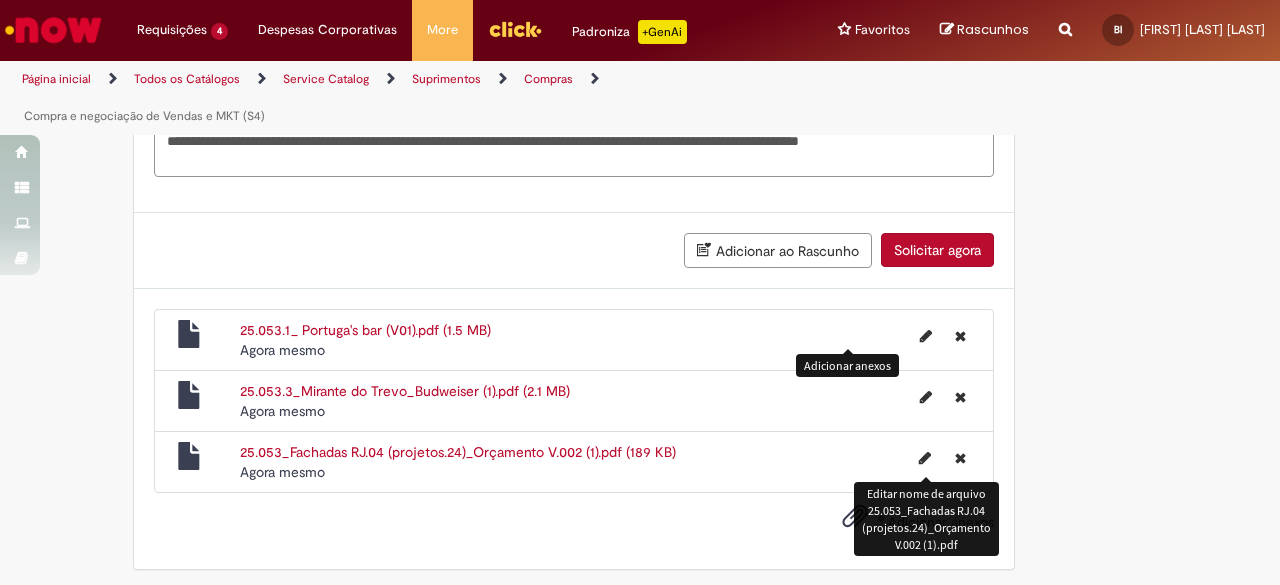 click at bounding box center [925, 458] 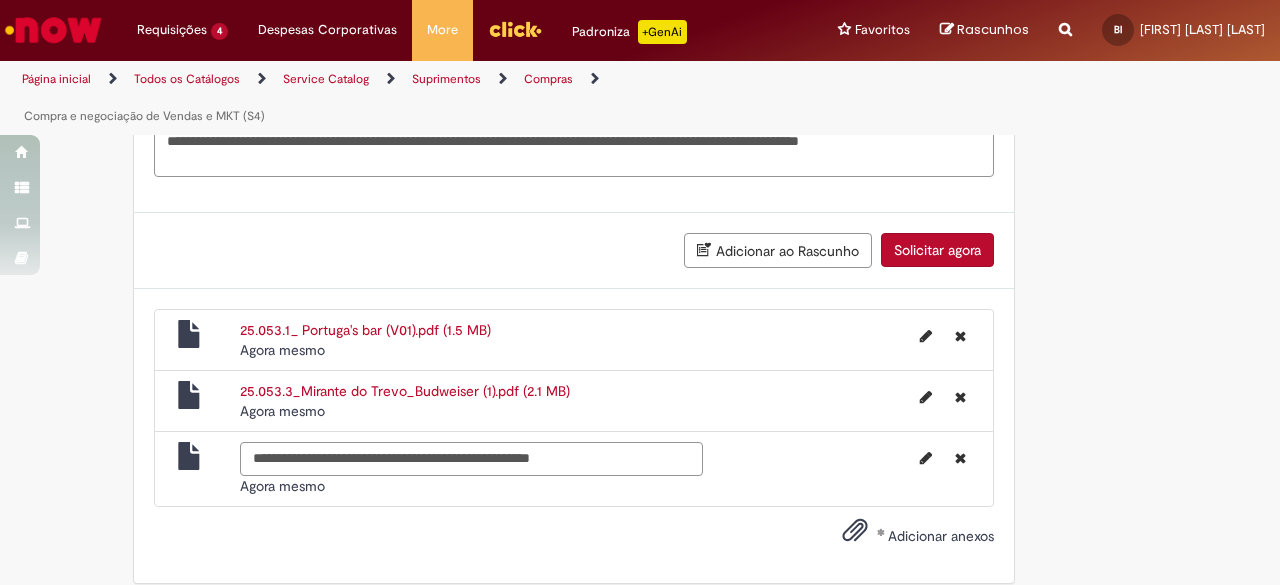 drag, startPoint x: 474, startPoint y: 447, endPoint x: 394, endPoint y: 445, distance: 80.024994 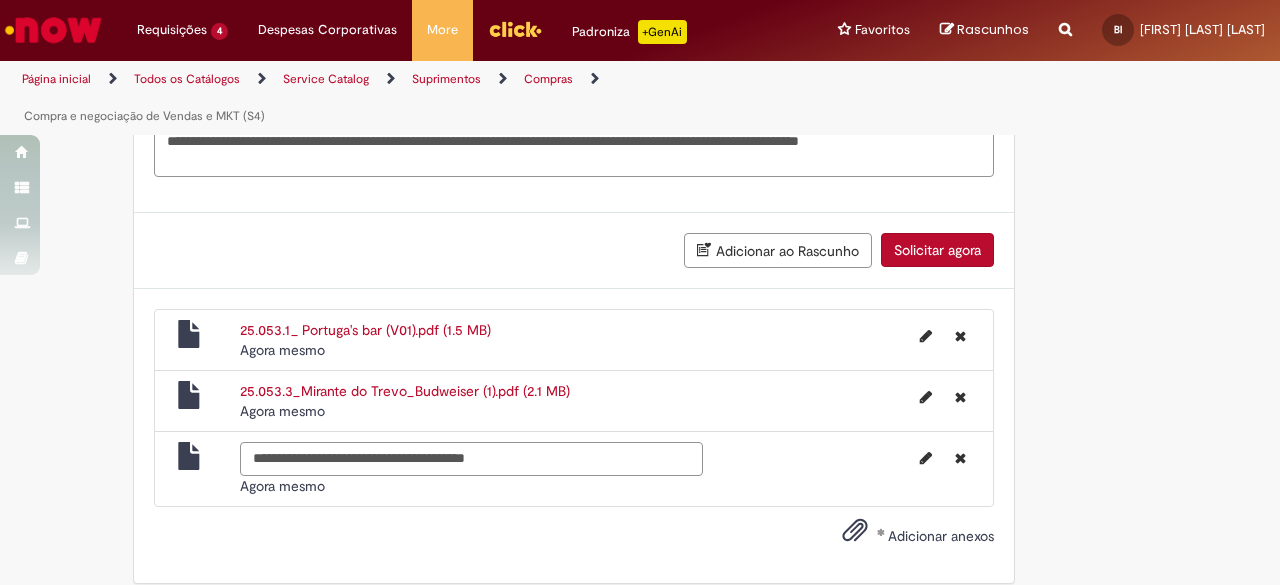 type on "**********" 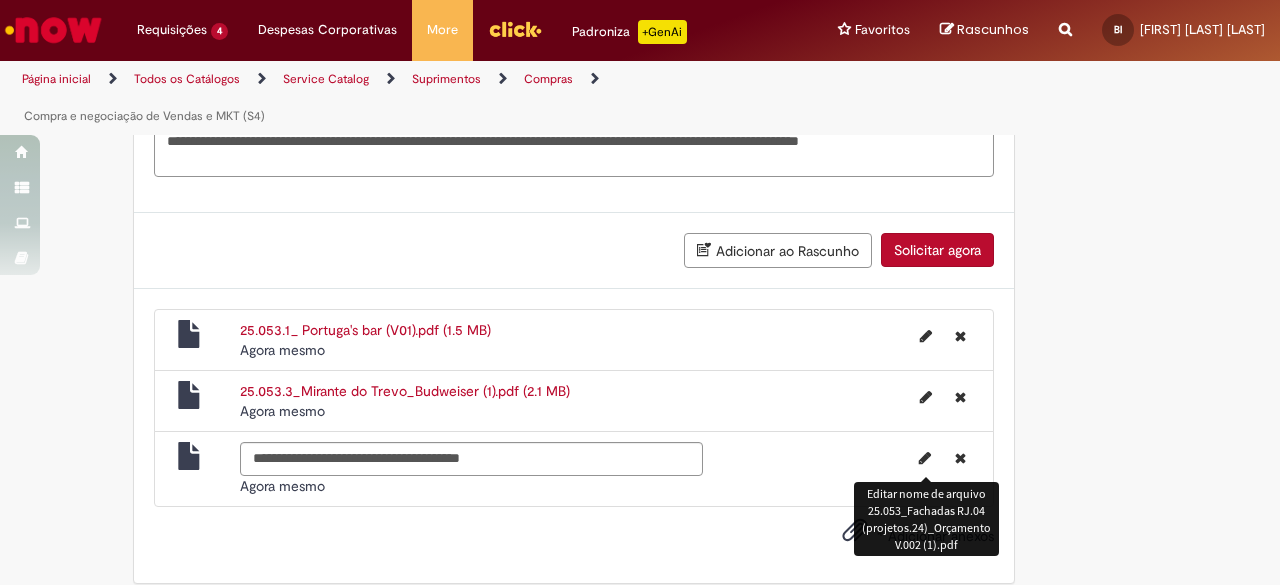 click on "Adicionar a Favoritos
Compra e negociação de Vendas e MKT (S4)
Esse chamado é exclusivo para negociações de vendas e MKT que usam o fluxo do S4 (SAP Fiori)
Esse chamado é exclusivo para cotações e negociações de marketing e vendas; Lembre-se de anexar todas as evidências (cotações, informações, projetos e e-mails) que sejam úteis à negociação; Nenhum campo preenchido por você pode ser alterado depois de o chamado ter sido aberto, por isso atente-se as informações preenchidas; Após a etapa de negociação, é necessária sua validação para seguir com a tratativa; Esteja atento as atualizações do seu chamado Essa oferta é de negociação  e não se dedica à criação de RC. Para criar RC: utilize oferta  Criação de RC ; Regularização de Nota Fiscal ; Compras rápidas (Speed Buy) ;
Country Code ** Favorecido" at bounding box center [640, -431] 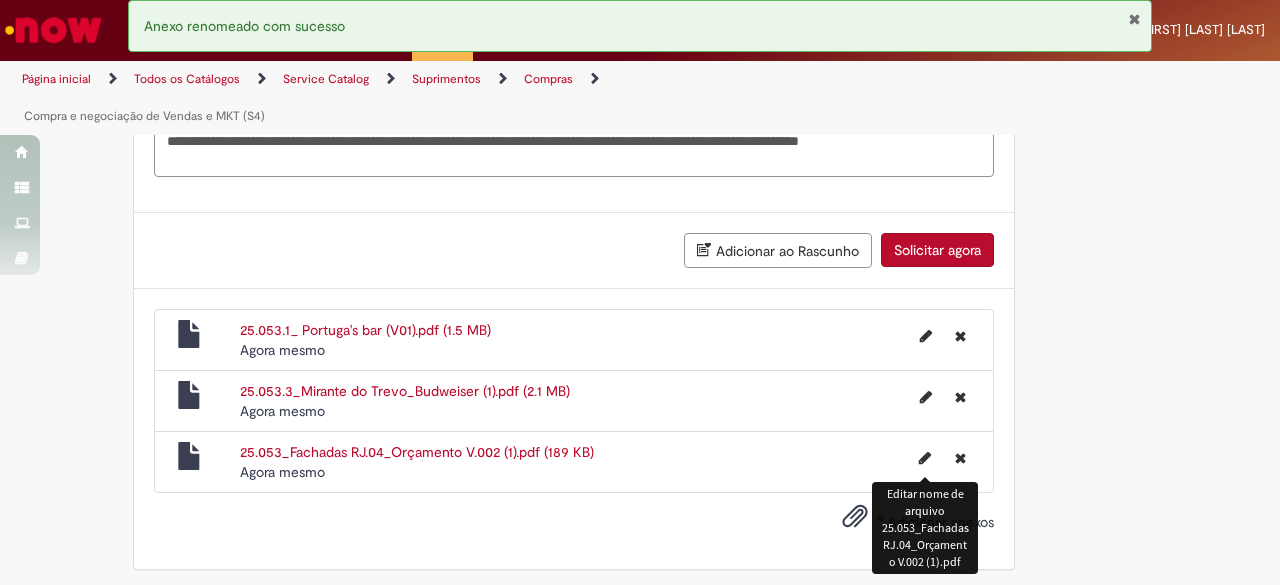 click on "25.053_Fachadas RJ.04_Orçamento V.002 (1).pdf (189 KB)" at bounding box center (417, 452) 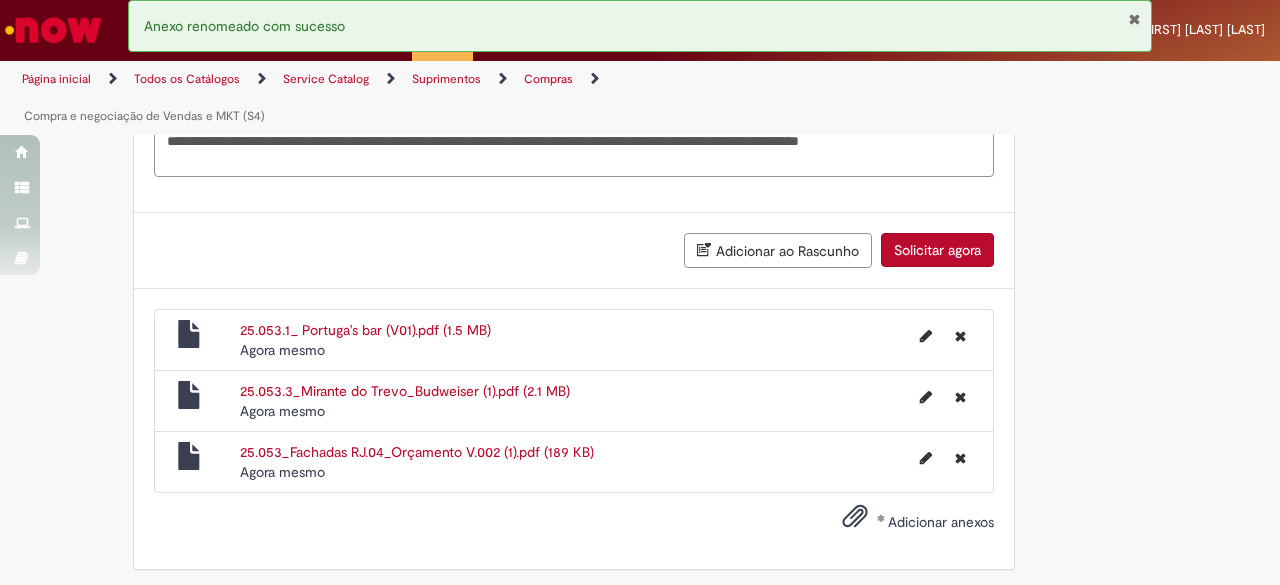 click on "25.053.3_Mirante do Trevo_Budweiser (1).pdf (2.1 MB)" at bounding box center (405, 391) 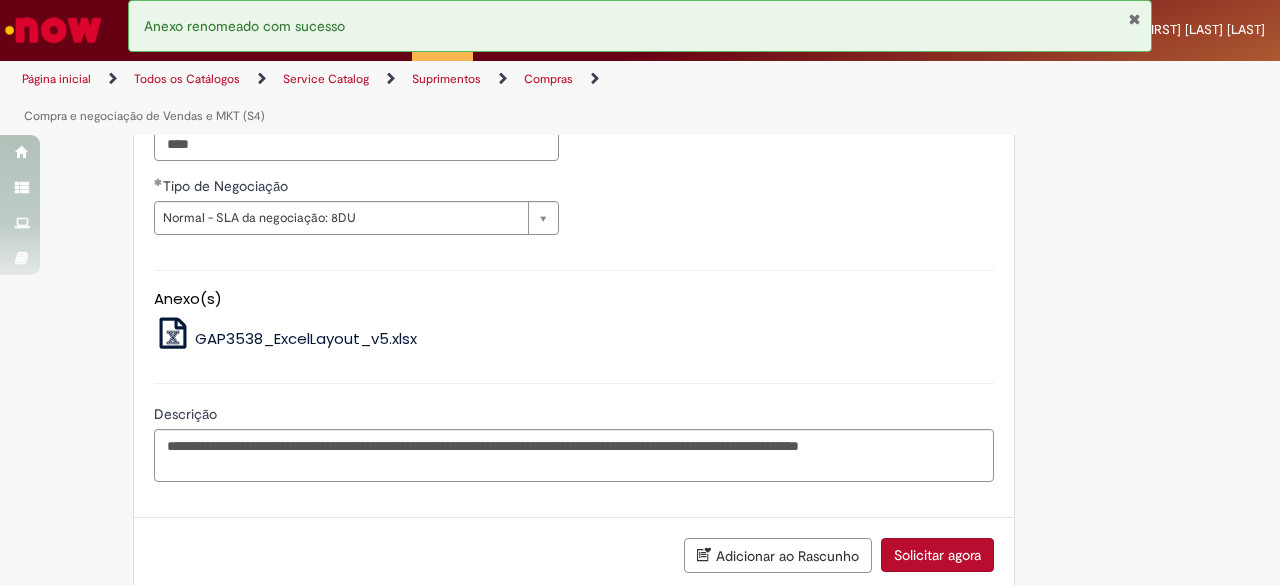 scroll, scrollTop: 1303, scrollLeft: 0, axis: vertical 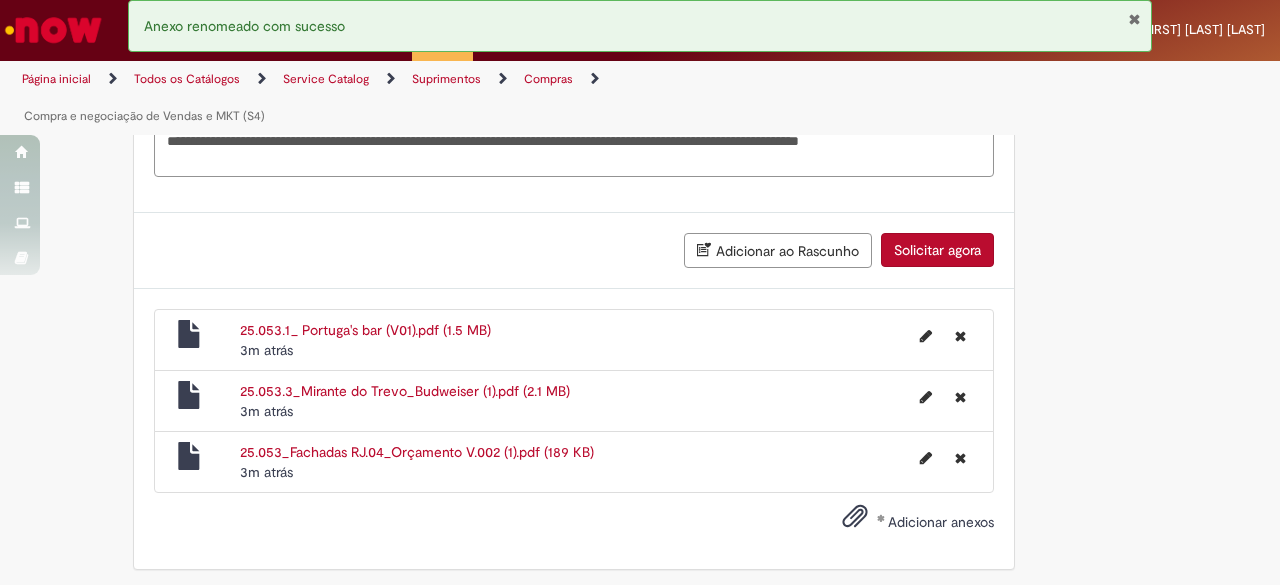 click on "Solicitar agora" at bounding box center (937, 250) 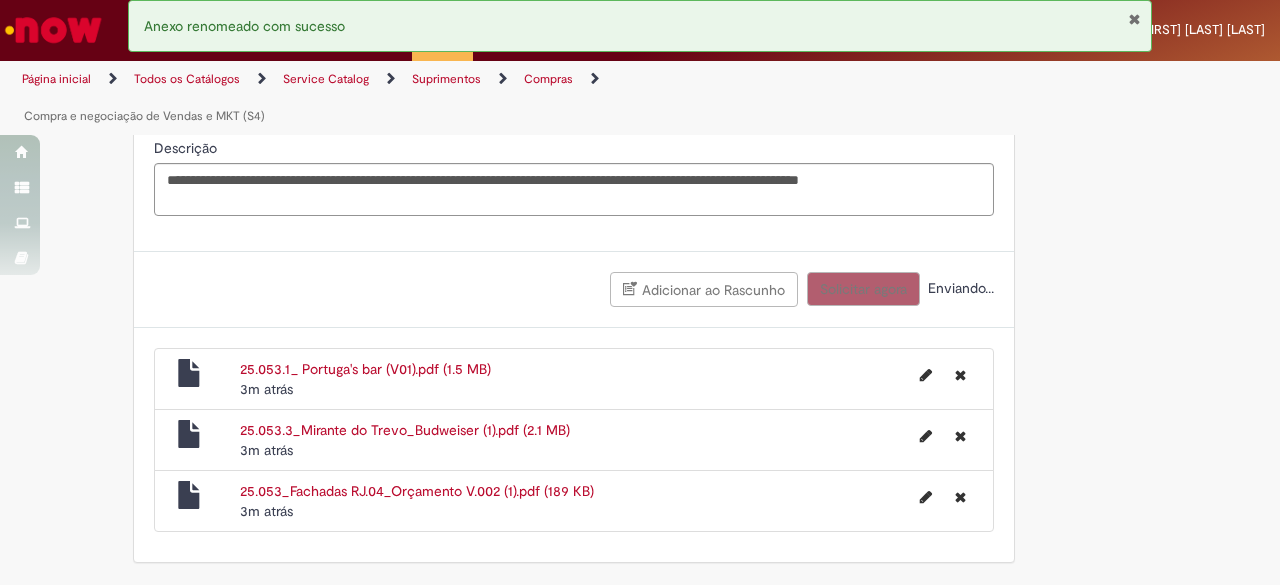 scroll, scrollTop: 1557, scrollLeft: 0, axis: vertical 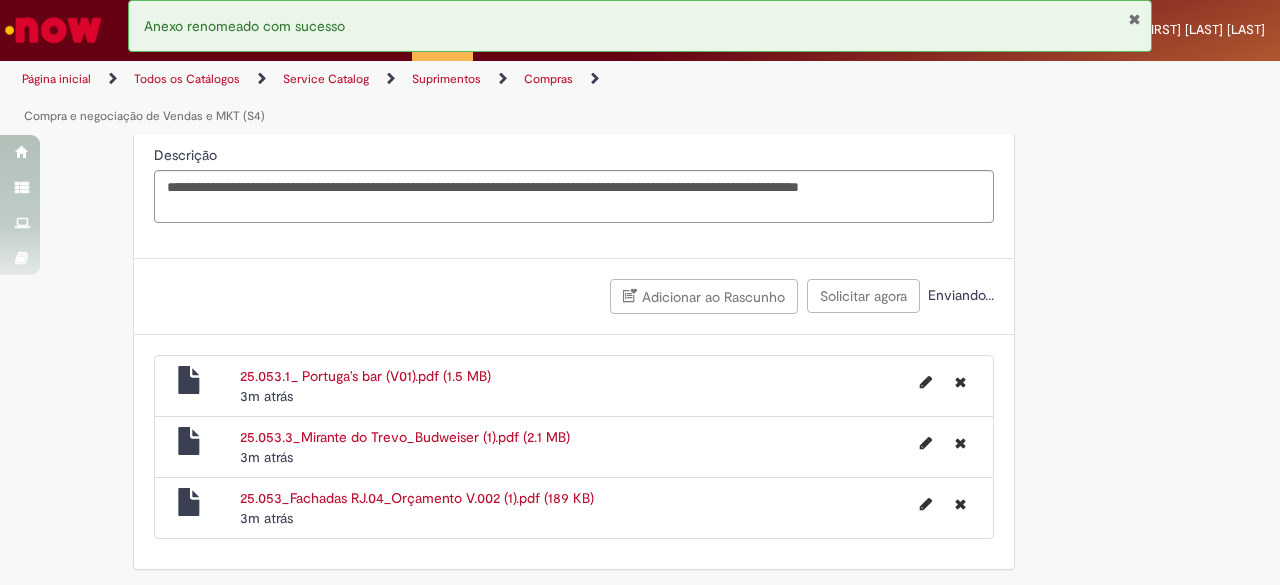 click at bounding box center (1134, 19) 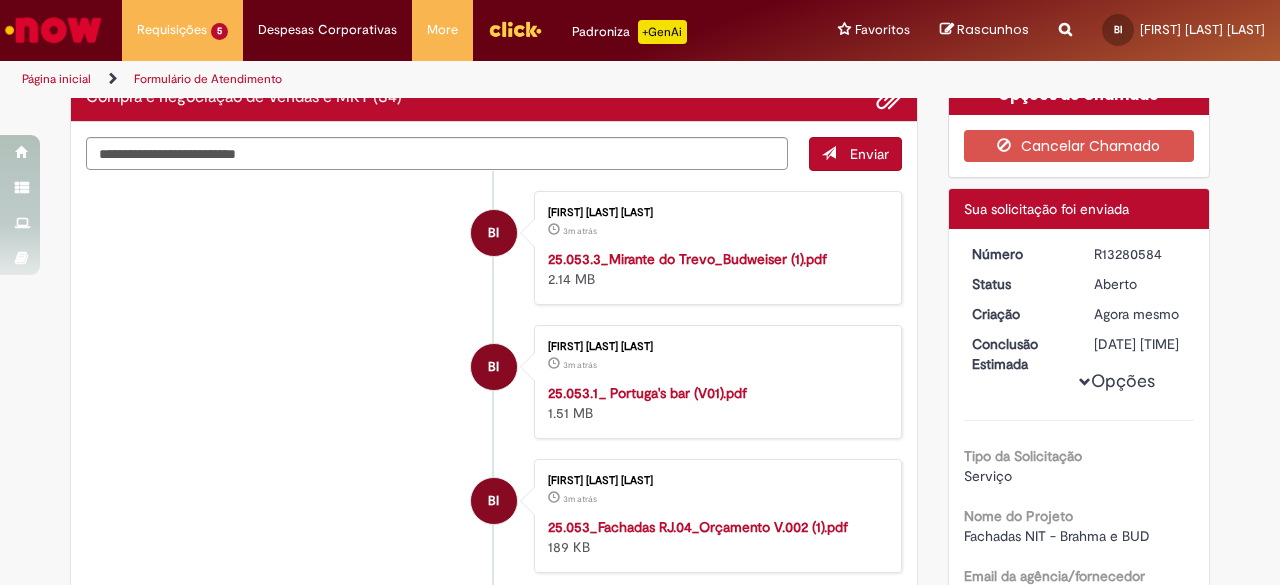 scroll, scrollTop: 0, scrollLeft: 0, axis: both 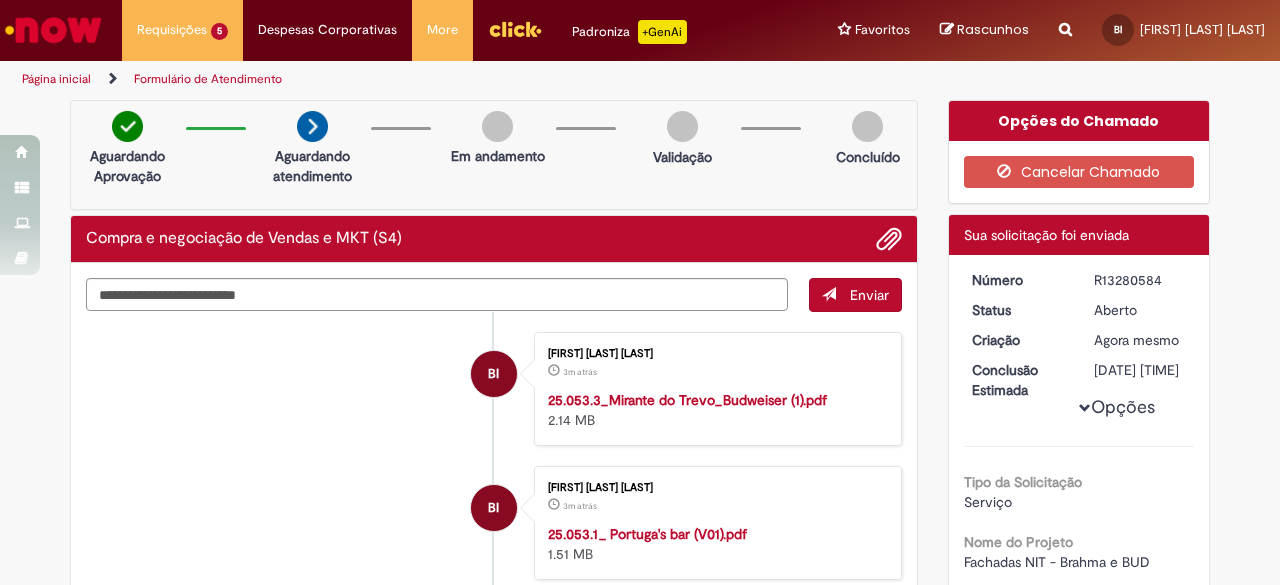 click on "R13280584" at bounding box center (1140, 280) 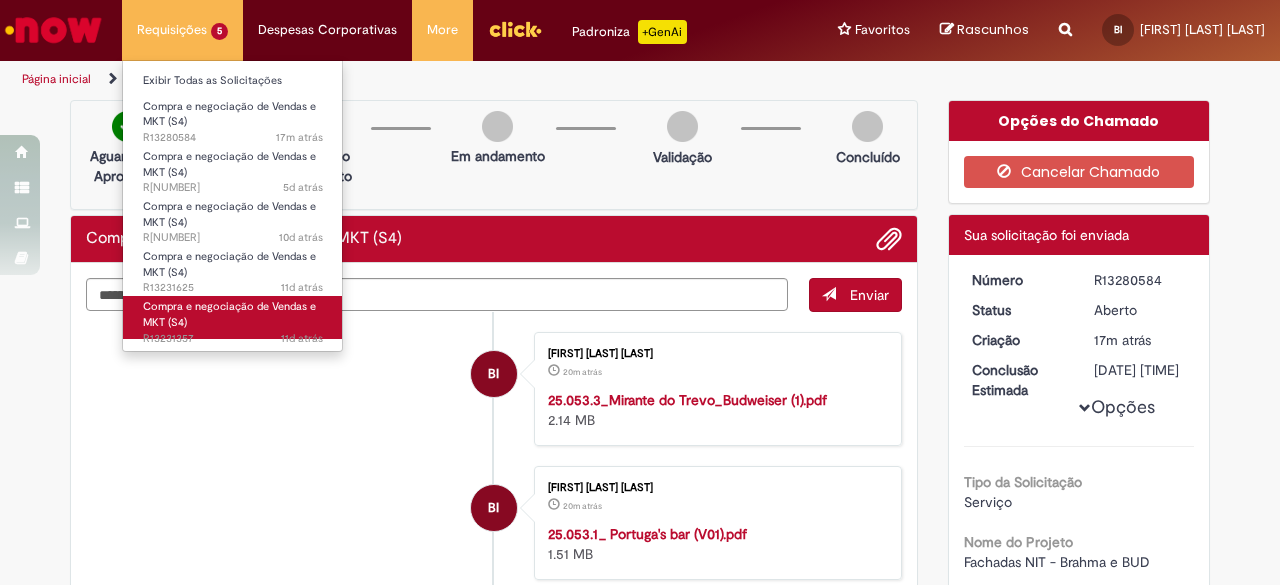 click on "Compra e negociação de Vendas e MKT (S4)" at bounding box center [229, 314] 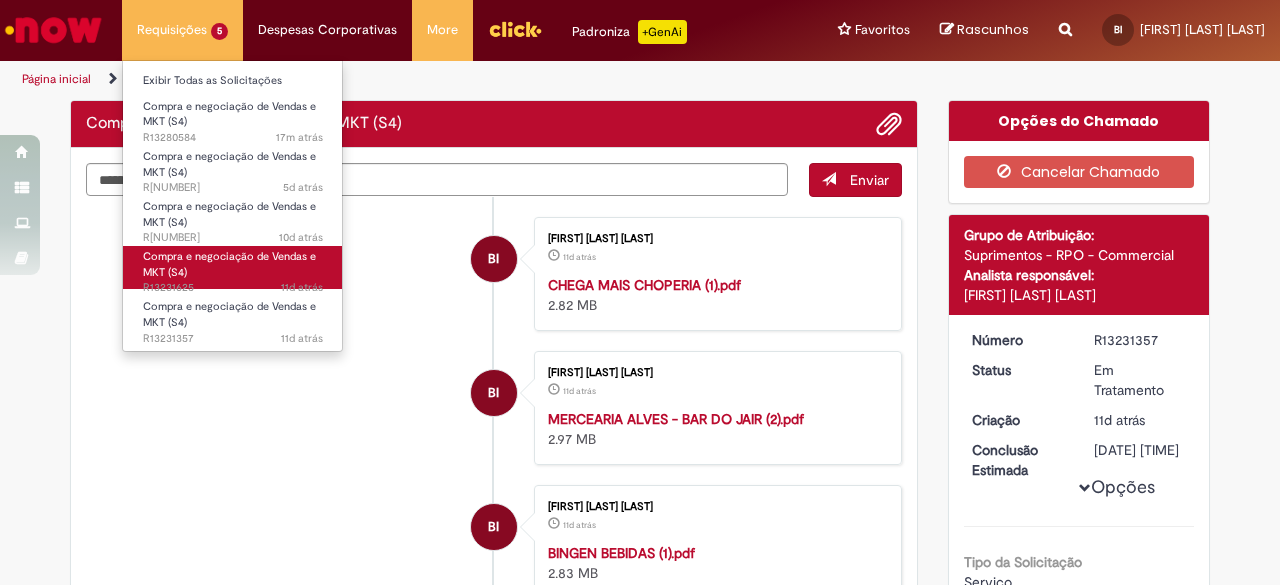 click on "Compra e negociação de Vendas e MKT (S4)
11d atrás 11 dias atrás  R13231625" at bounding box center [233, 267] 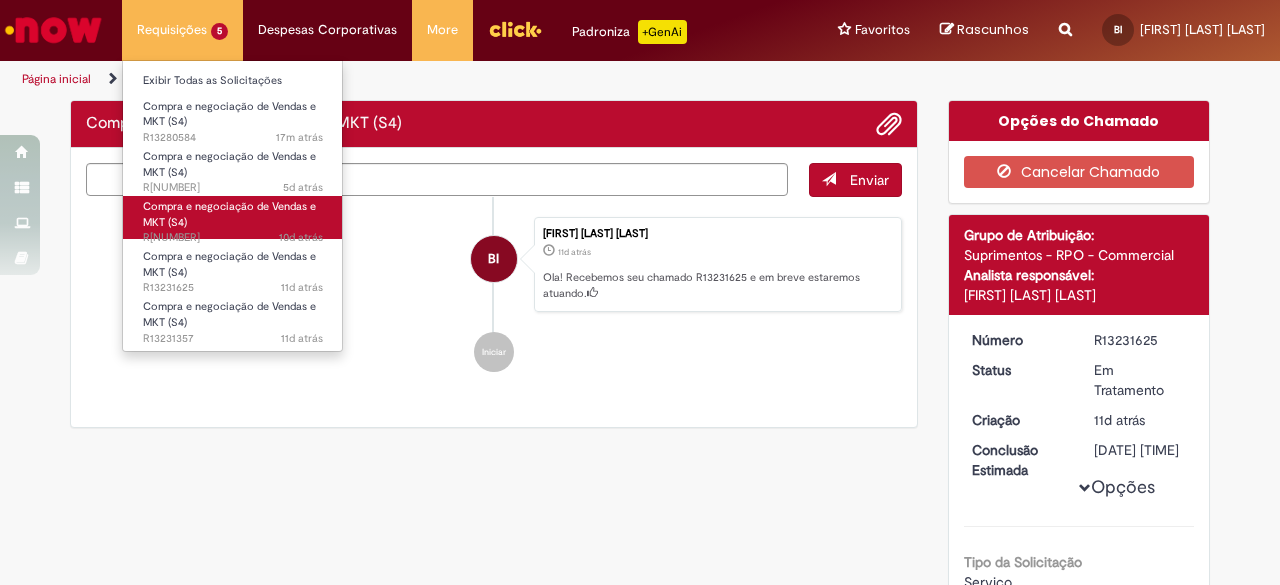 click on "Compra e negociação de Vendas e MKT (S4)
10d atrás 10 dias atrás  R[NUMBER]" at bounding box center [233, 217] 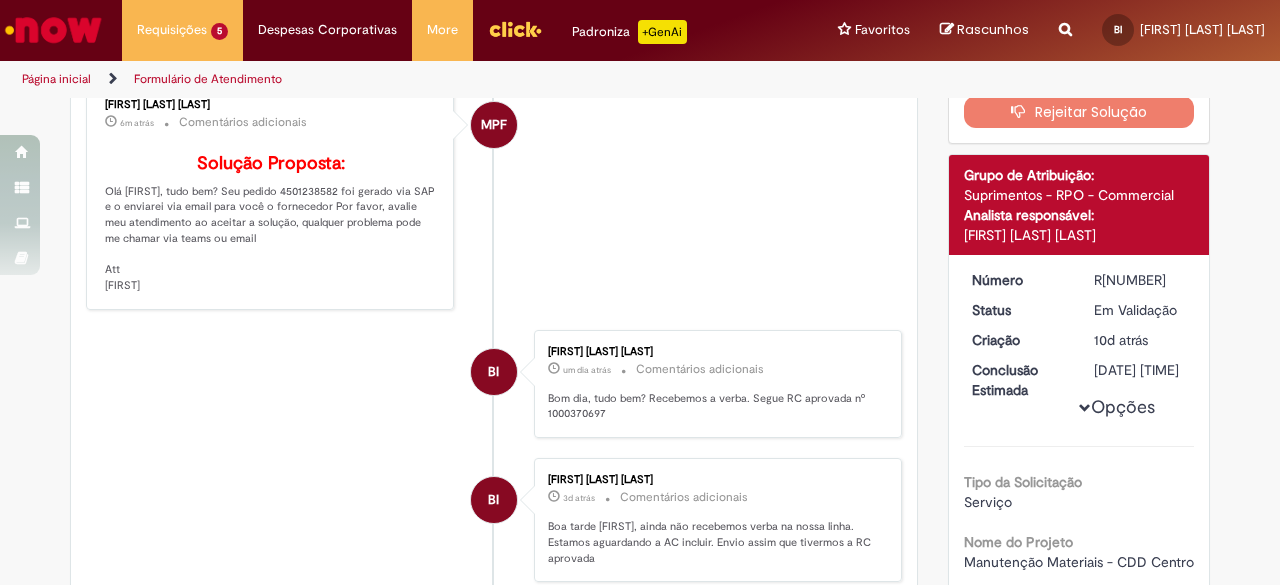 scroll, scrollTop: 214, scrollLeft: 0, axis: vertical 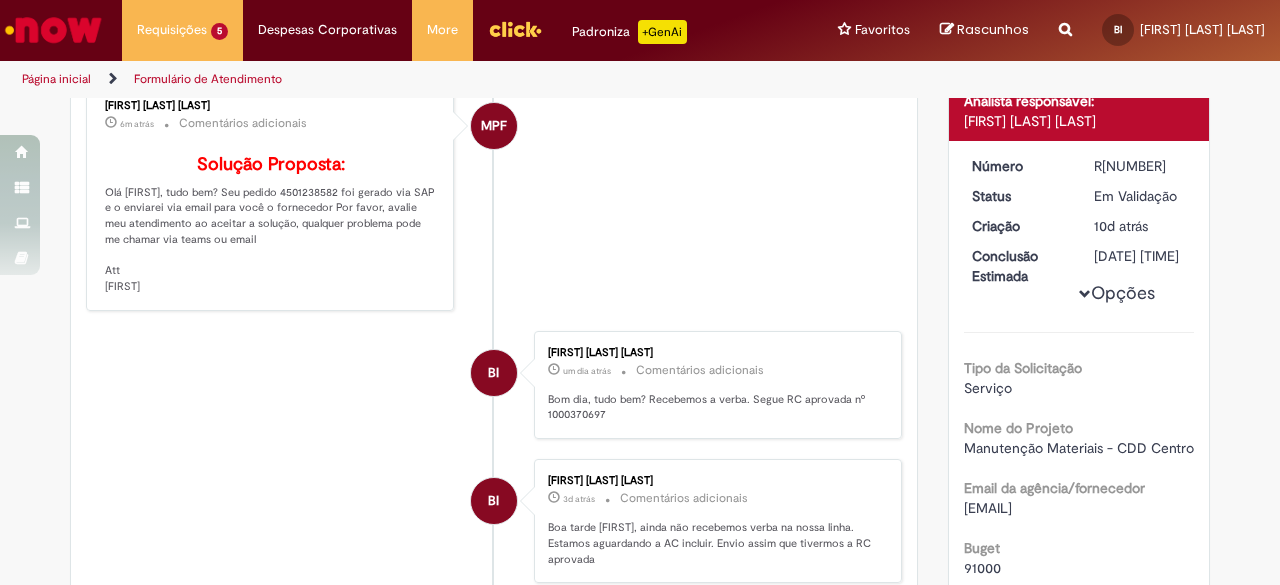 click on "Solução Proposta:
Olá [FIRST], tudo bem? Seu pedido [NUMBER] foi gerado via SAP e o enviarei via email para você o fornecedor Por favor, avalie meu atendimento ao aceitar a solução, qualquer problema pode me chamar via teams ou email
Att
[FIRST] [LAST]" at bounding box center (271, 225) 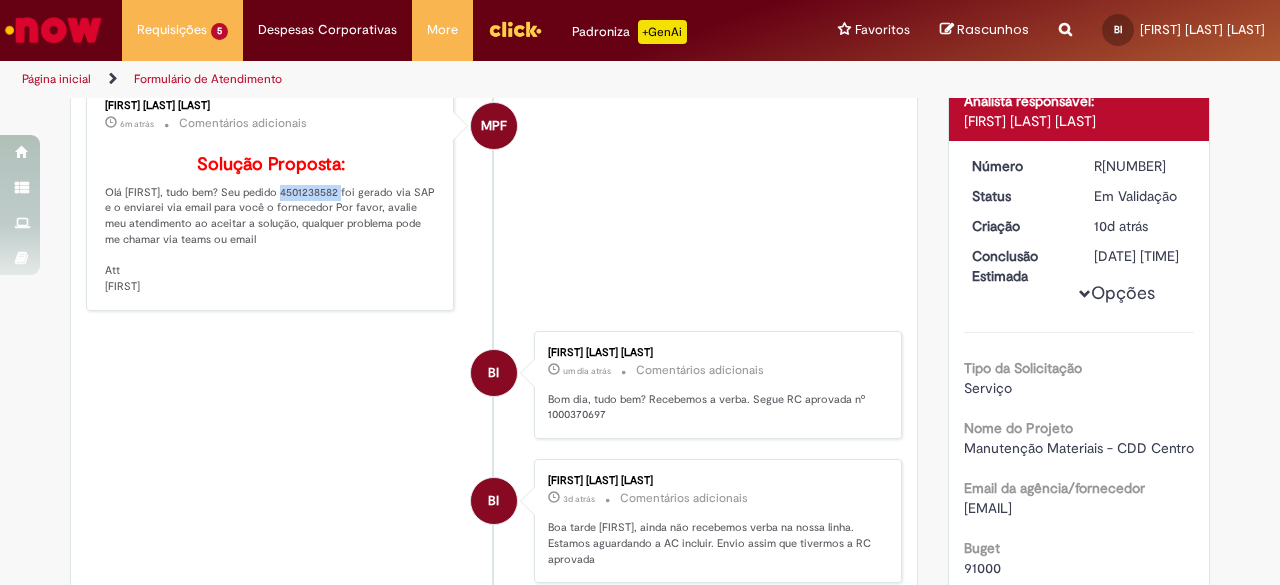 click on "Solução Proposta:
Olá [FIRST], tudo bem? Seu pedido [NUMBER] foi gerado via SAP e o enviarei via email para você o fornecedor Por favor, avalie meu atendimento ao aceitar a solução, qualquer problema pode me chamar via teams ou email
Att
[FIRST] [LAST]" at bounding box center [271, 225] 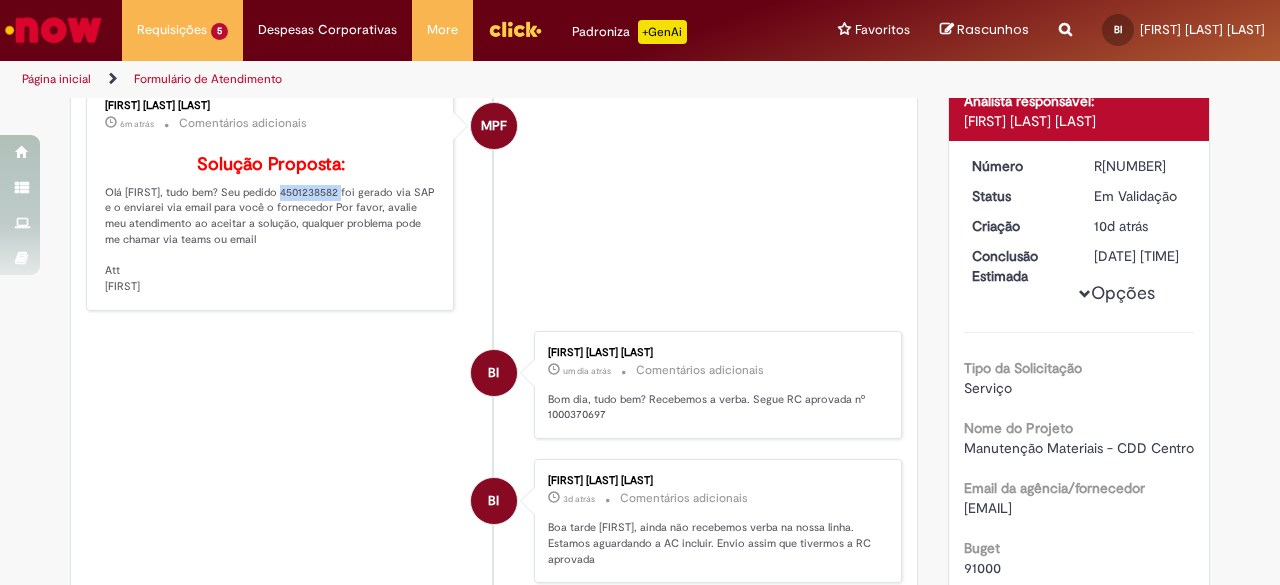 copy on "[NUMBER]" 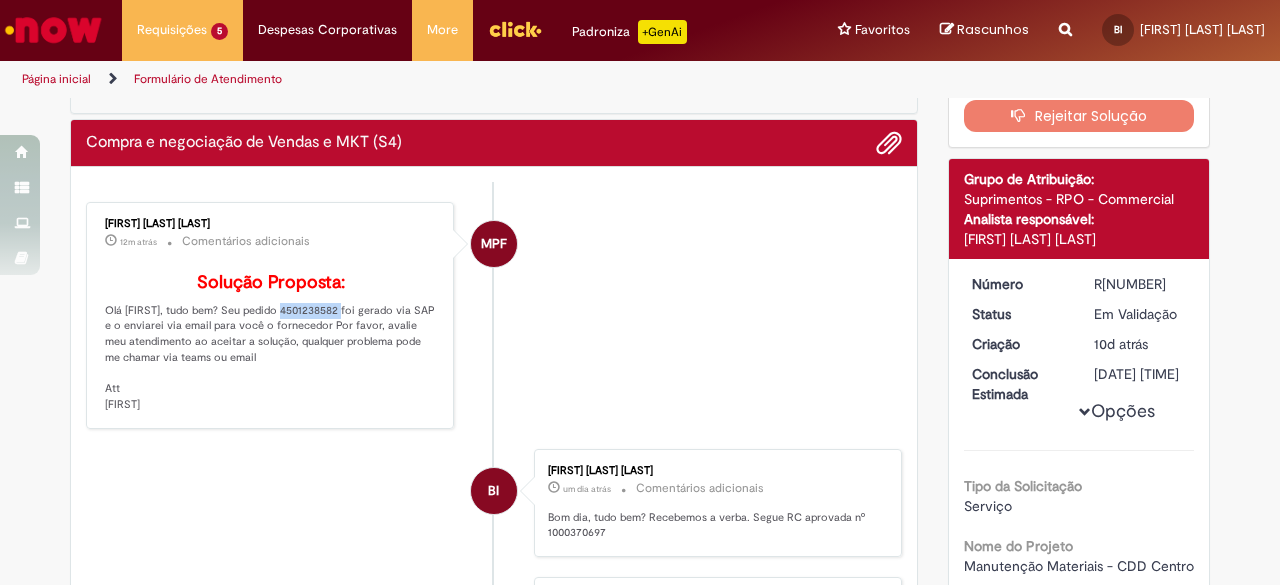 scroll, scrollTop: 0, scrollLeft: 0, axis: both 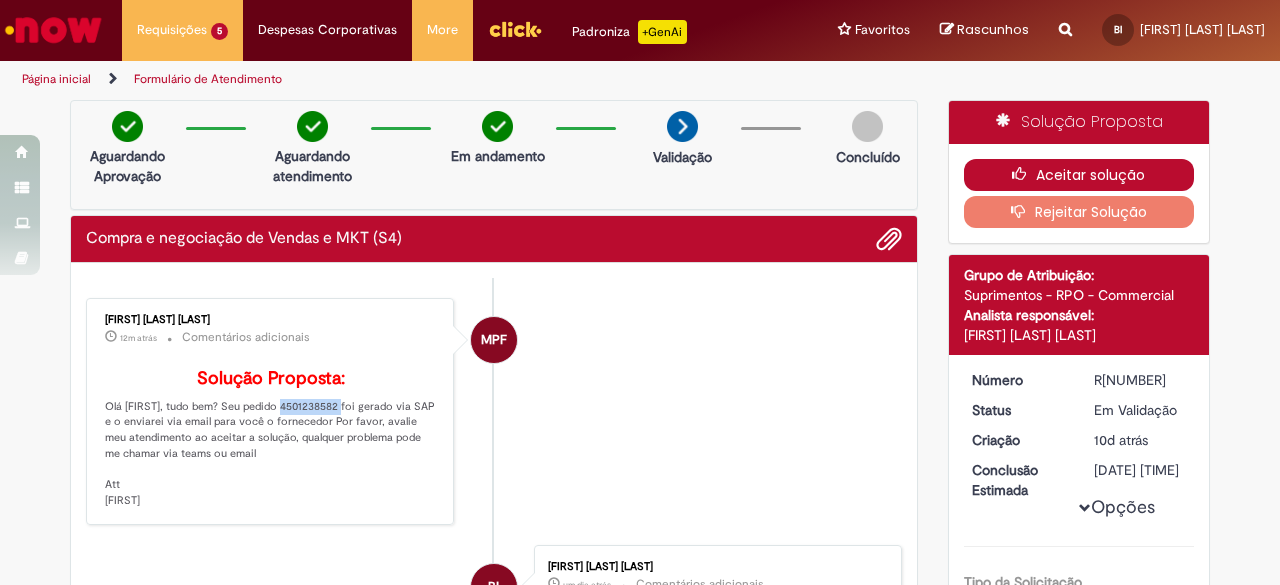 click on "Aceitar solução" at bounding box center [1079, 175] 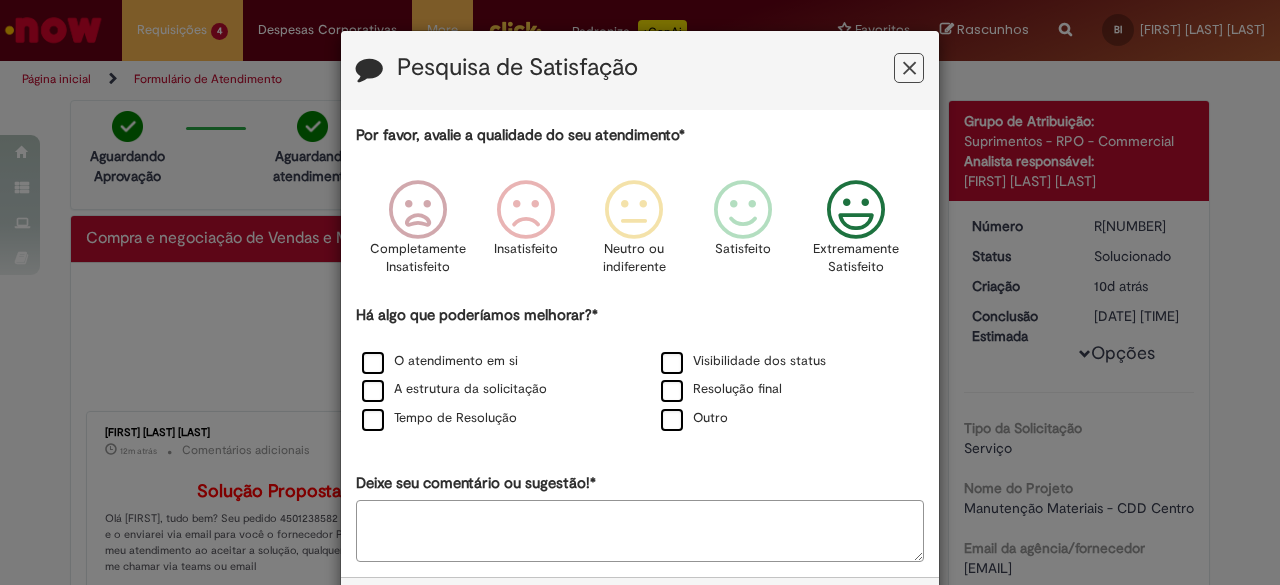 click at bounding box center (856, 210) 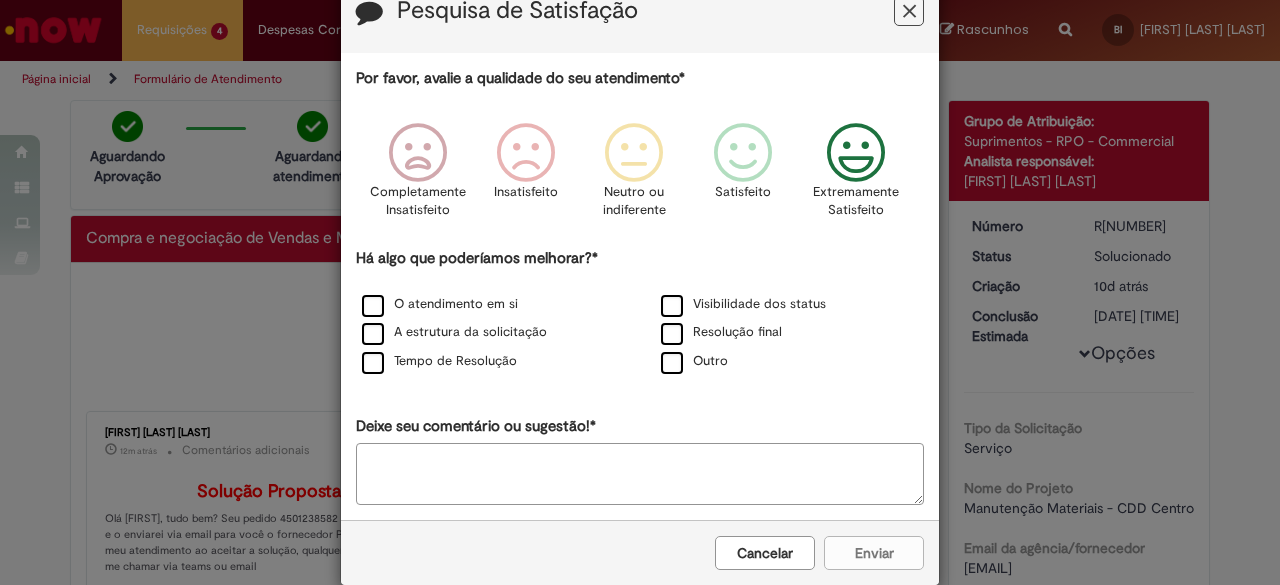 scroll, scrollTop: 86, scrollLeft: 0, axis: vertical 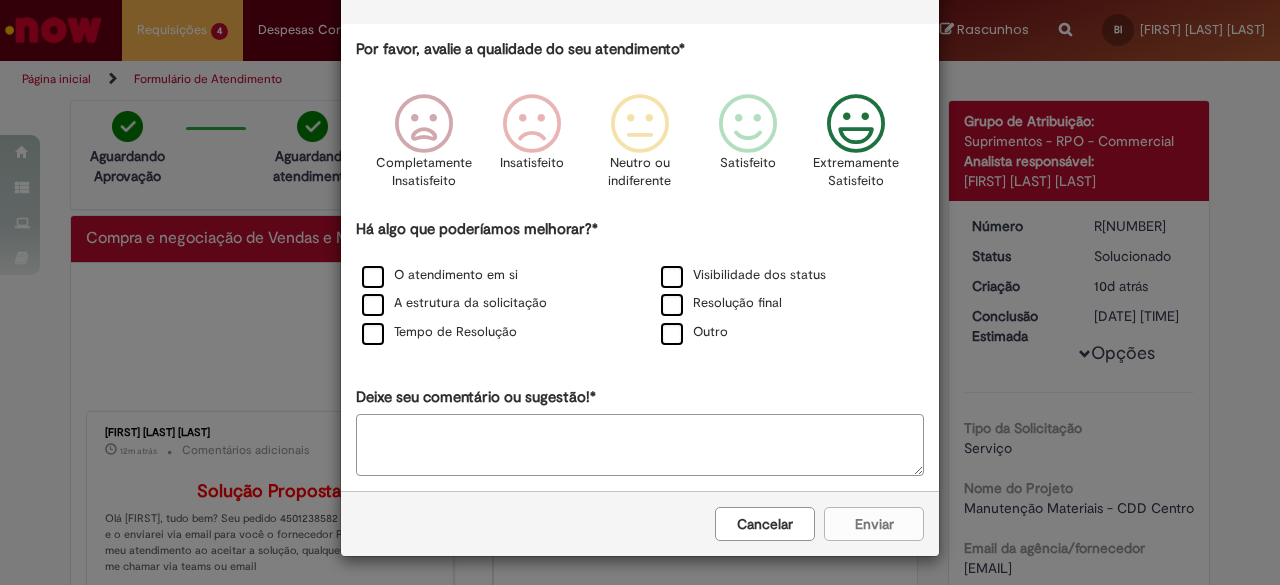 click on "Cancelar   Enviar" at bounding box center (640, 523) 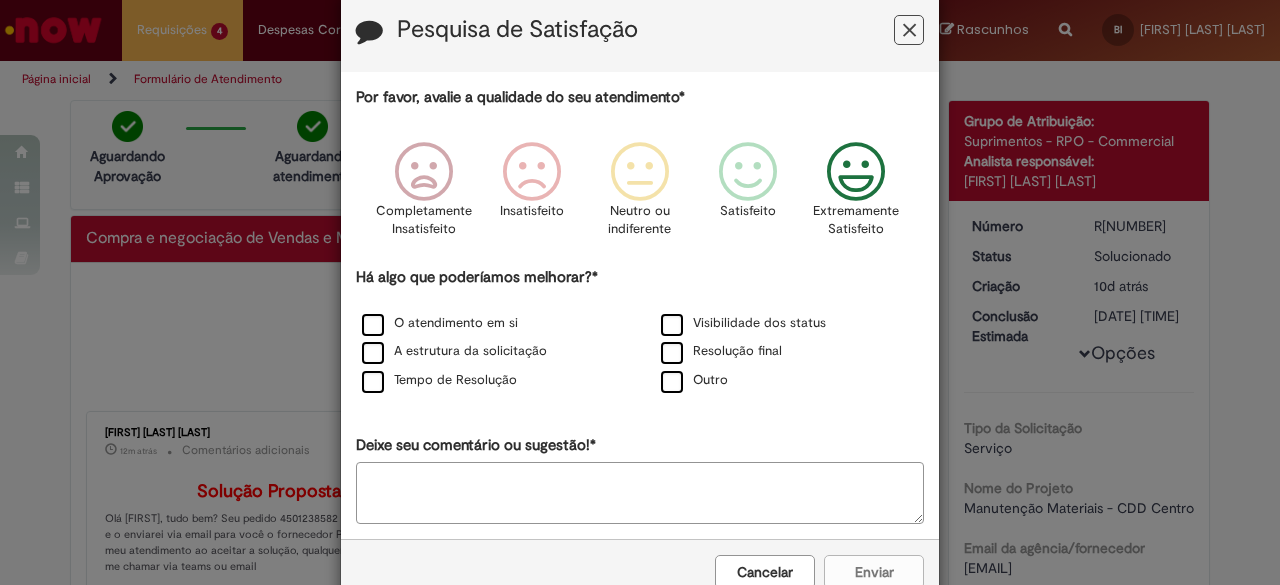 scroll, scrollTop: 0, scrollLeft: 0, axis: both 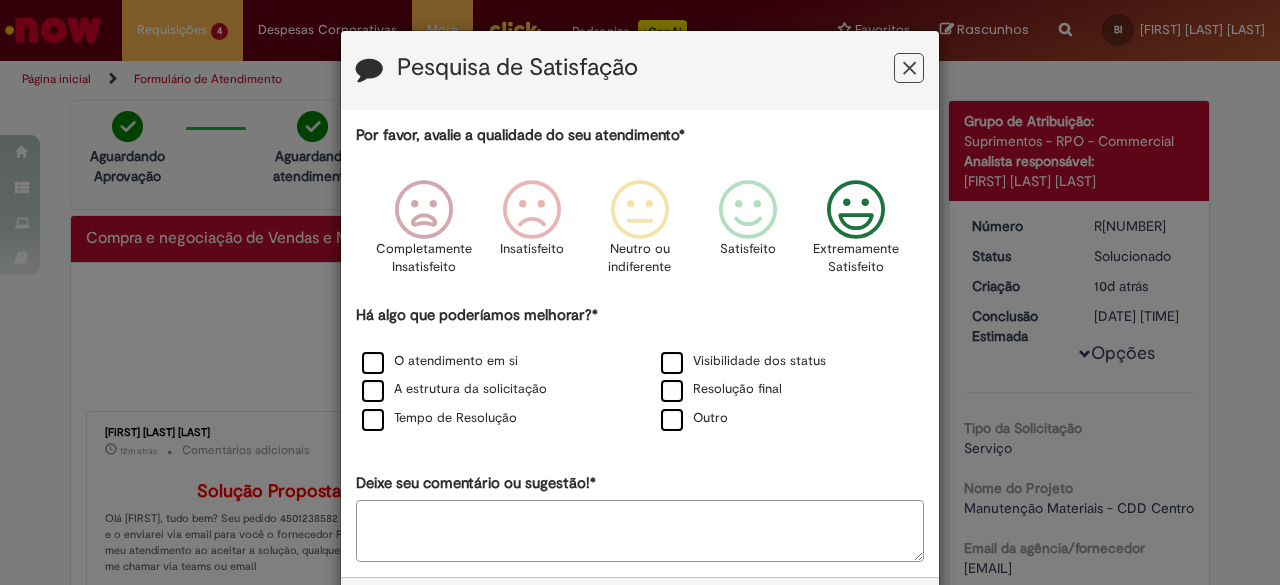 click at bounding box center [909, 68] 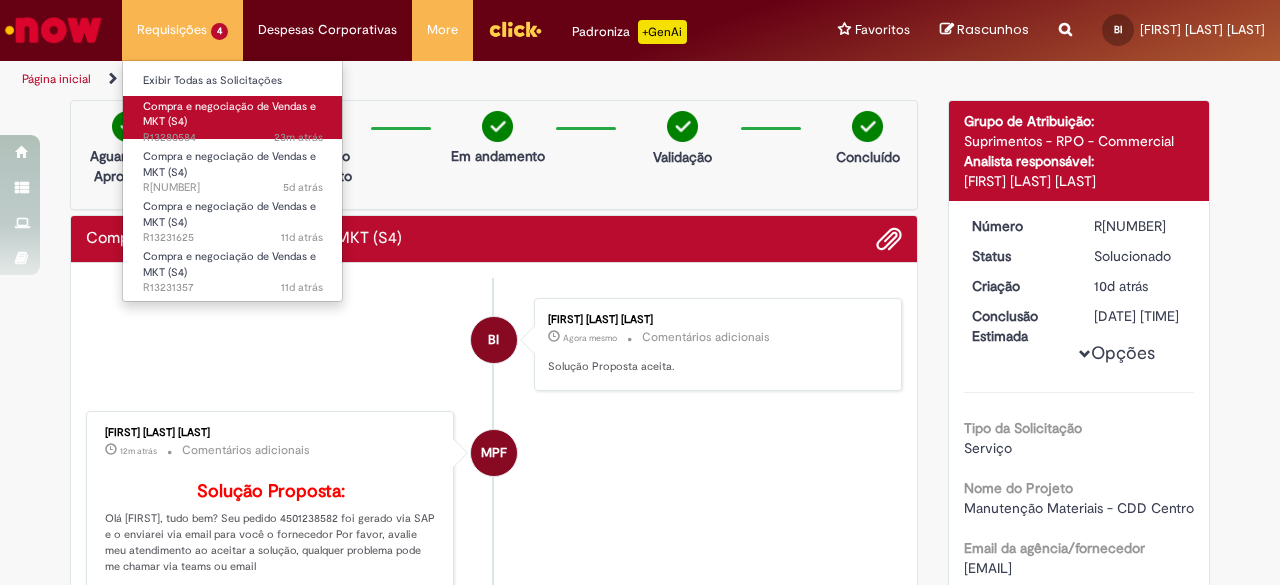 click on "23m atrás 23 minutos atrás  R13280584" at bounding box center [233, 138] 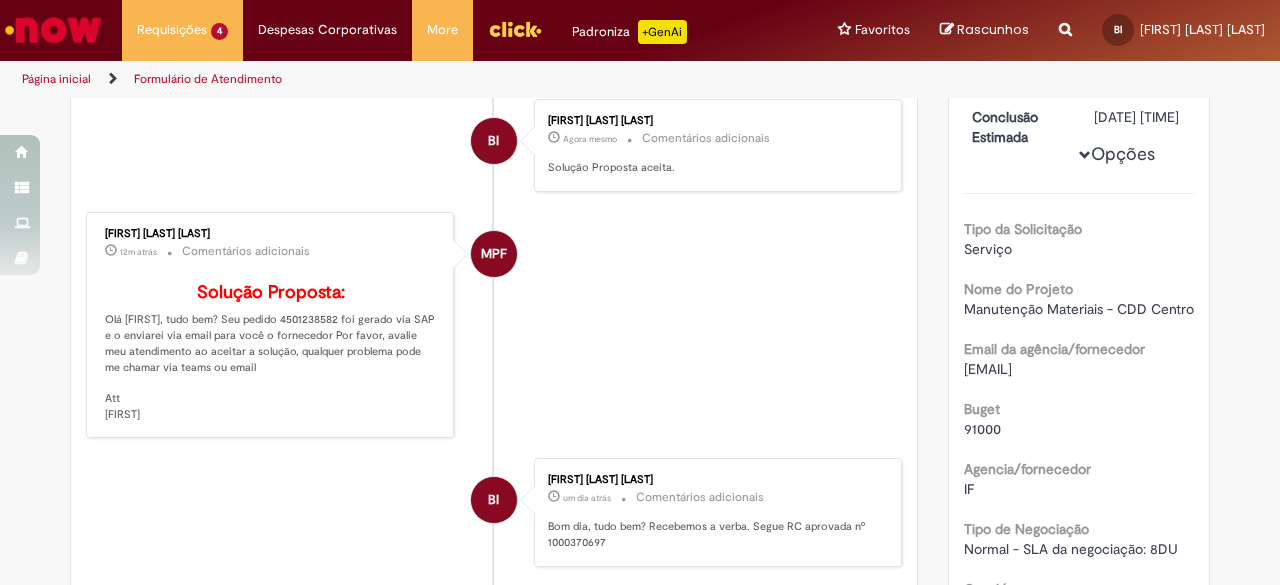 scroll, scrollTop: 200, scrollLeft: 0, axis: vertical 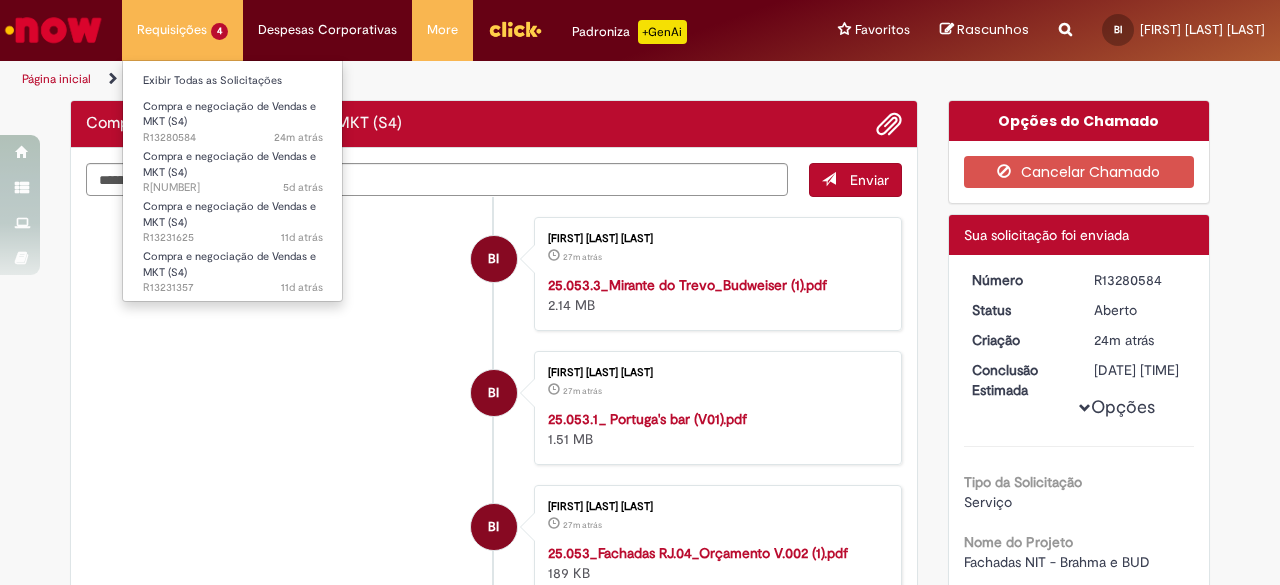 click on "Requisições   4
Exibir Todas as Solicitações
Compra e negociação de Vendas e MKT (S4)
24m atrás 24 minutos atrás  R13280584
Compra e negociação de Vendas e MKT (S4)
5d atrás 5 dias atrás  R13248400
Compra e negociação de Vendas e MKT (S4)
11d atrás 11 dias atrás  R13231625
Compra e negociação de Vendas e MKT (S4)
11d atrás 11 dias atrás  R13231357" at bounding box center (182, 30) 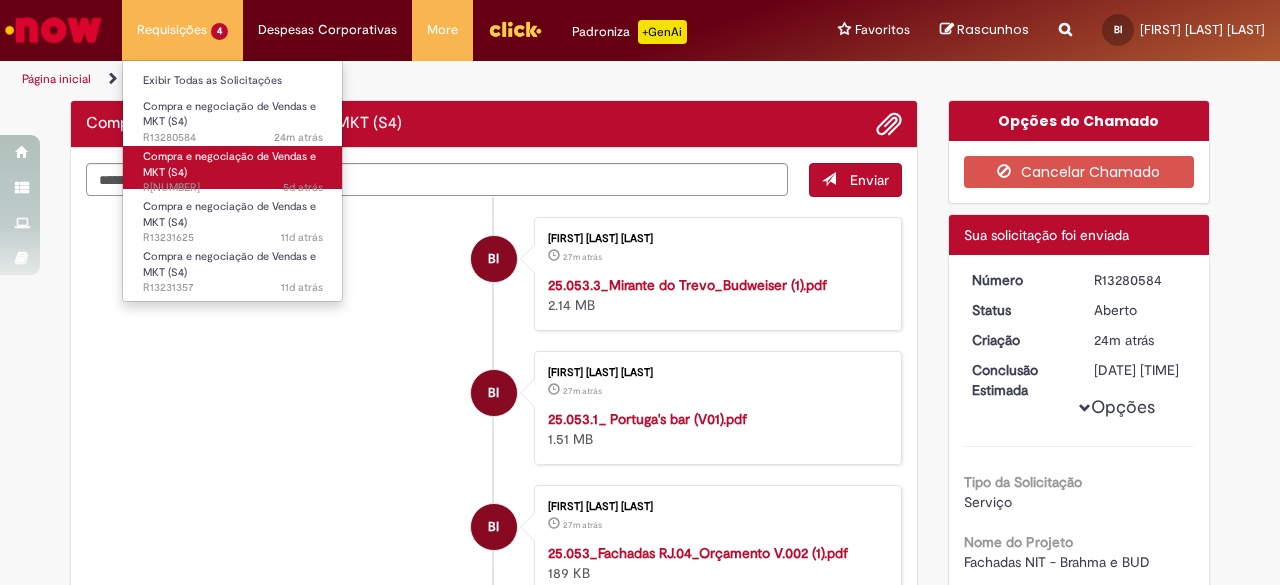 click on "Compra e negociação de Vendas e MKT (S4)
5d atrás 5 dias atrás  [REF]" at bounding box center (233, 167) 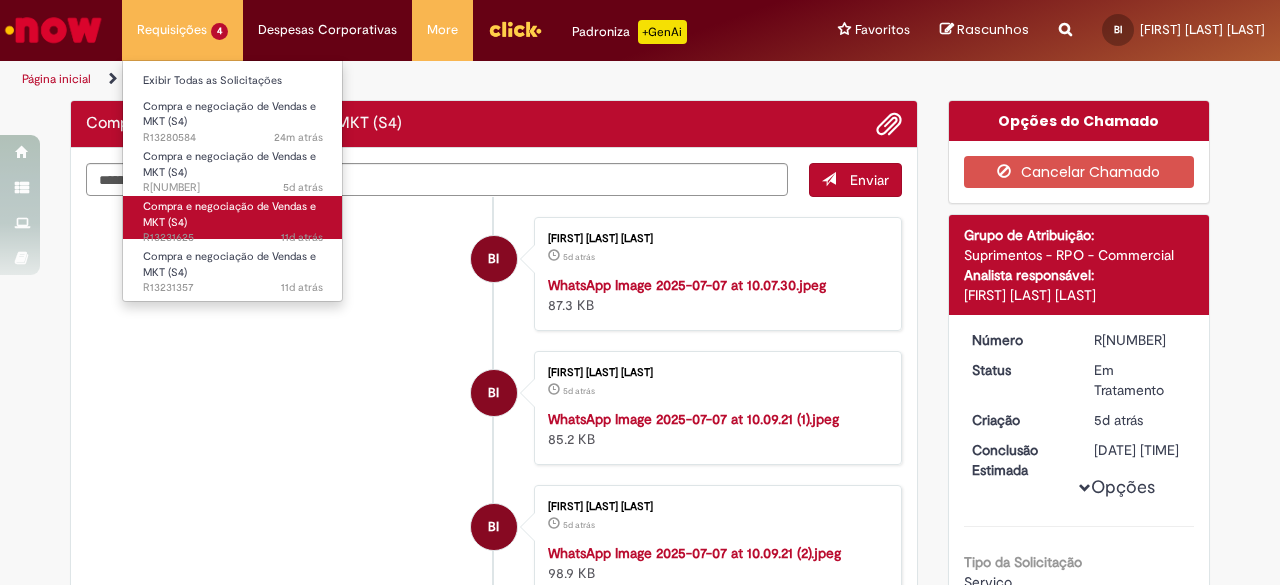 click on "Compra e negociação de Vendas e MKT (S4)" at bounding box center (229, 214) 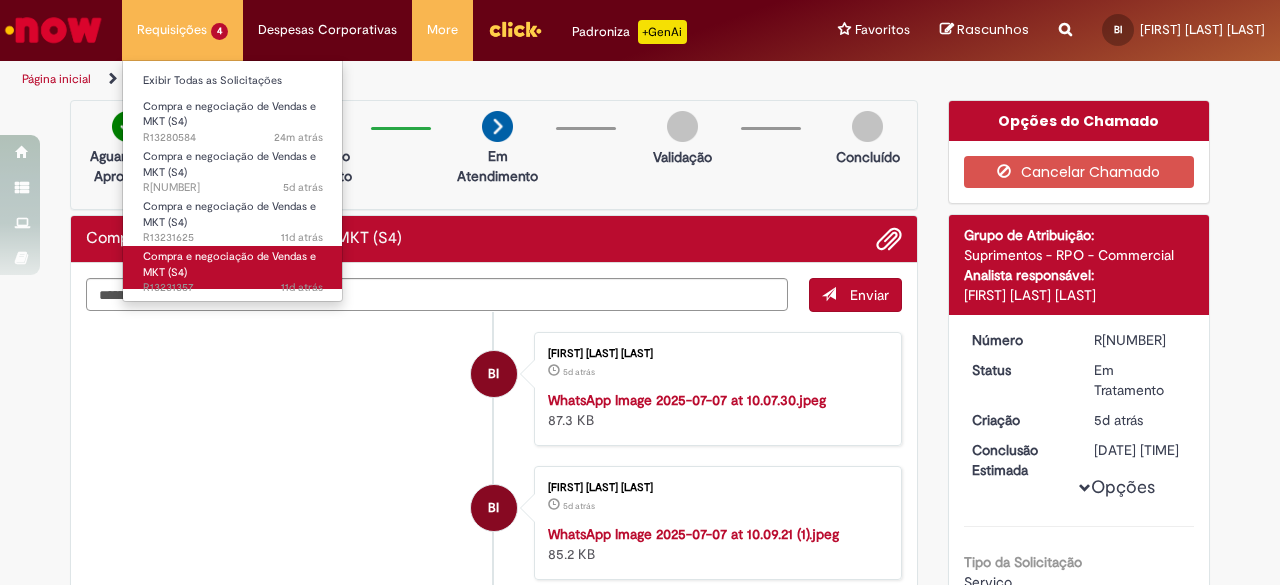 click on "Compra e negociação de Vendas e MKT (S4)" at bounding box center [229, 264] 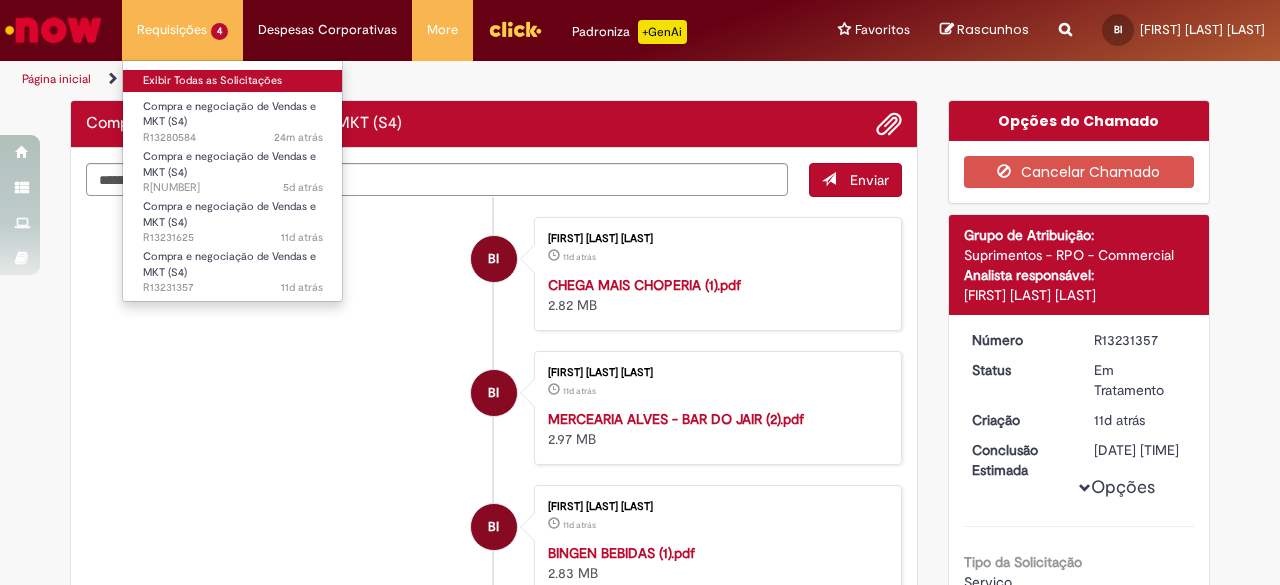 click on "Exibir Todas as Solicitações" at bounding box center (233, 81) 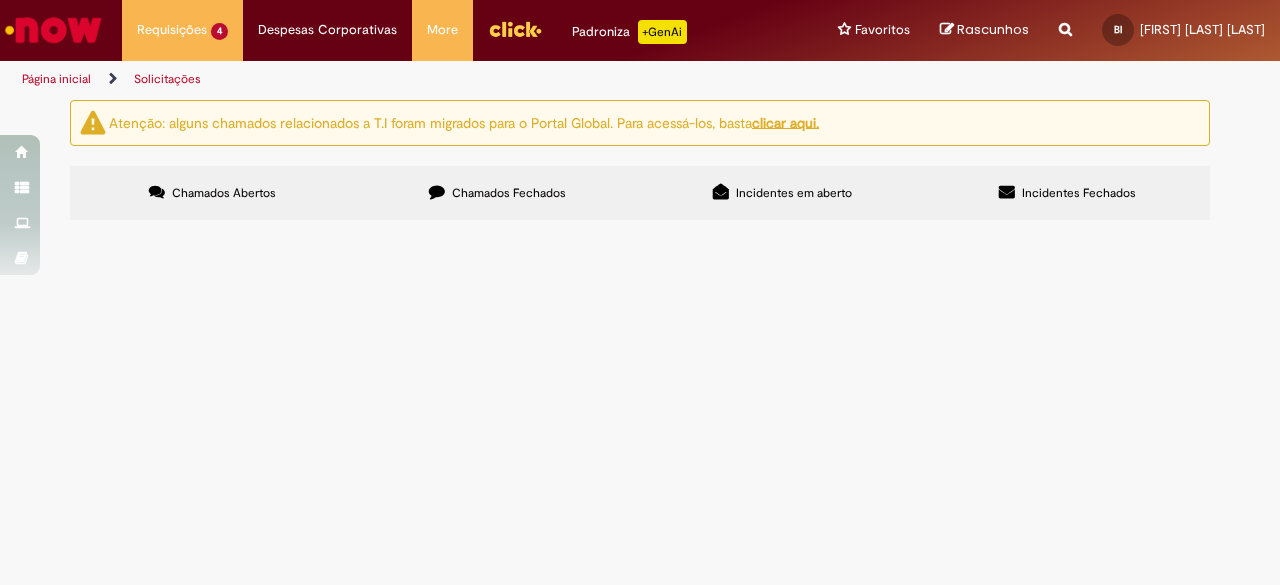 click on "Chamados Fechados" at bounding box center [509, 193] 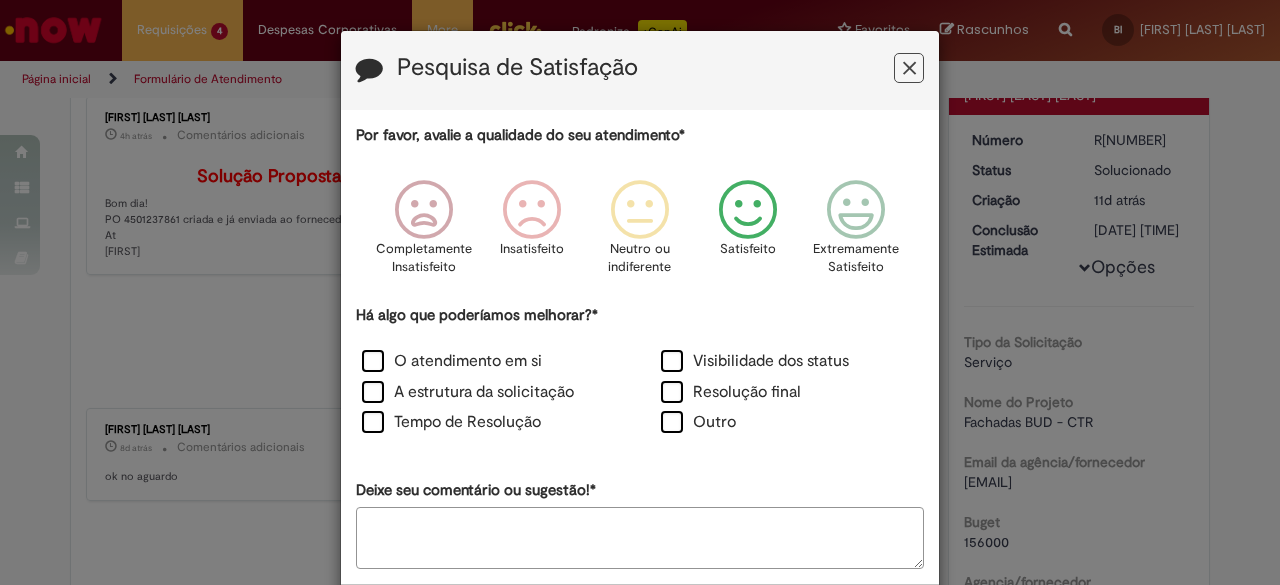 scroll, scrollTop: 0, scrollLeft: 0, axis: both 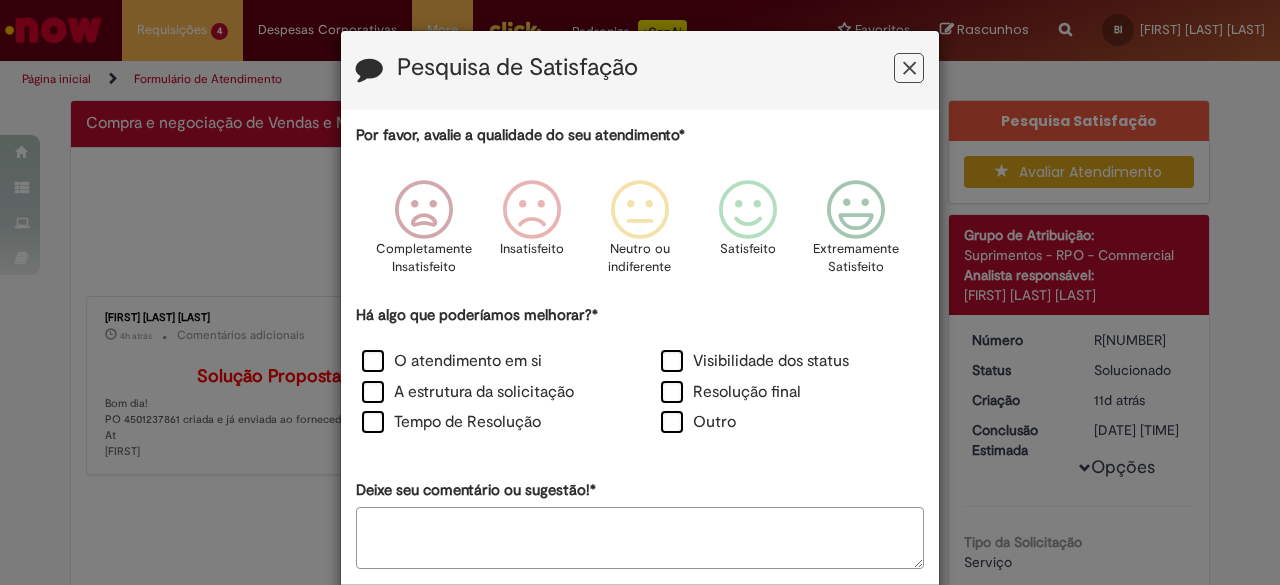 click at bounding box center [909, 68] 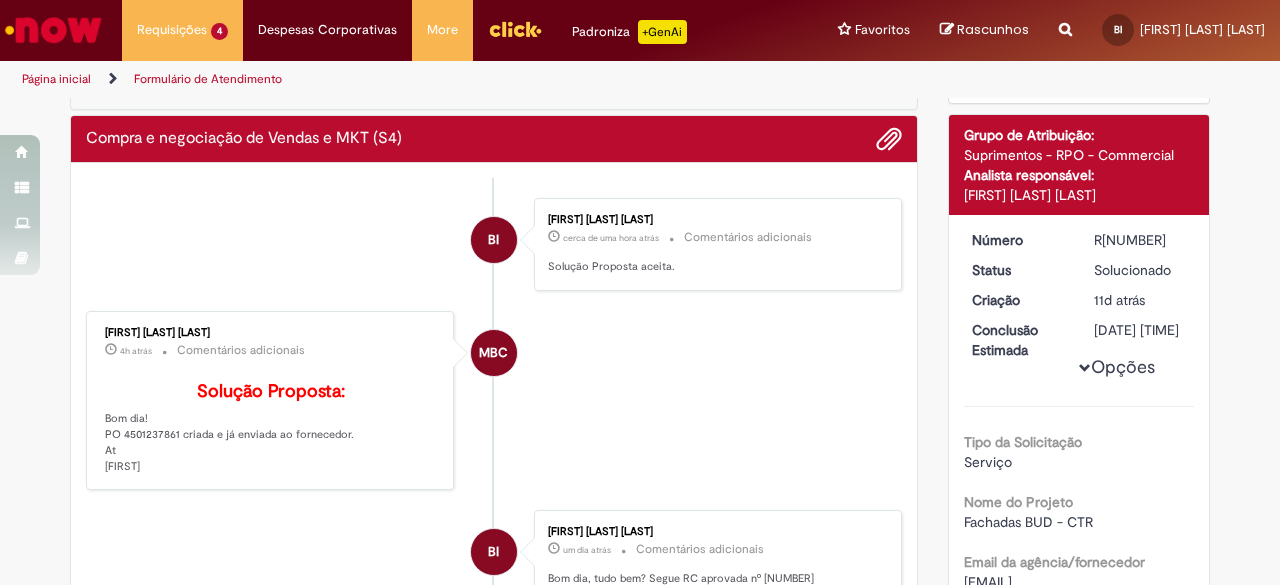 scroll, scrollTop: 300, scrollLeft: 0, axis: vertical 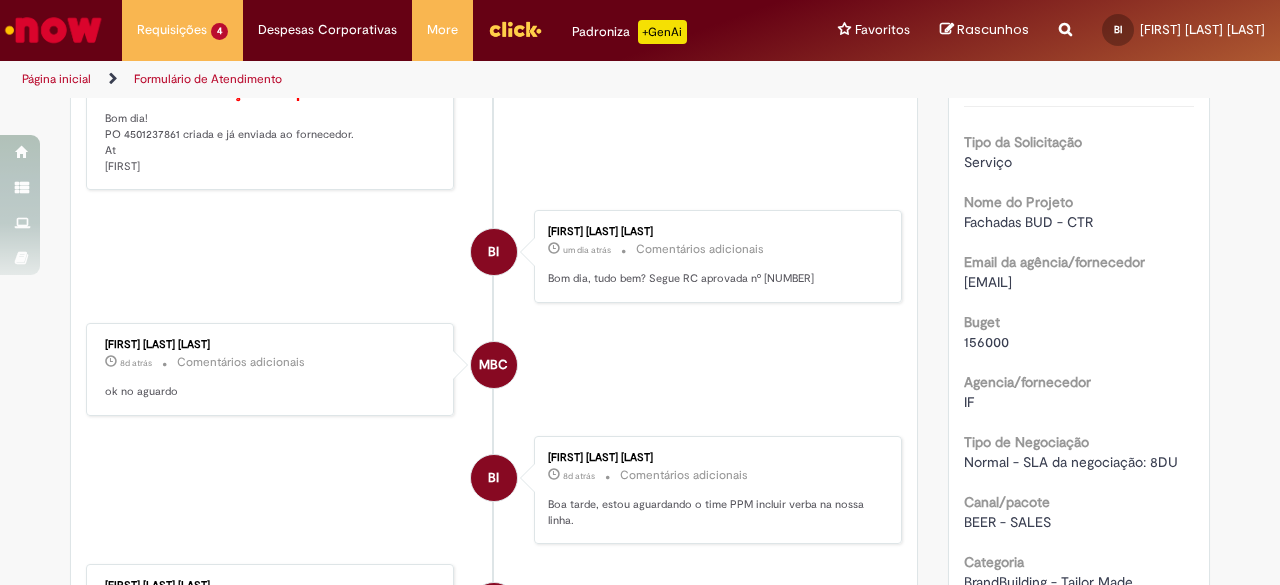 click on "Solução Proposta:
Bom dia!
PO [NUMBER] criada e já enviada ao fornecedor.
At
[FIRST]" at bounding box center (271, 128) 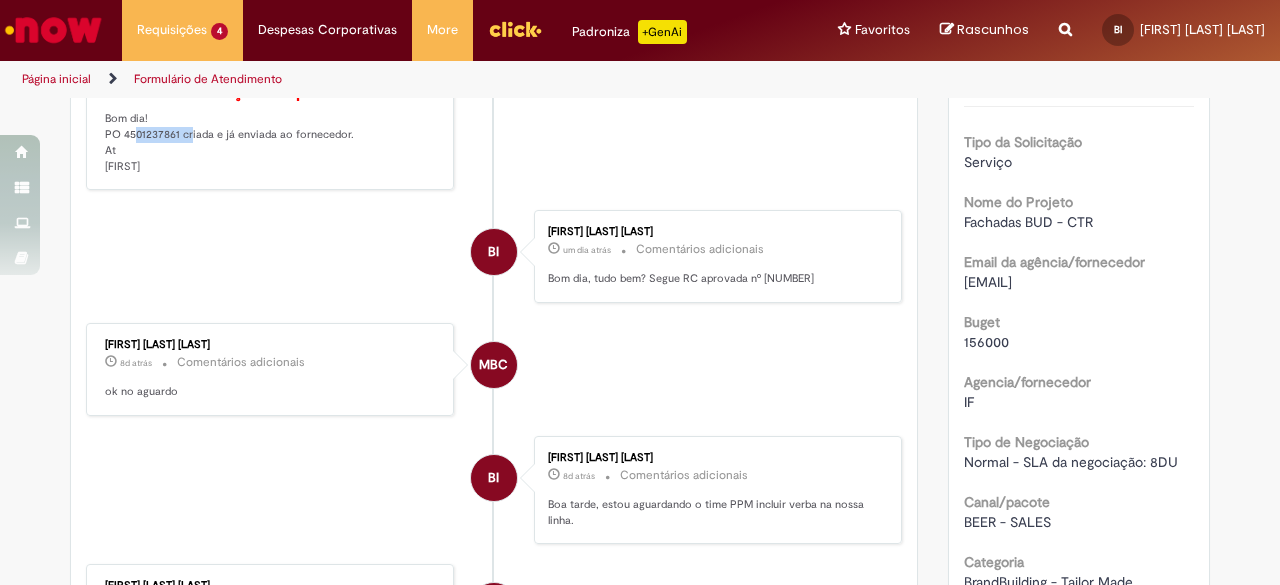 click on "Solução Proposta:
Bom dia!
PO [NUMBER] criada e já enviada ao fornecedor.
At
[FIRST]" at bounding box center (271, 128) 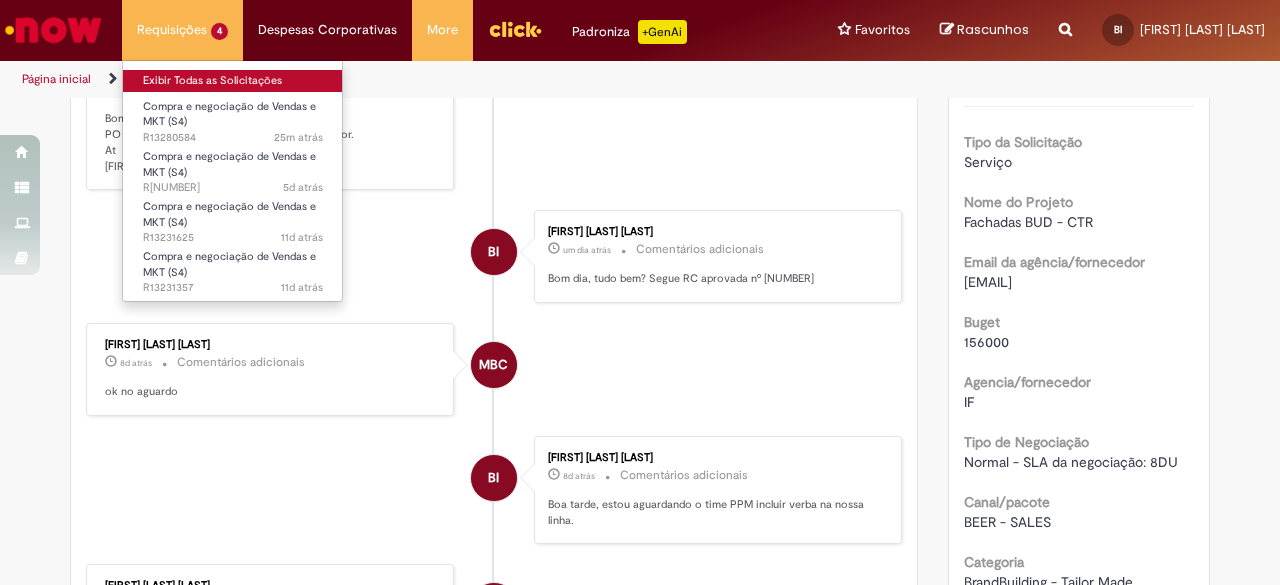 click on "Exibir Todas as Solicitações" at bounding box center [233, 81] 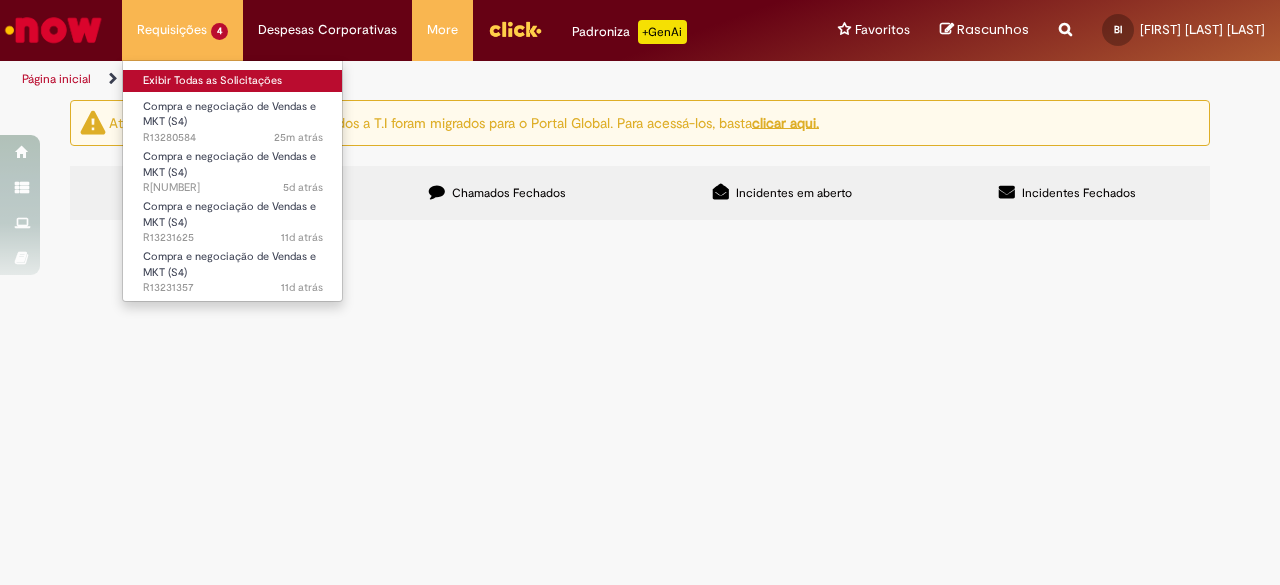 scroll, scrollTop: 0, scrollLeft: 0, axis: both 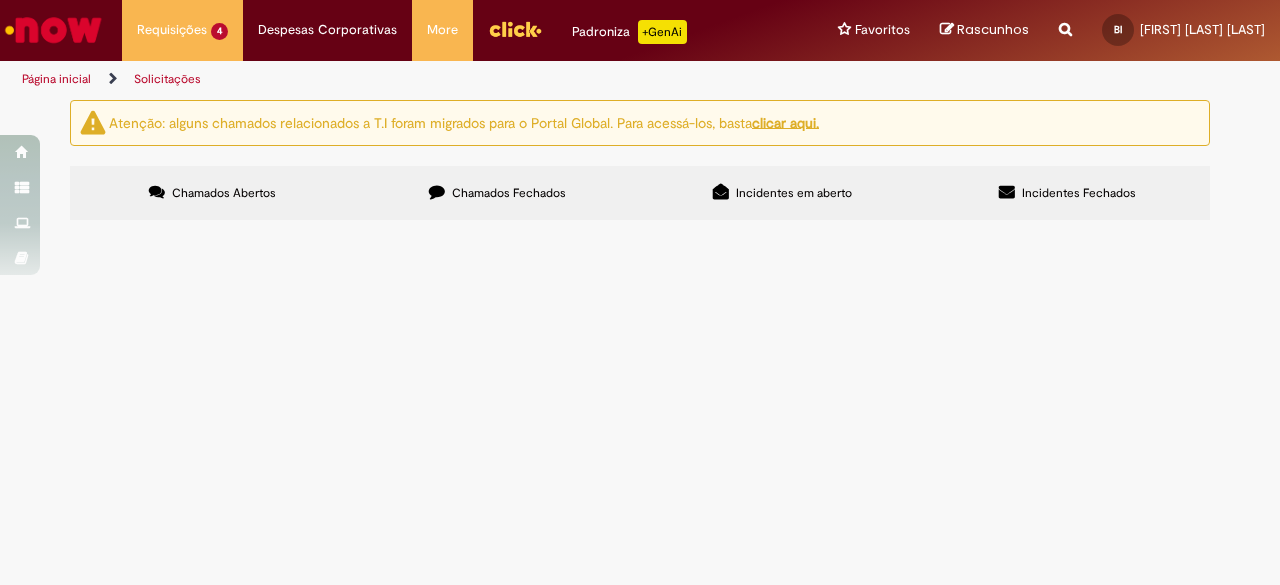 click on "Chamados Fechados" at bounding box center [497, 193] 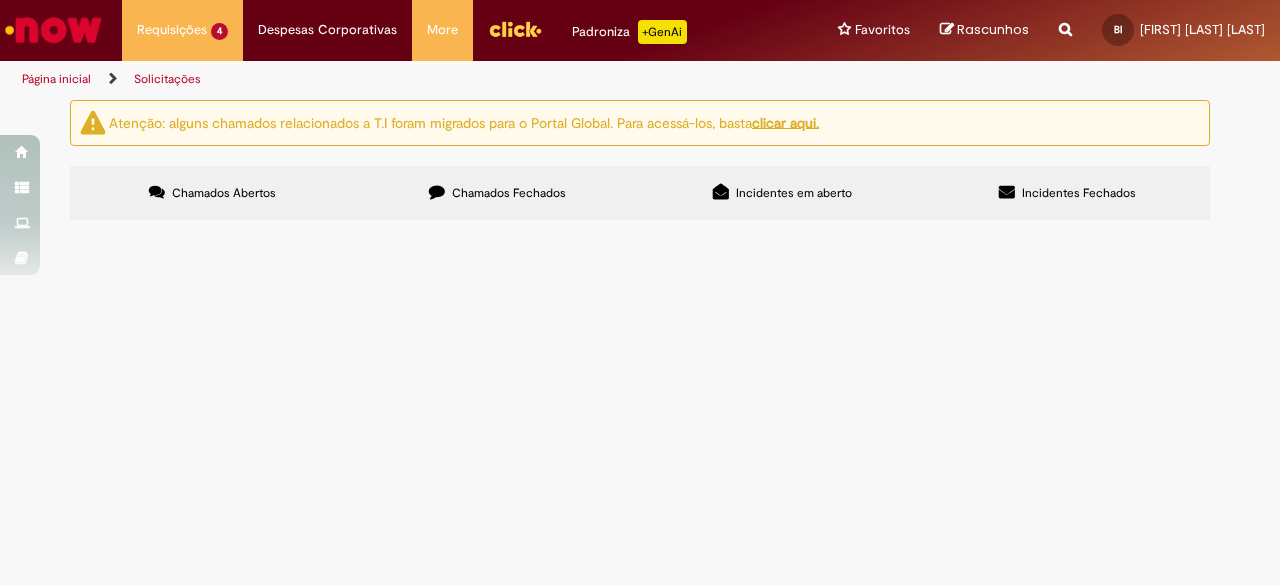 scroll, scrollTop: 200, scrollLeft: 0, axis: vertical 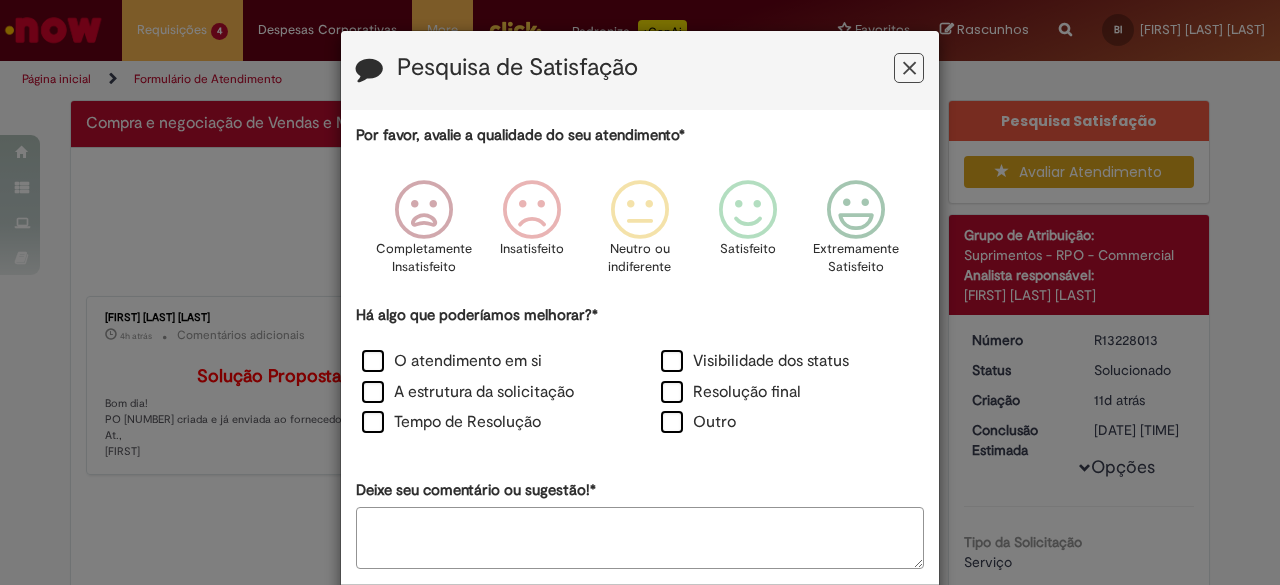 click on "Pesquisa de Satisfação" at bounding box center [640, 70] 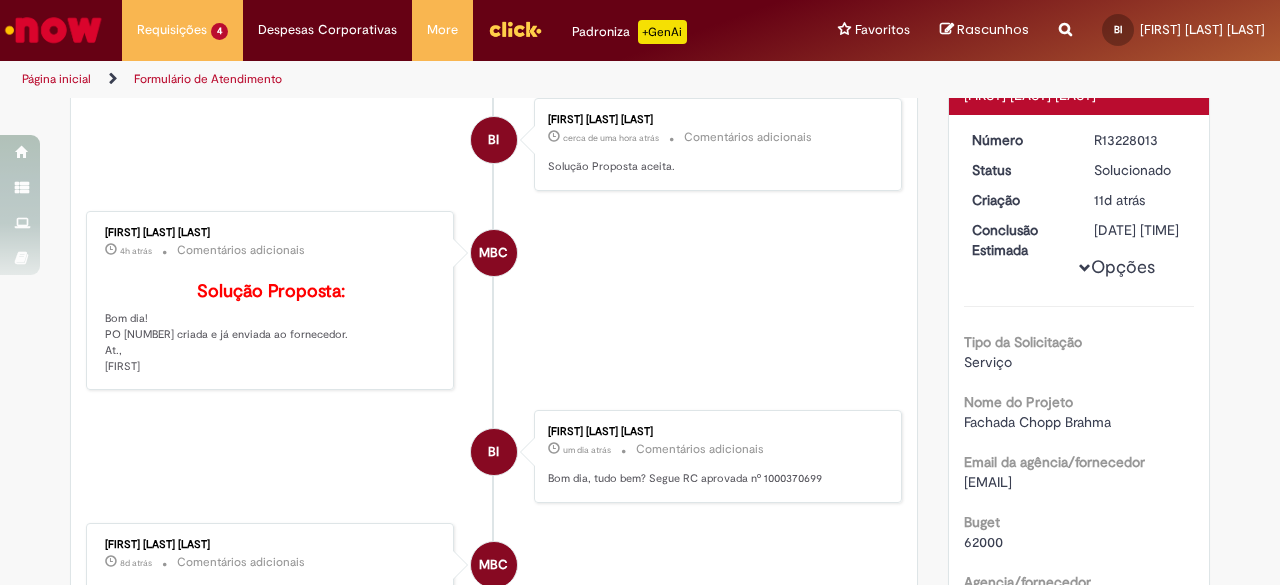 scroll, scrollTop: 300, scrollLeft: 0, axis: vertical 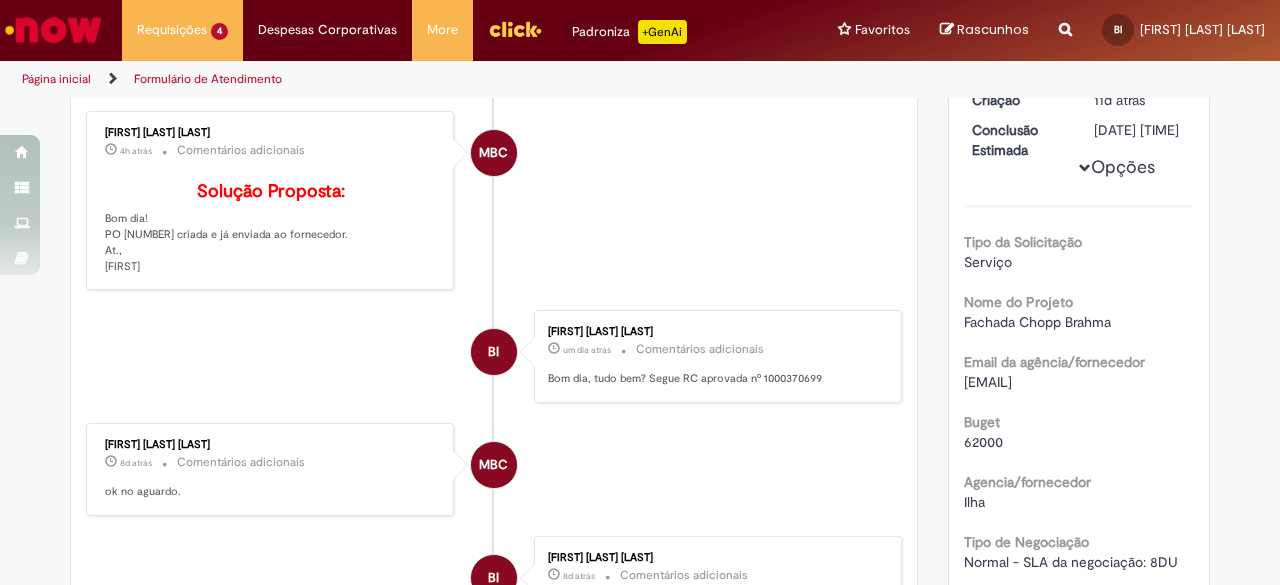 click on "Solução Proposta:
Bom dia!
PO 4501237856 criada e já enviada ao fornecedor.
At.,
[NAME]" at bounding box center [271, 228] 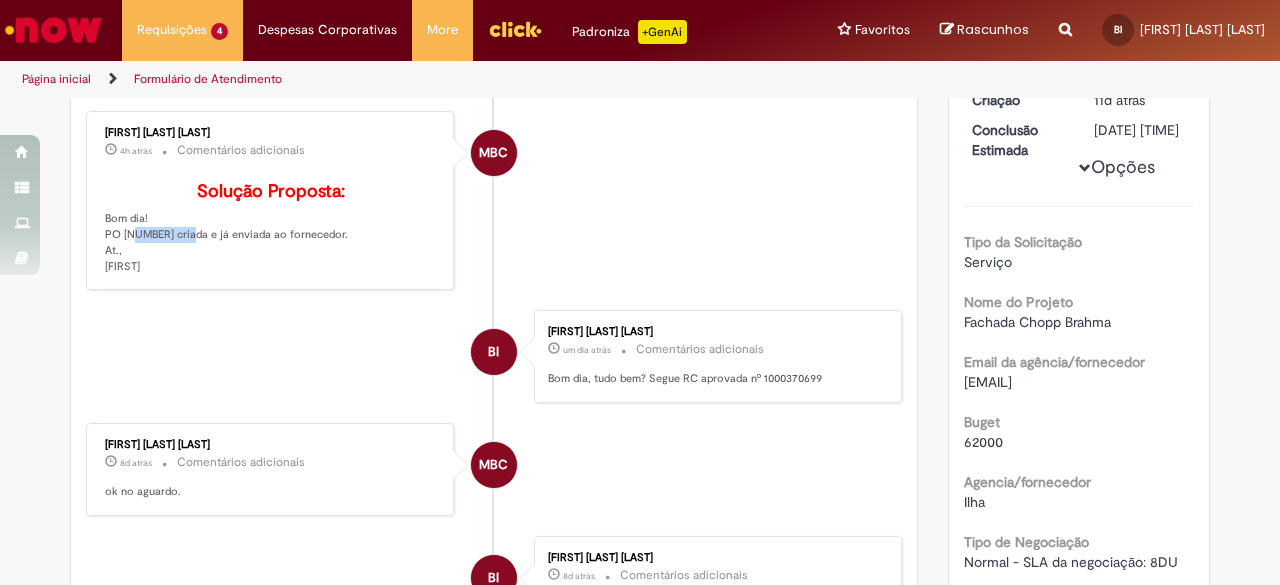 click on "Solução Proposta:
Bom dia!
PO 4501237856 criada e já enviada ao fornecedor.
At.,
[NAME]" at bounding box center [271, 228] 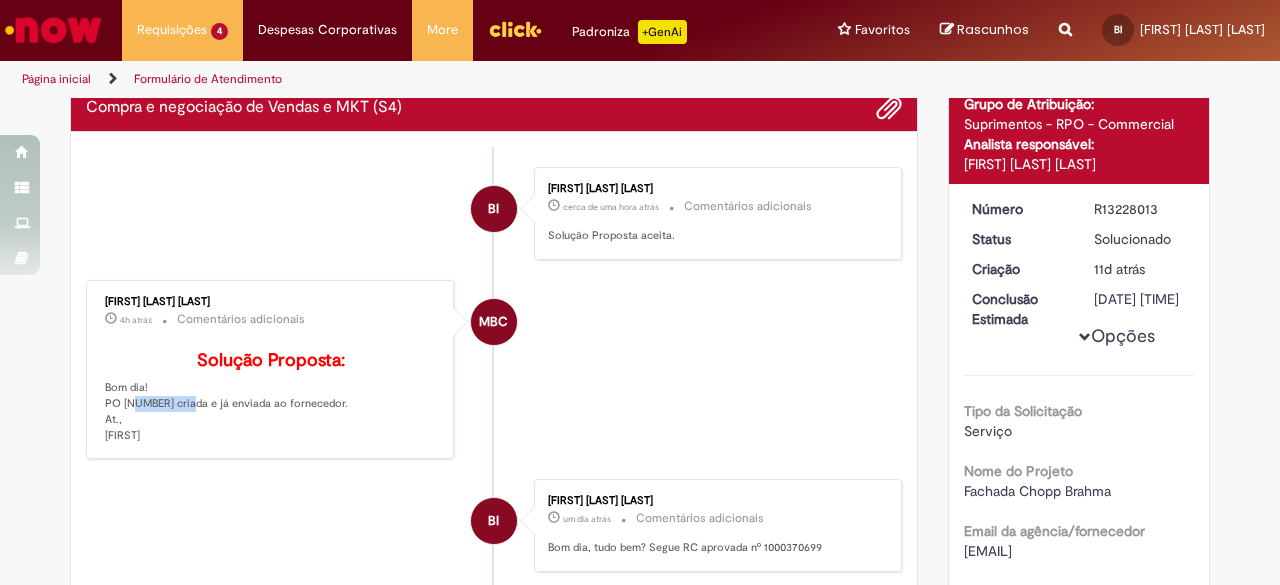 scroll, scrollTop: 0, scrollLeft: 0, axis: both 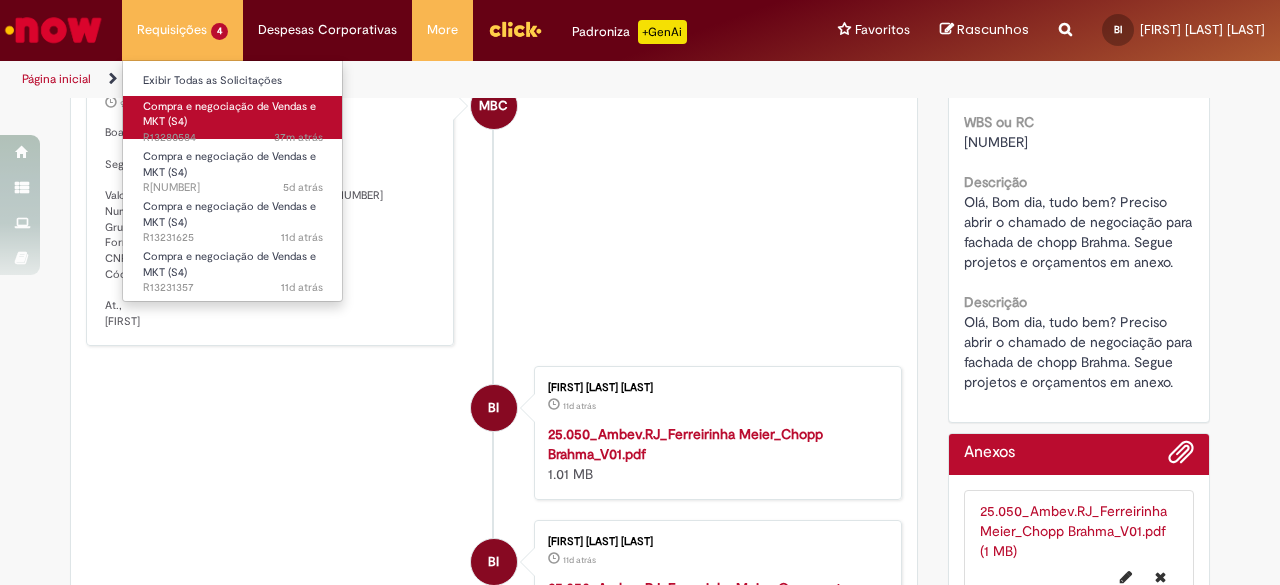 click on "Compra e negociação de Vendas e MKT (S4)" at bounding box center (229, 114) 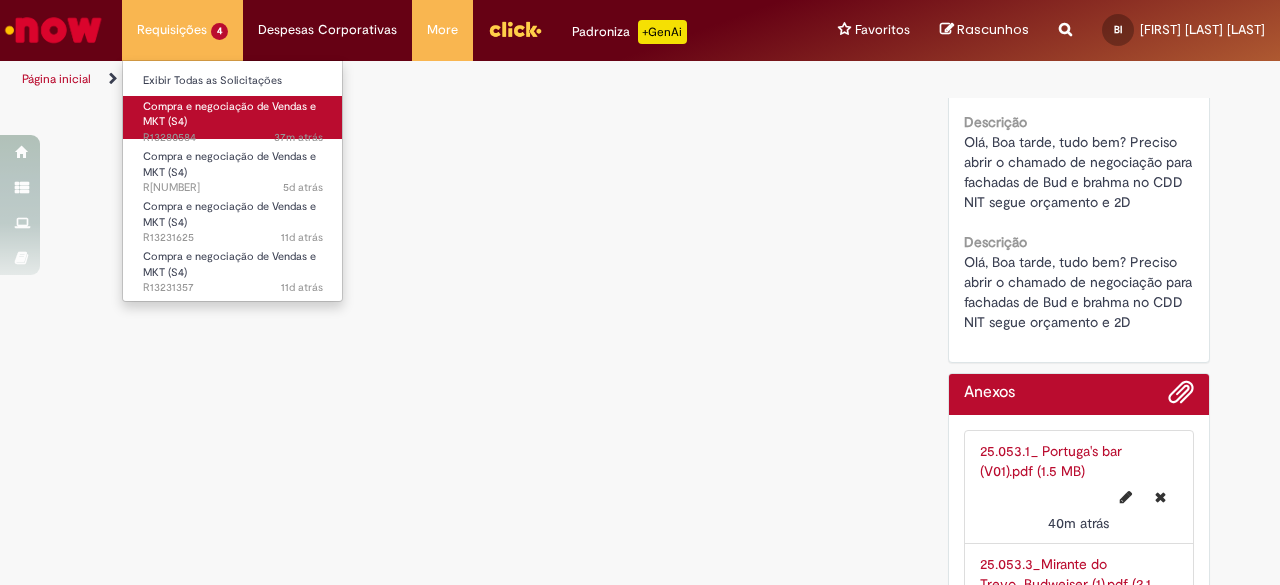 scroll, scrollTop: 0, scrollLeft: 0, axis: both 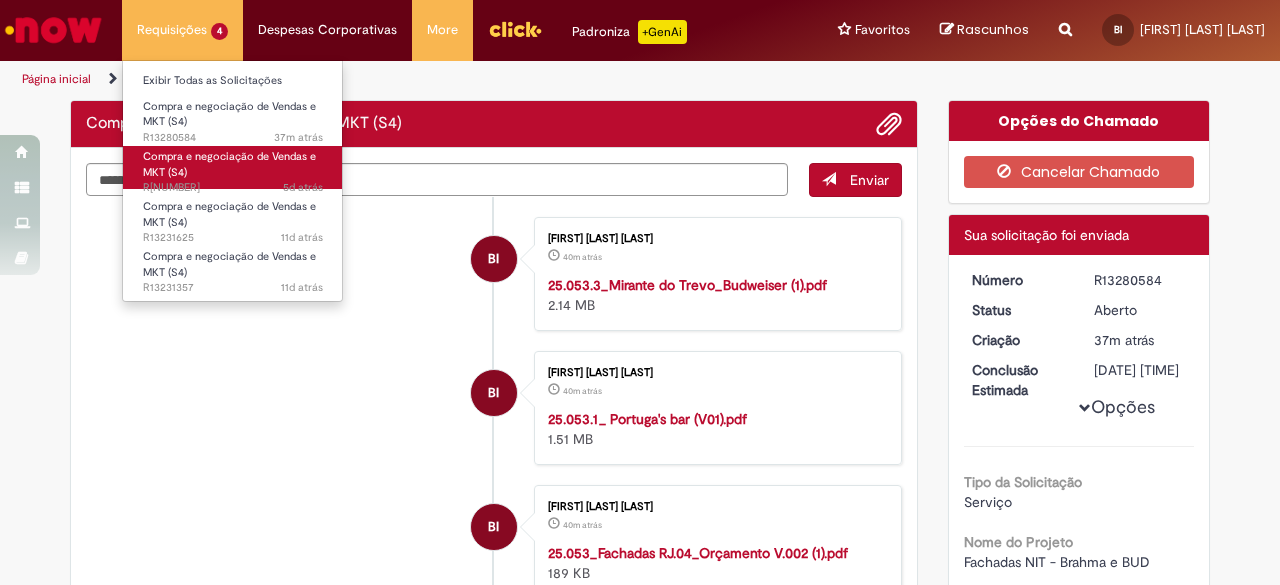 click on "Compra e negociação de Vendas e MKT (S4)
5d atrás 5 dias atrás  [REF]" at bounding box center [233, 167] 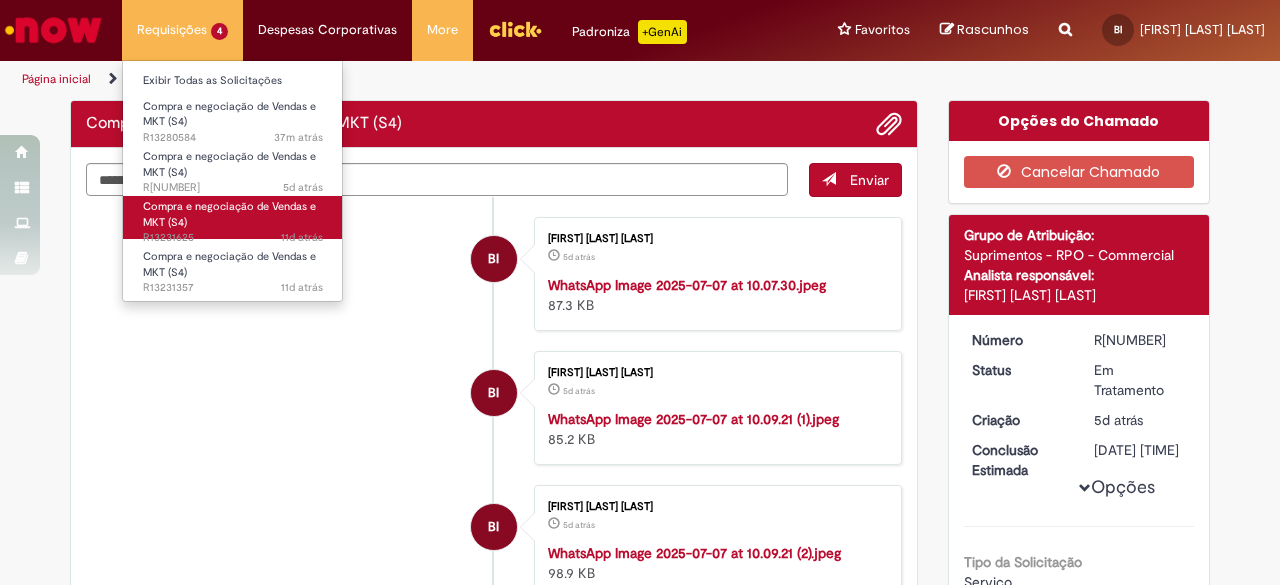 click on "Compra e negociação de Vendas e MKT (S4)
11d atrás 11 dias atrás  R13231625" at bounding box center (233, 217) 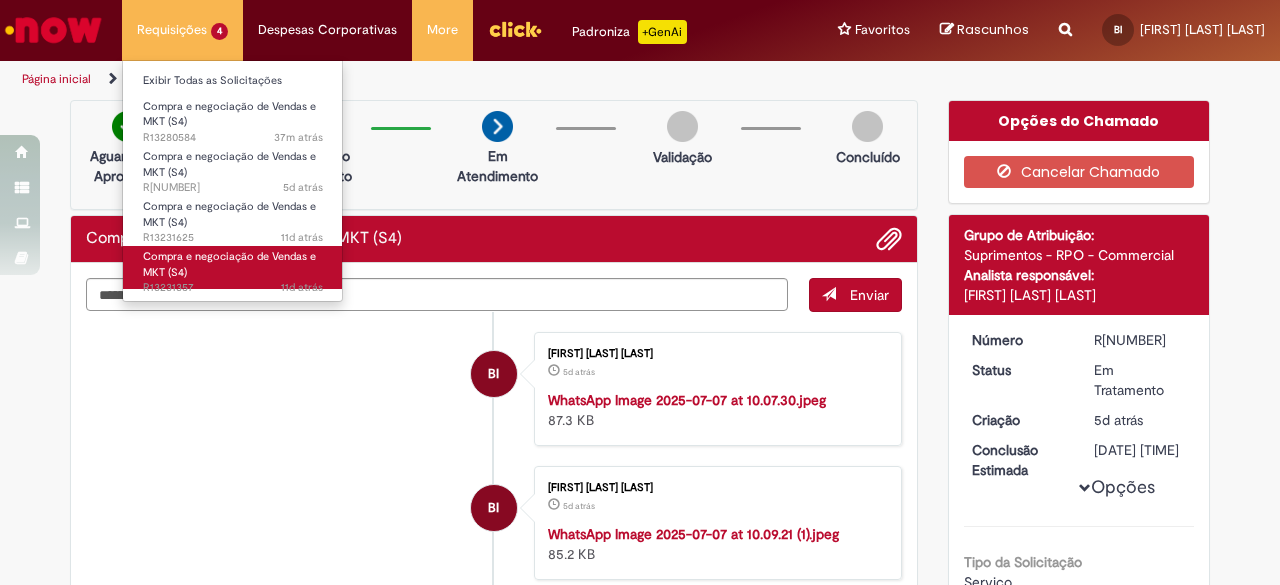 click on "Compra e negociação de Vendas e MKT (S4)" at bounding box center [229, 264] 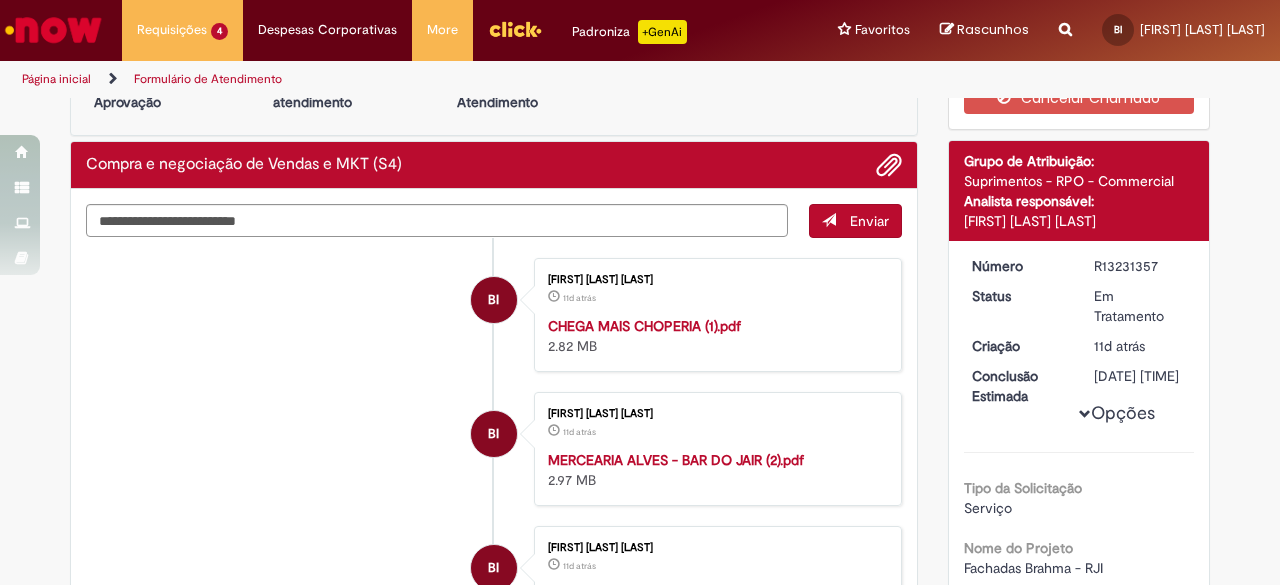 scroll, scrollTop: 100, scrollLeft: 0, axis: vertical 